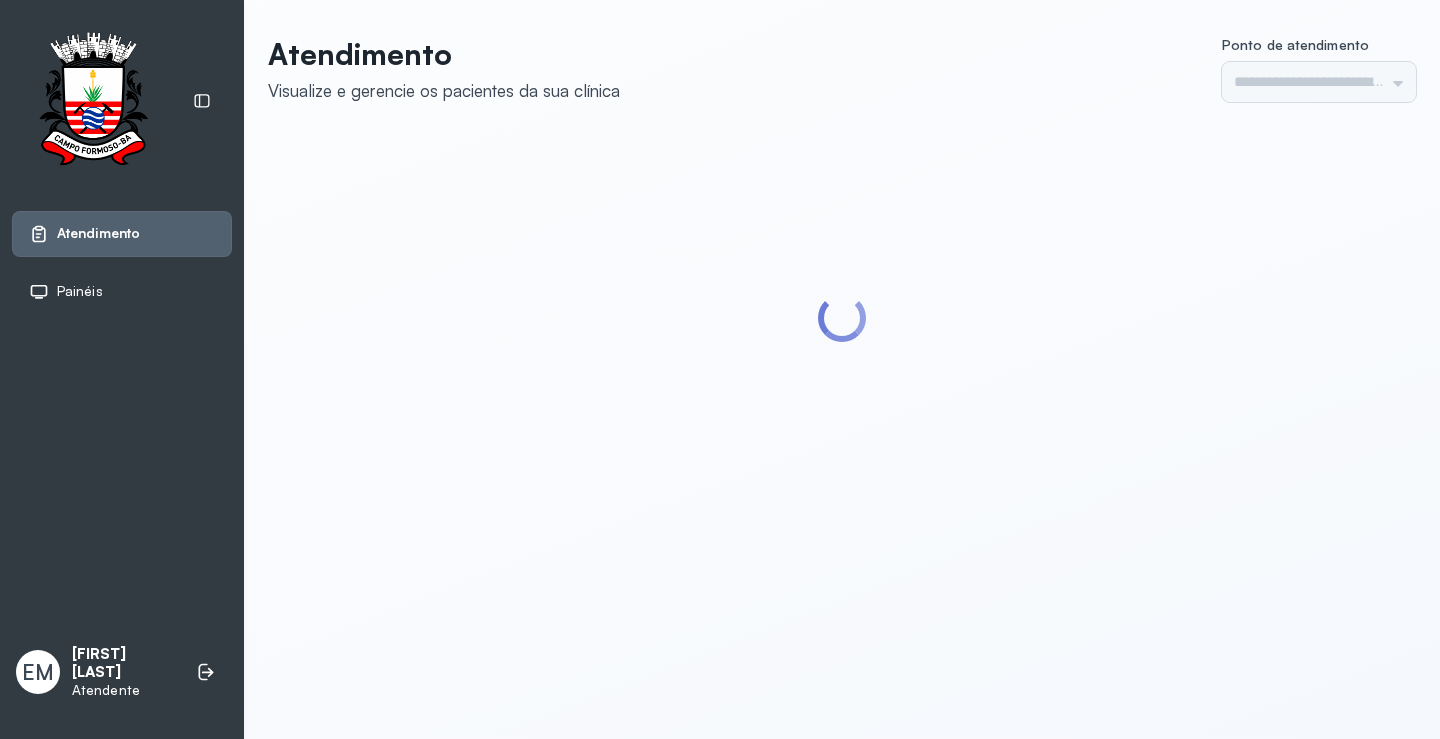 scroll, scrollTop: 0, scrollLeft: 0, axis: both 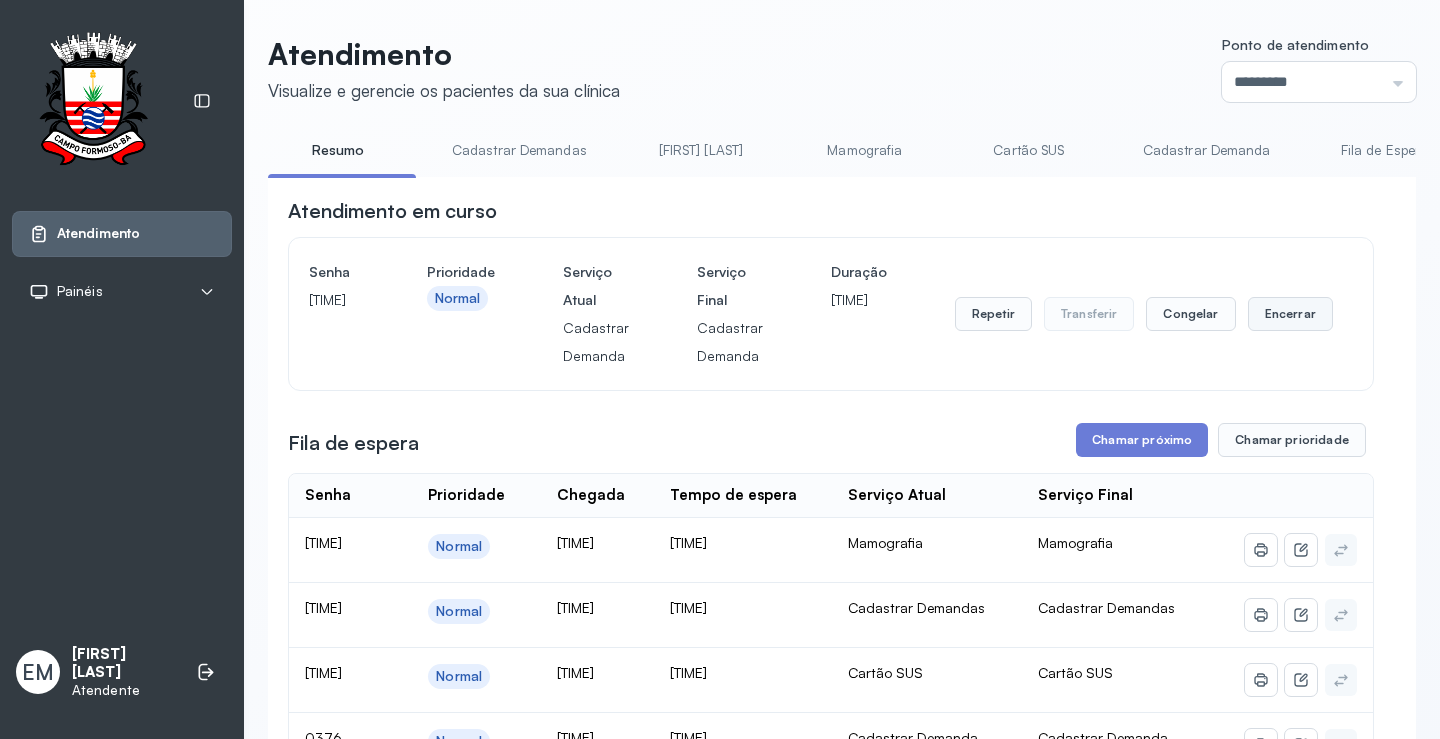 click on "Encerrar" at bounding box center [1290, 314] 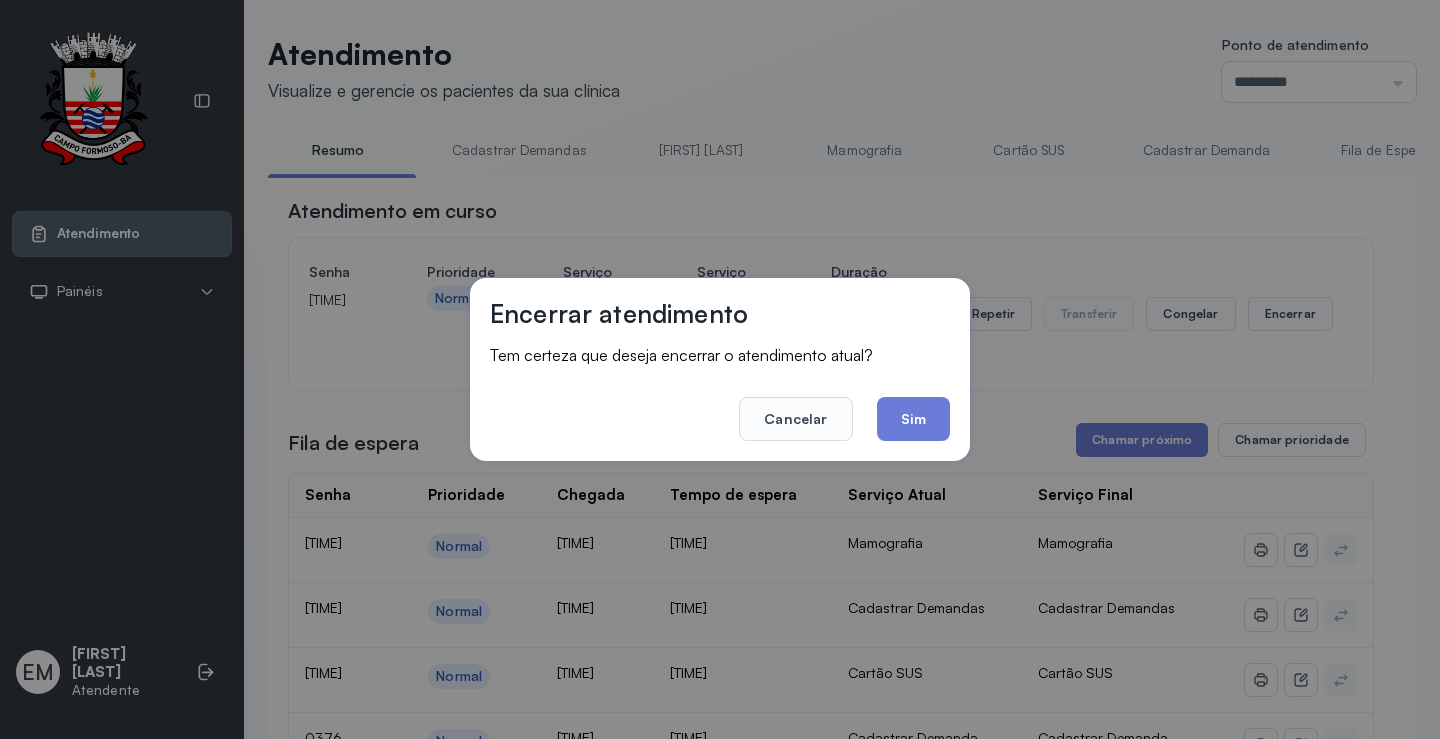 drag, startPoint x: 905, startPoint y: 426, endPoint x: 824, endPoint y: 359, distance: 105.11898 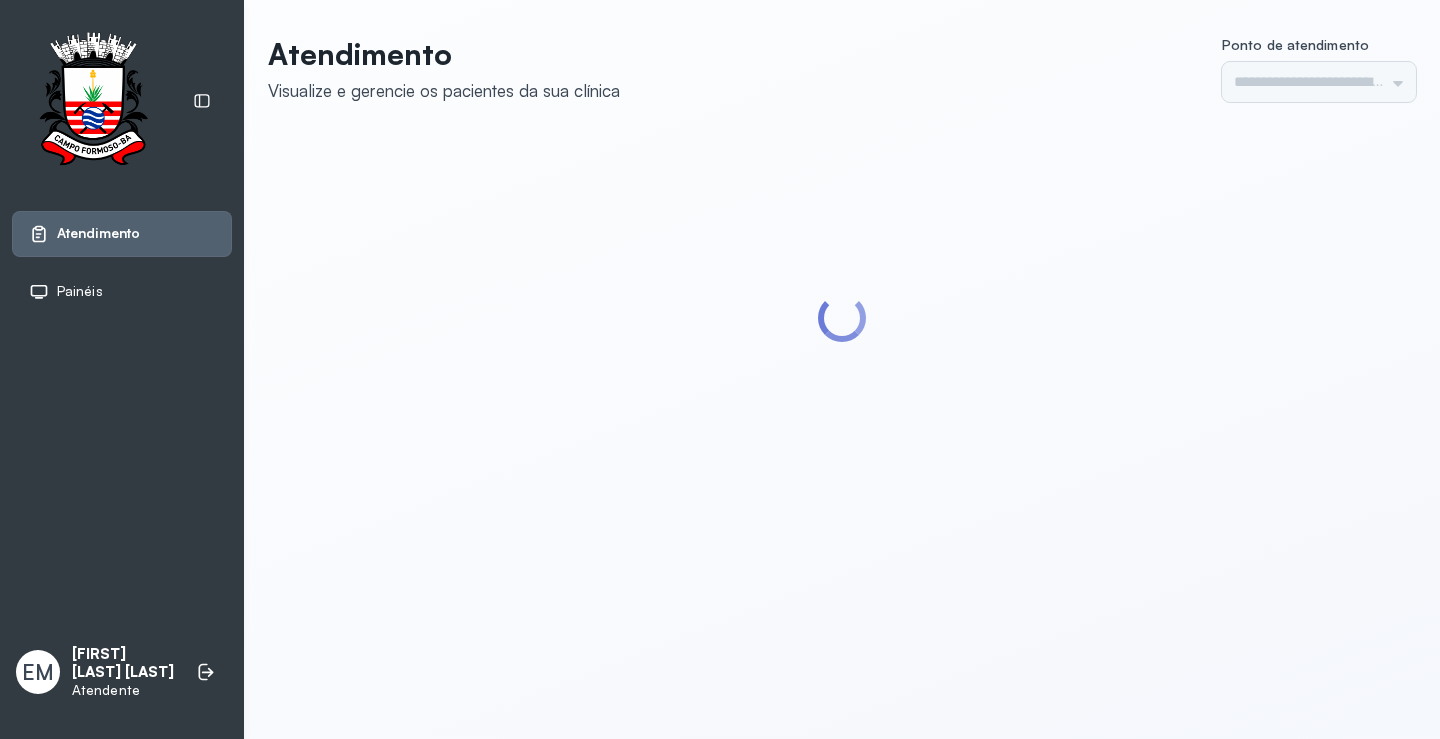 scroll, scrollTop: 0, scrollLeft: 0, axis: both 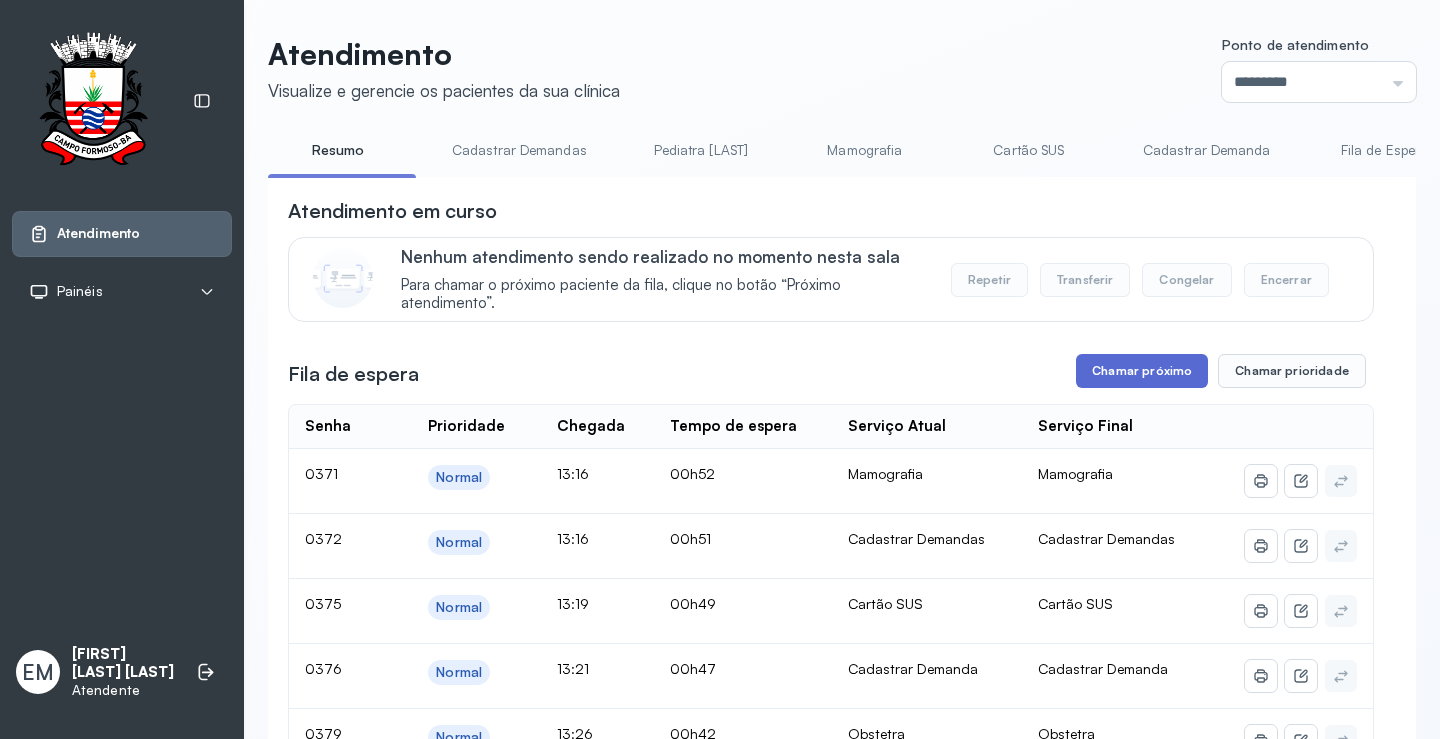 click on "Chamar próximo" at bounding box center (1142, 371) 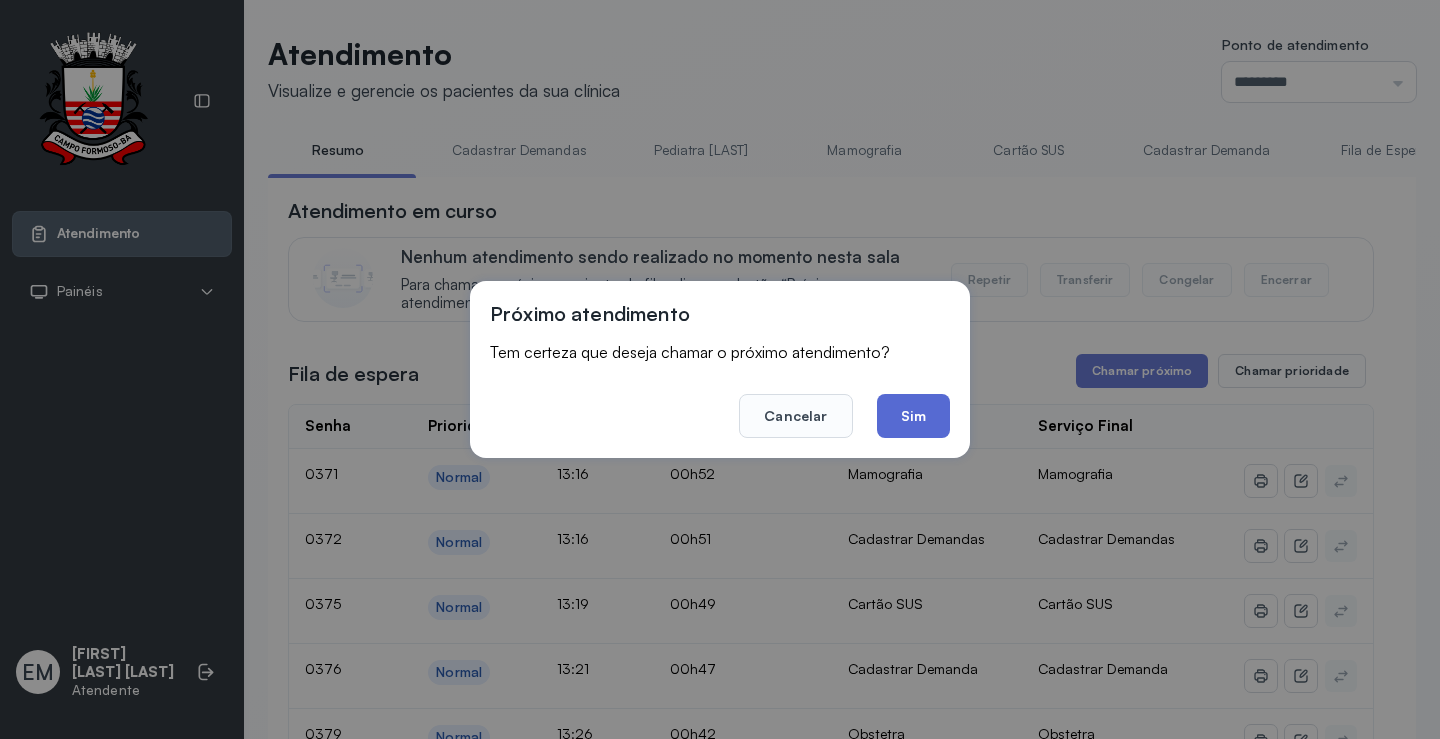 click on "Sim" 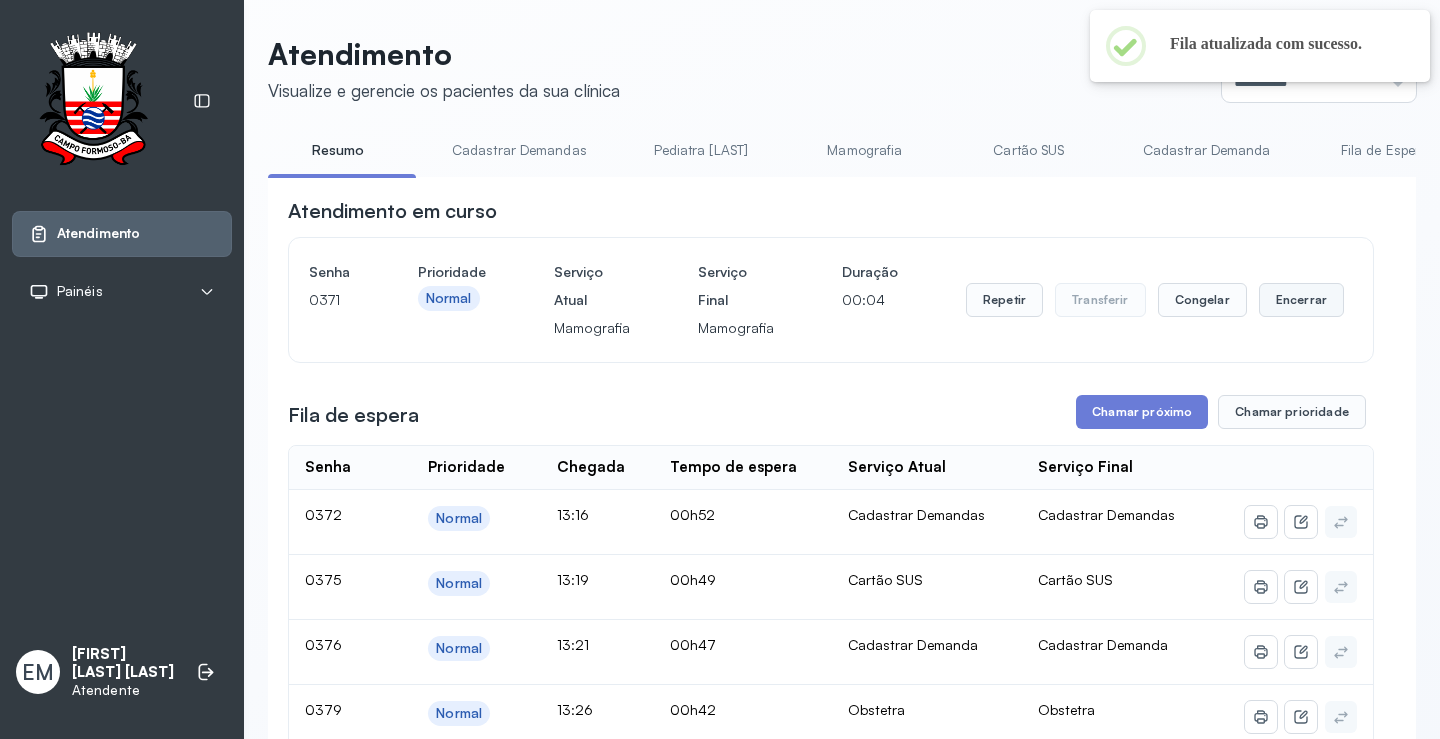 click on "Encerrar" at bounding box center [1301, 300] 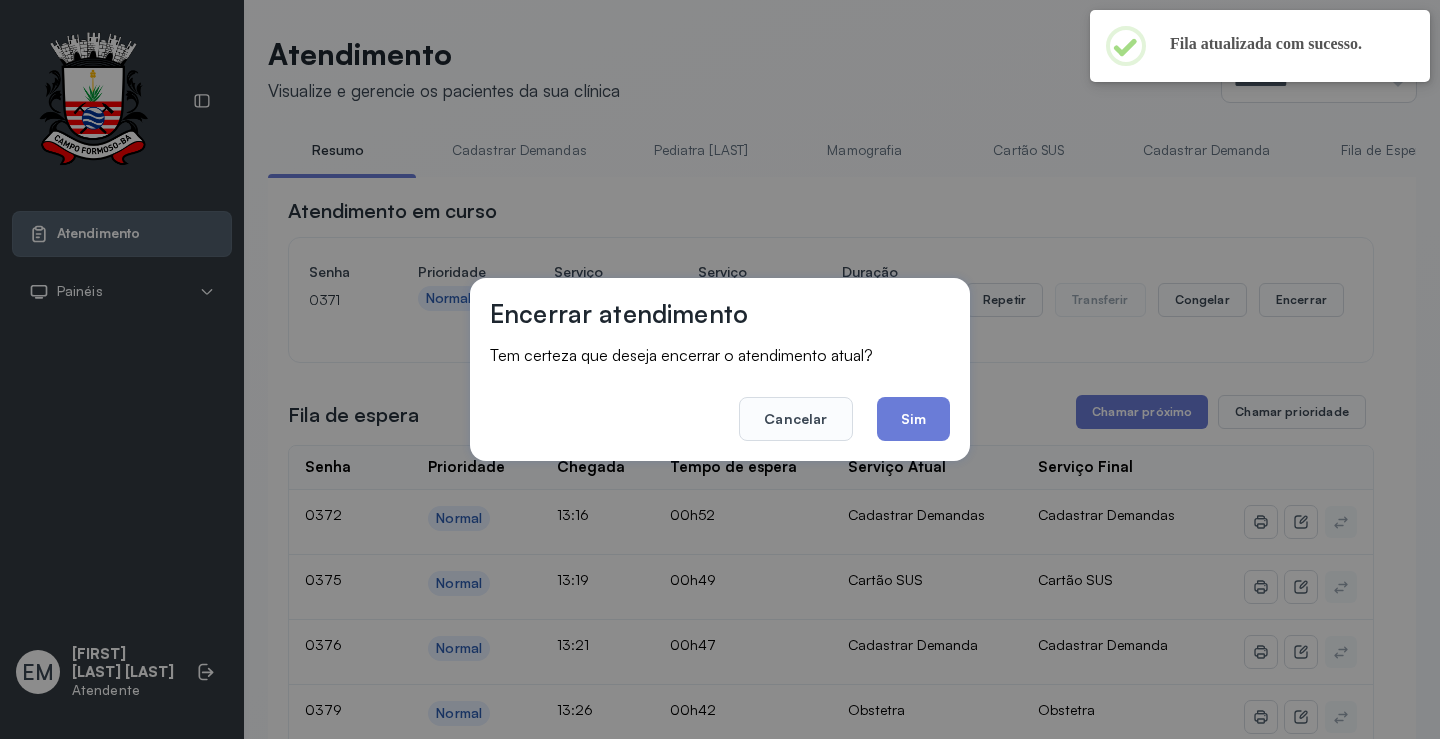 drag, startPoint x: 929, startPoint y: 415, endPoint x: 1014, endPoint y: 412, distance: 85.052925 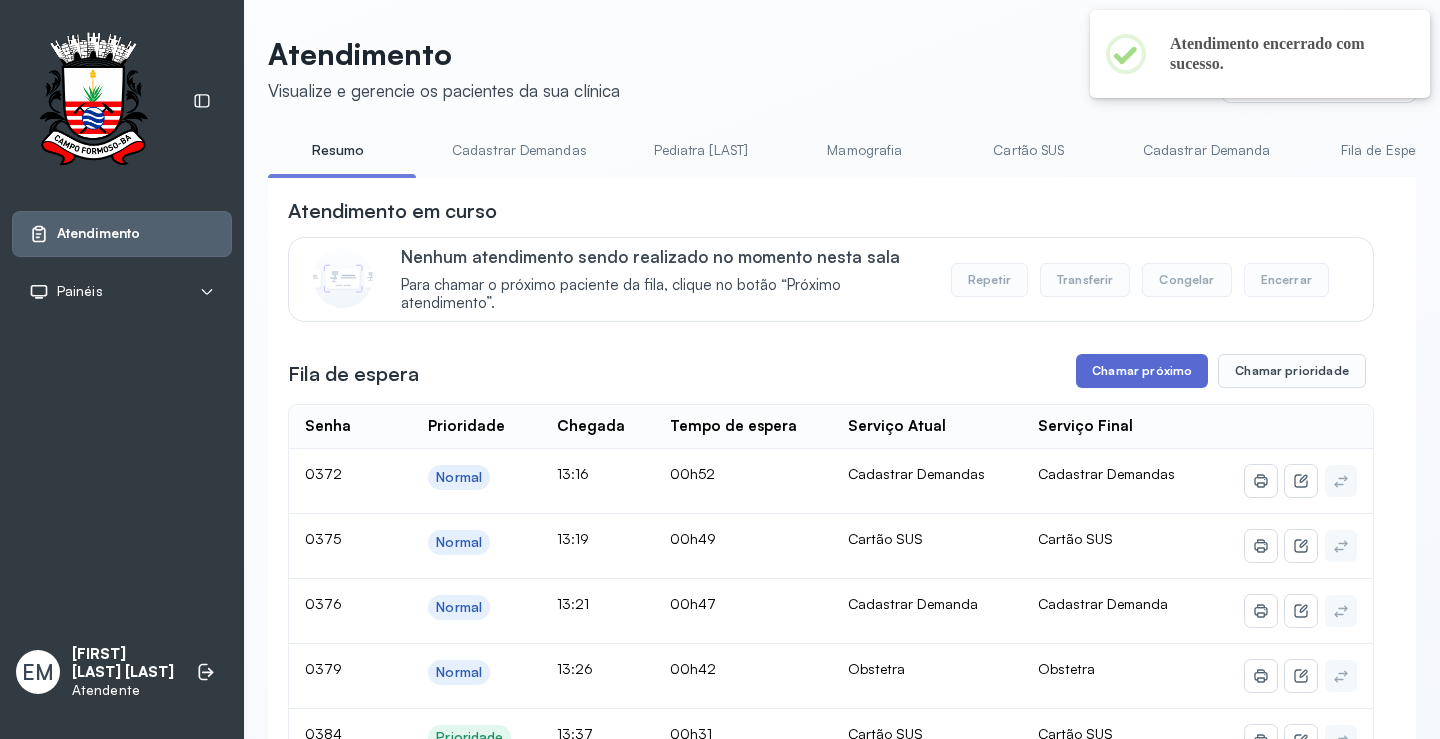 click on "Chamar próximo" at bounding box center (1142, 371) 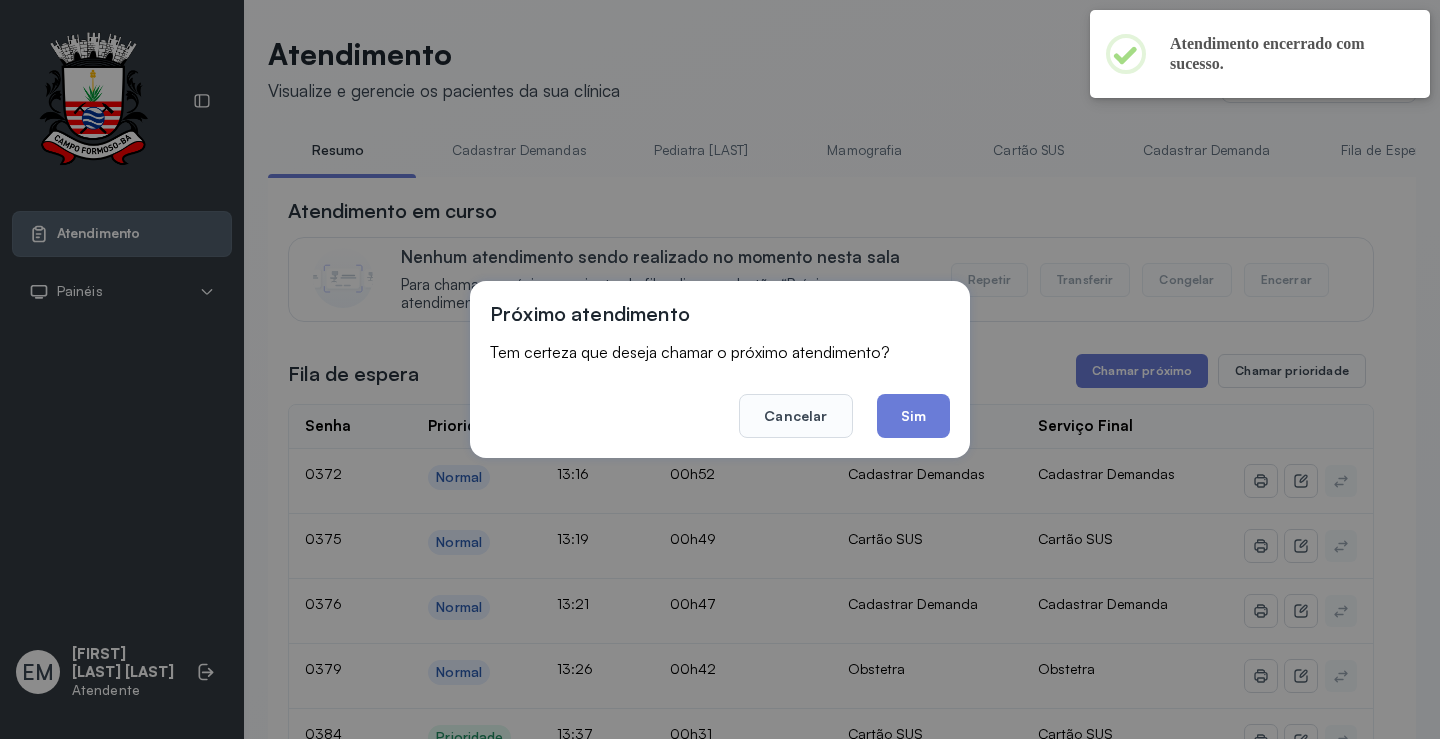 click on "Sim" 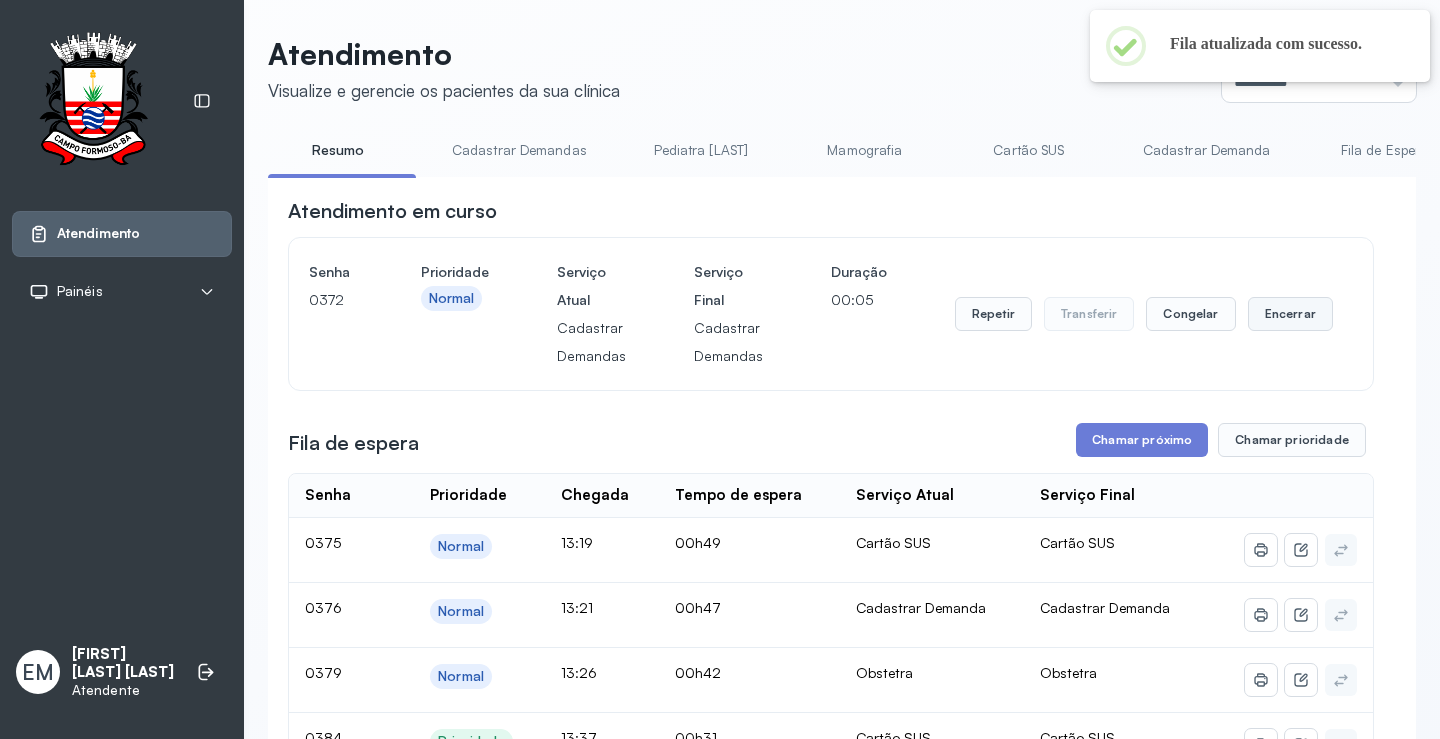 click on "Encerrar" at bounding box center (1290, 314) 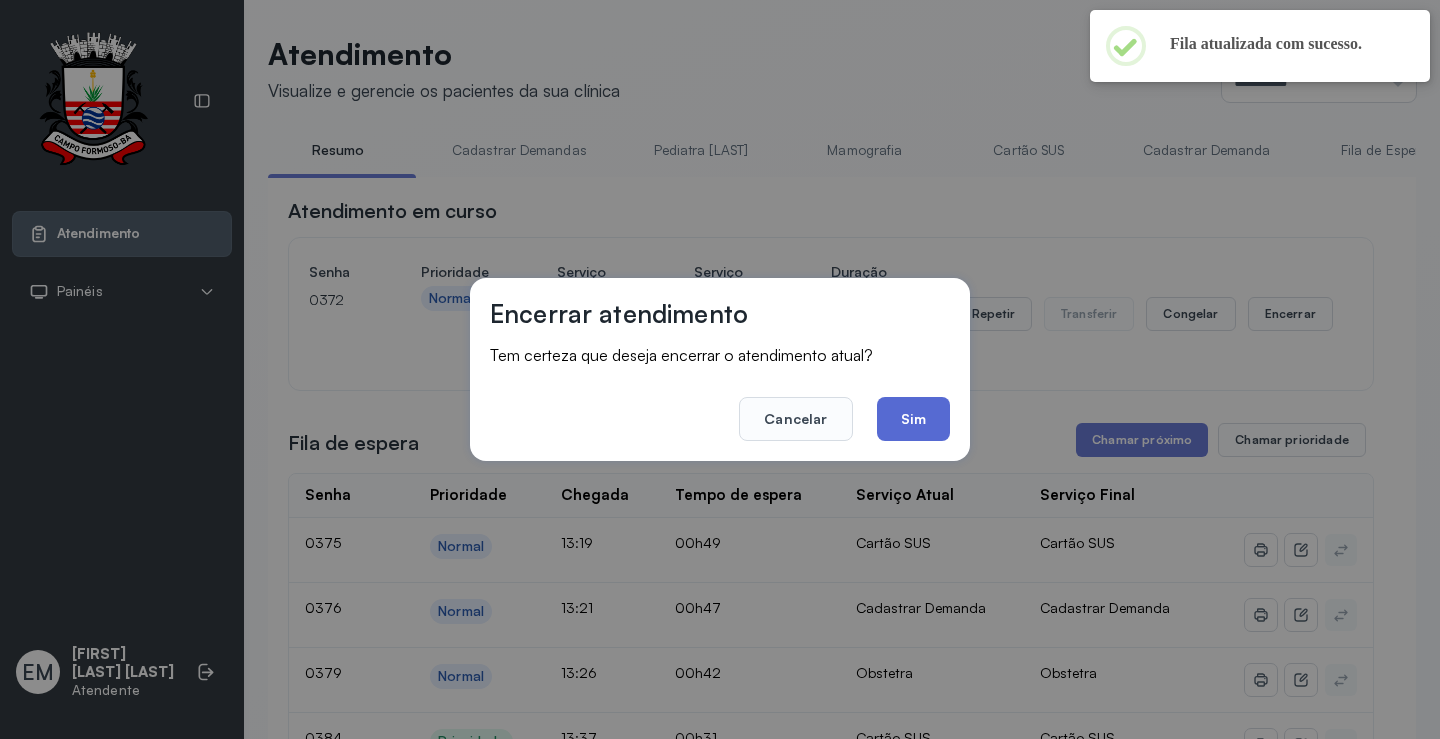 click on "Sim" 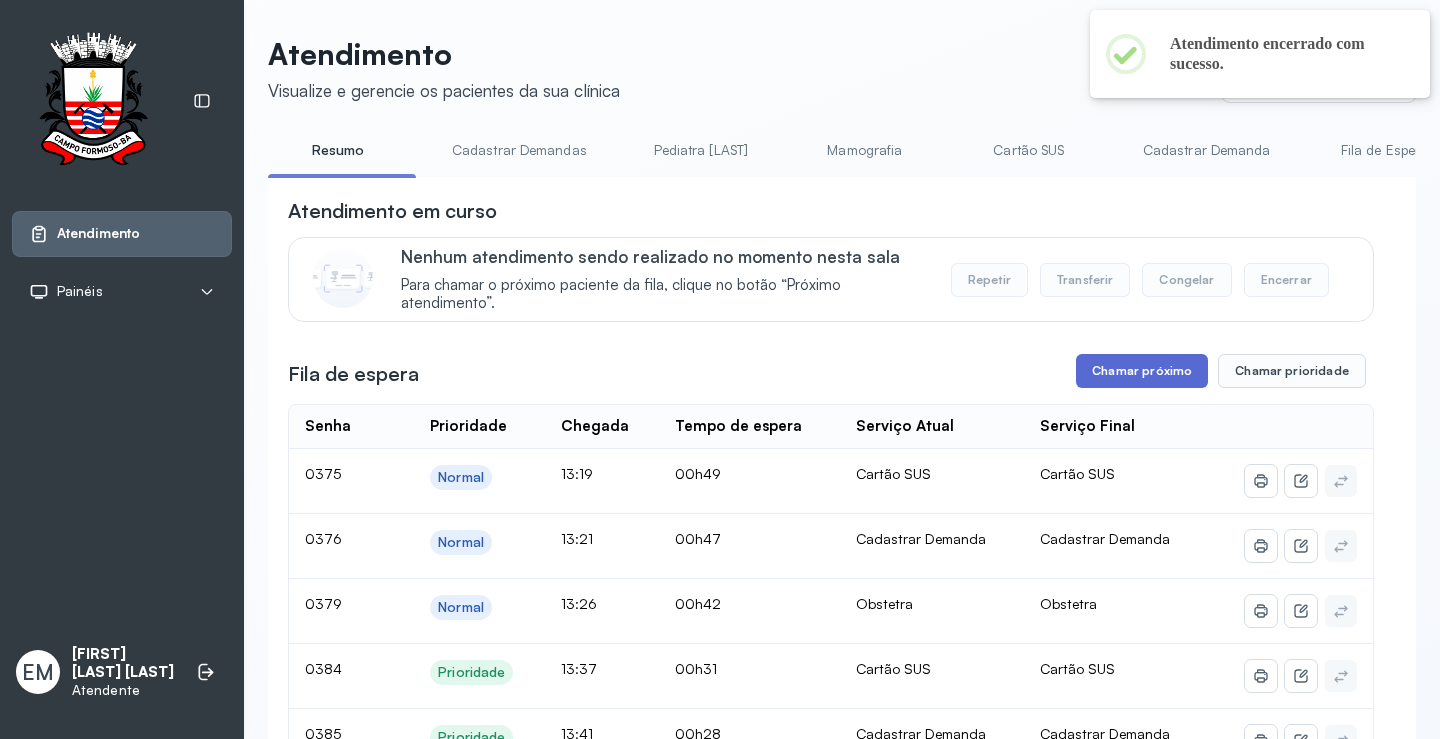 click on "Chamar próximo" at bounding box center (1142, 371) 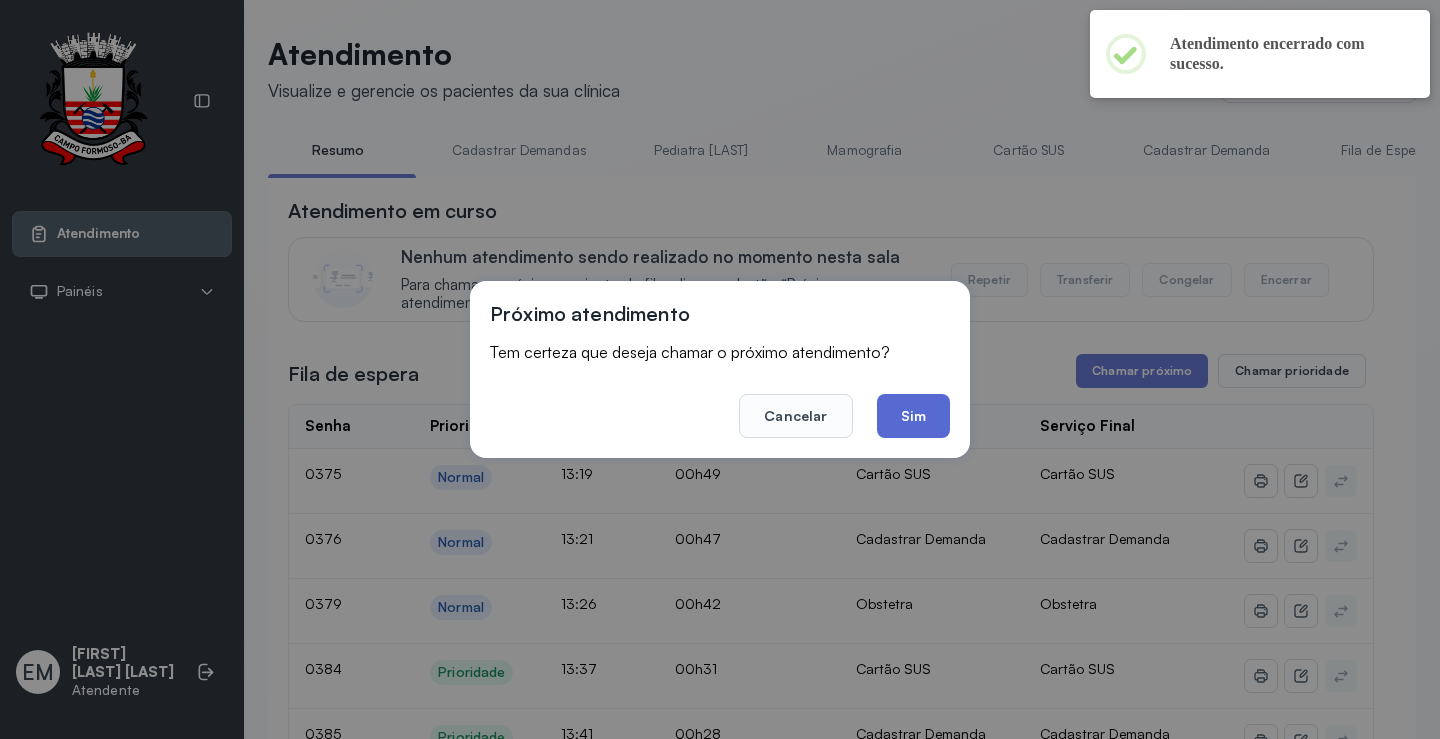 click on "Sim" 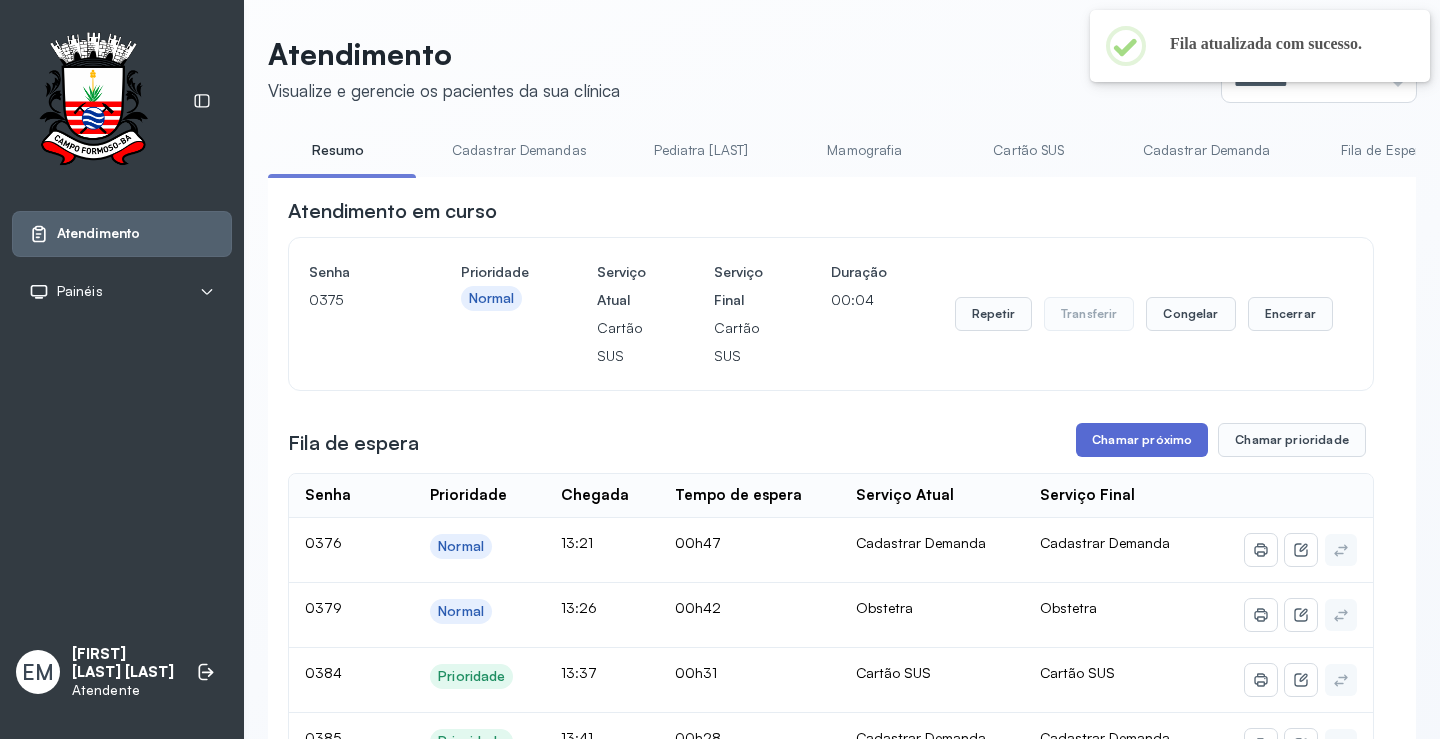 click on "Chamar próximo" at bounding box center [1142, 440] 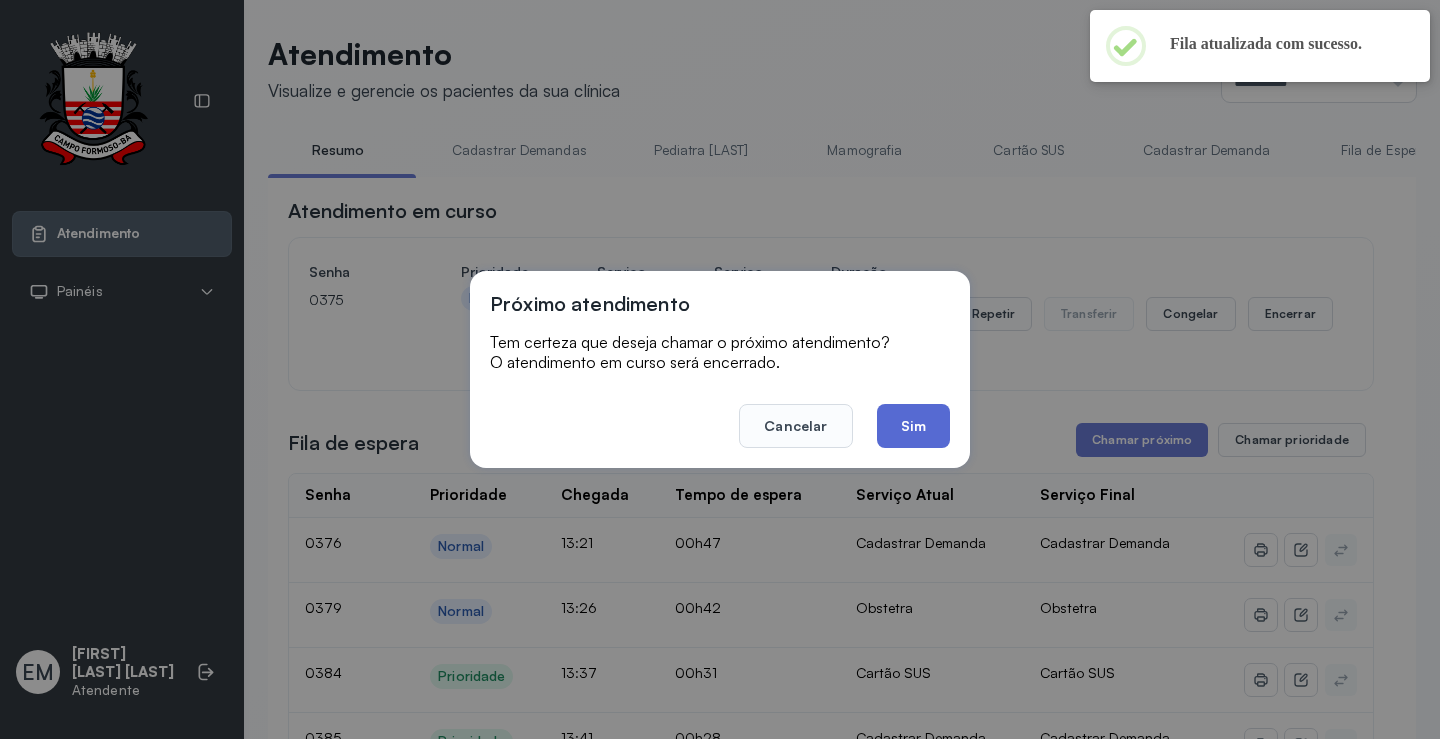 click on "Sim" 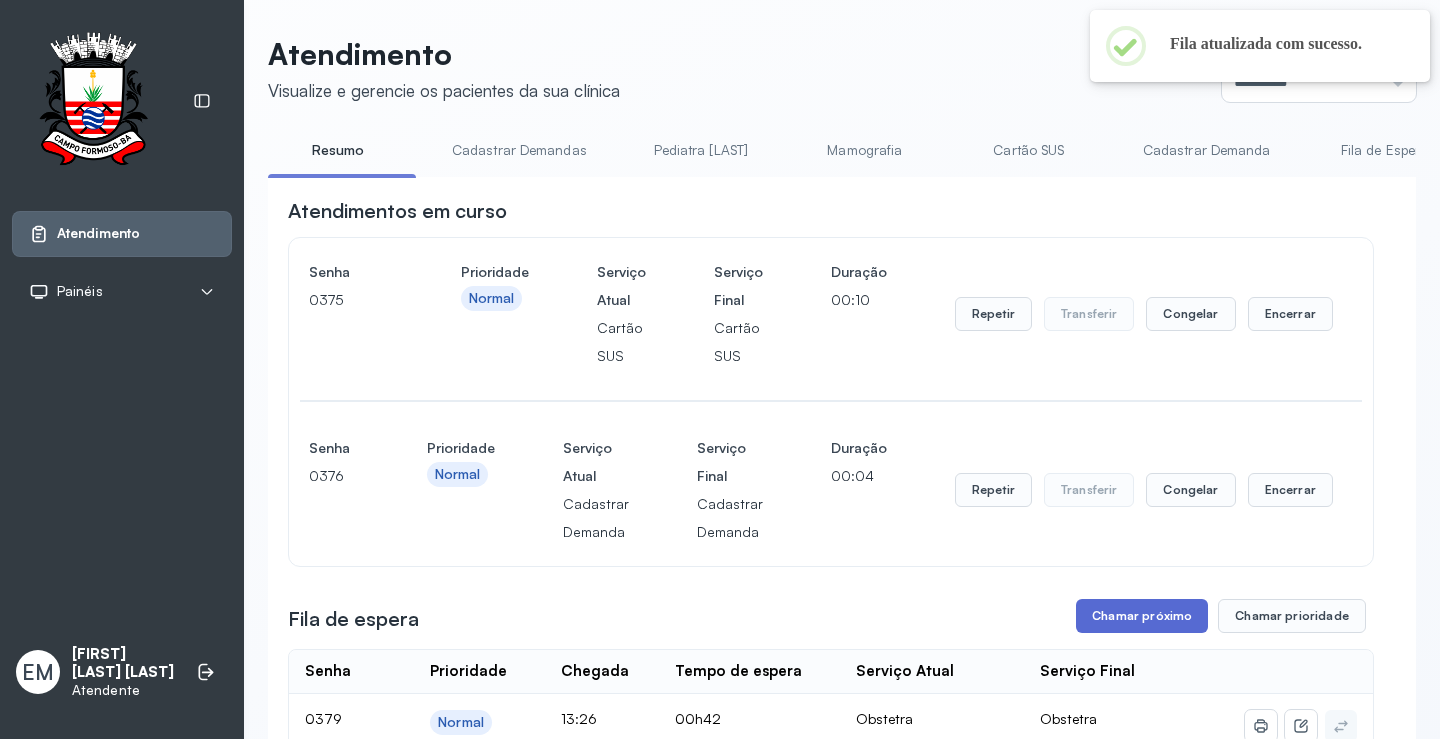 click on "Chamar próximo" at bounding box center (1142, 616) 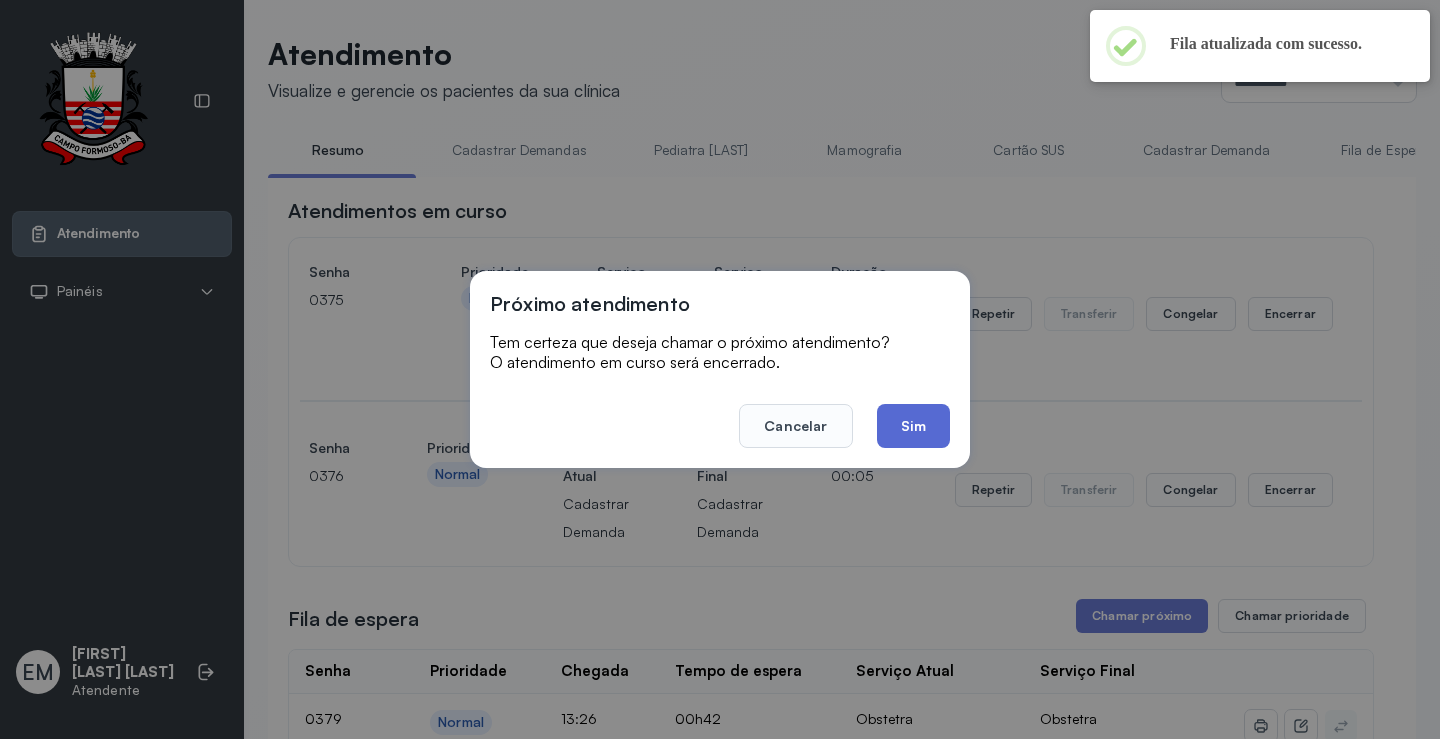 click on "Sim" 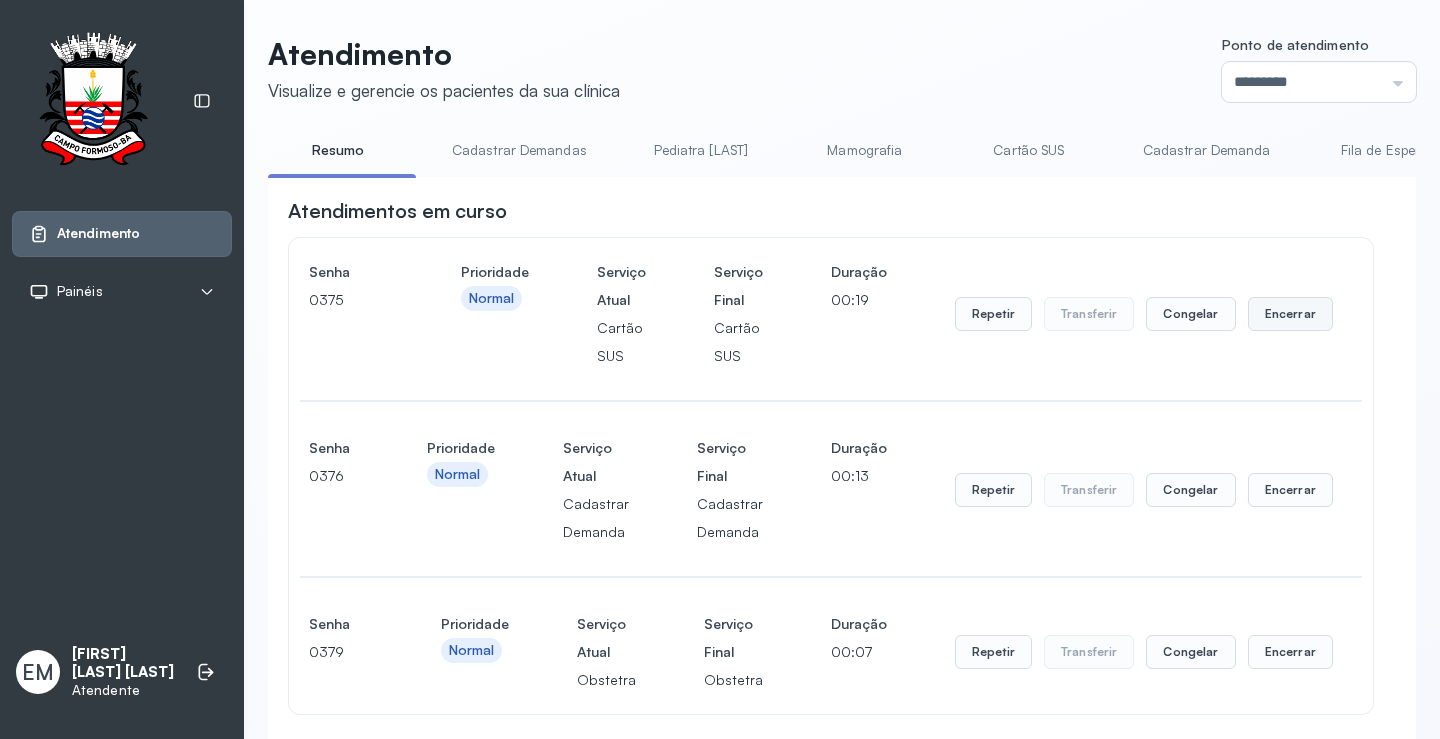 click on "Encerrar" at bounding box center [1290, 314] 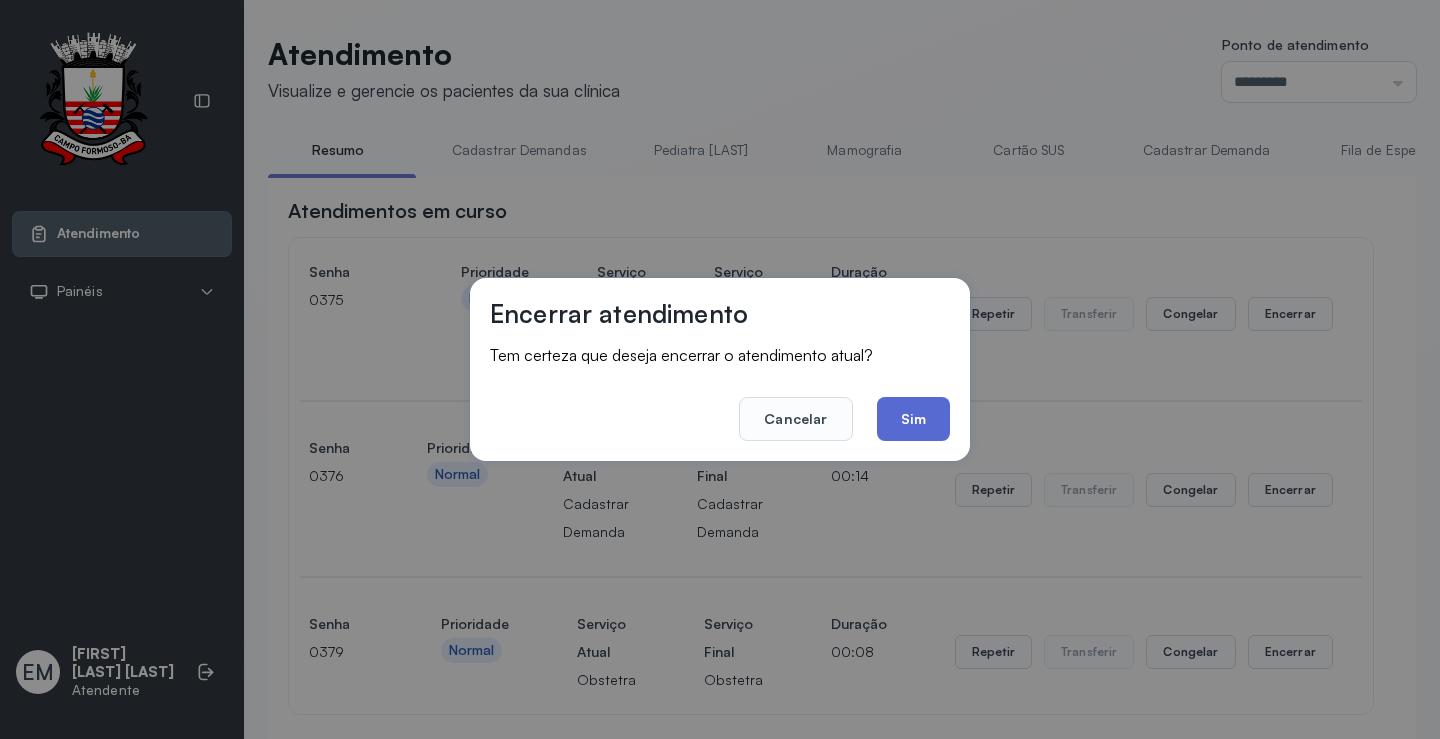 click on "Sim" 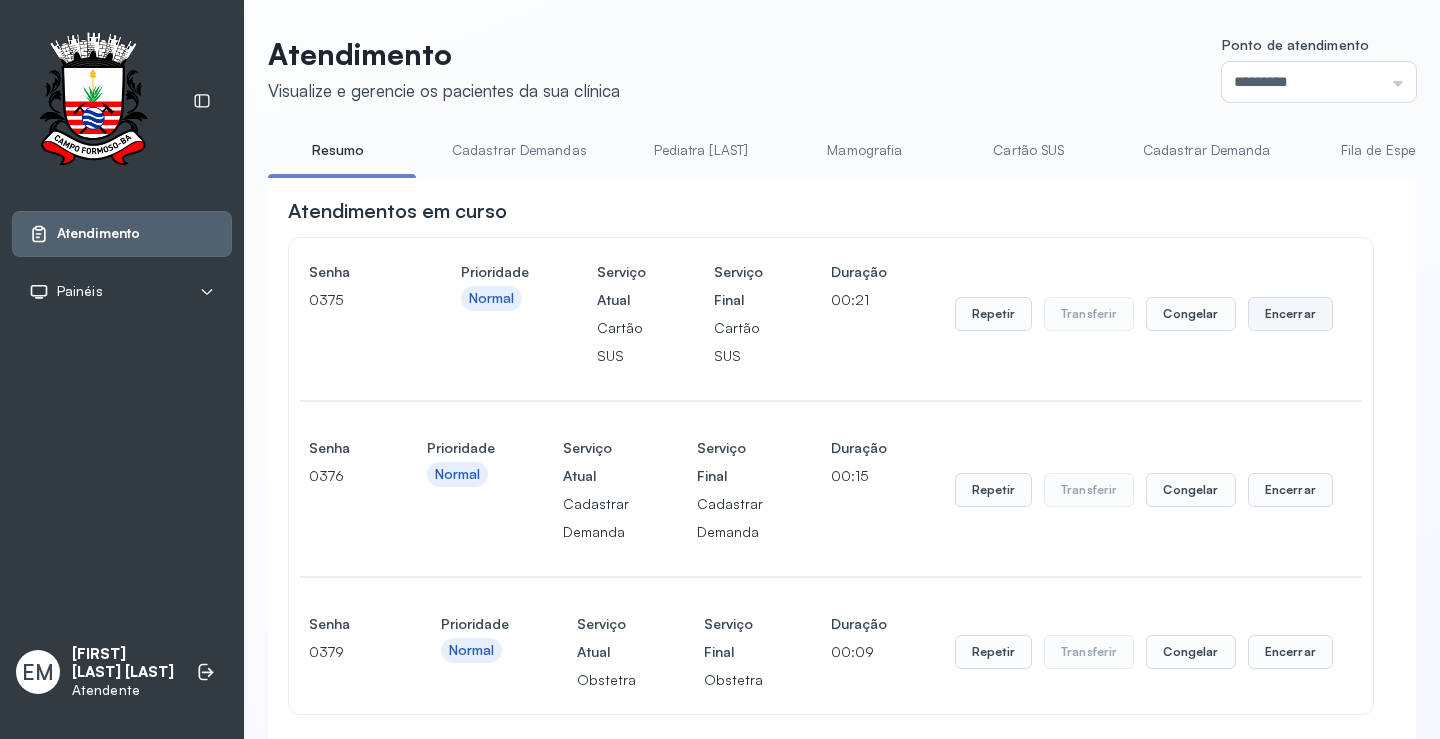 click on "Atendimentos em curso Senha 0375 Prioridade Normal Serviço Atual Cartão SUS Serviço Final Cartão SUS Duração 00:21 Repetir Transferir Congelar Encerrar Senha 0376 Prioridade Normal Serviço Atual Cadastrar Demanda Serviço Final Cadastrar Demanda Duração 00:15 Repetir Transferir Congelar Encerrar Senha 0379 Prioridade Normal Serviço Atual Obstetra Serviço Final Obstetra Duração 00:09 Repetir Transferir Congelar Encerrar Fila de espera Chamar próximo Chamar prioridade Senha    Prioridade  Chegada  Tempo de espera  Serviço Atual  Serviço Final    0384 Prioridade 13:37 00h31 Cartão SUS Cartão SUS 0385 Prioridade 13:41 00h28 Cadastrar Demanda Cadastrar Demanda 0386 Prioridade 13:43 00h26 Cadastrar Demanda Cadastrar Demanda 0387 Normal 13:43 00h25 Cadastrar Demanda Cadastrar Demanda 0388 Normal 13:48 00h21 Cadastrar Demanda Cadastrar Demanda 0389 Normal 13:50 00h19 Cadastrar Demanda Cadastrar Demanda 0390 Normal 13:50 00h19 Cadastrar Demanda Cadastrar Demanda 0391 Prioridade 13:51 00h18 0392 13:51" at bounding box center [831, 2684] 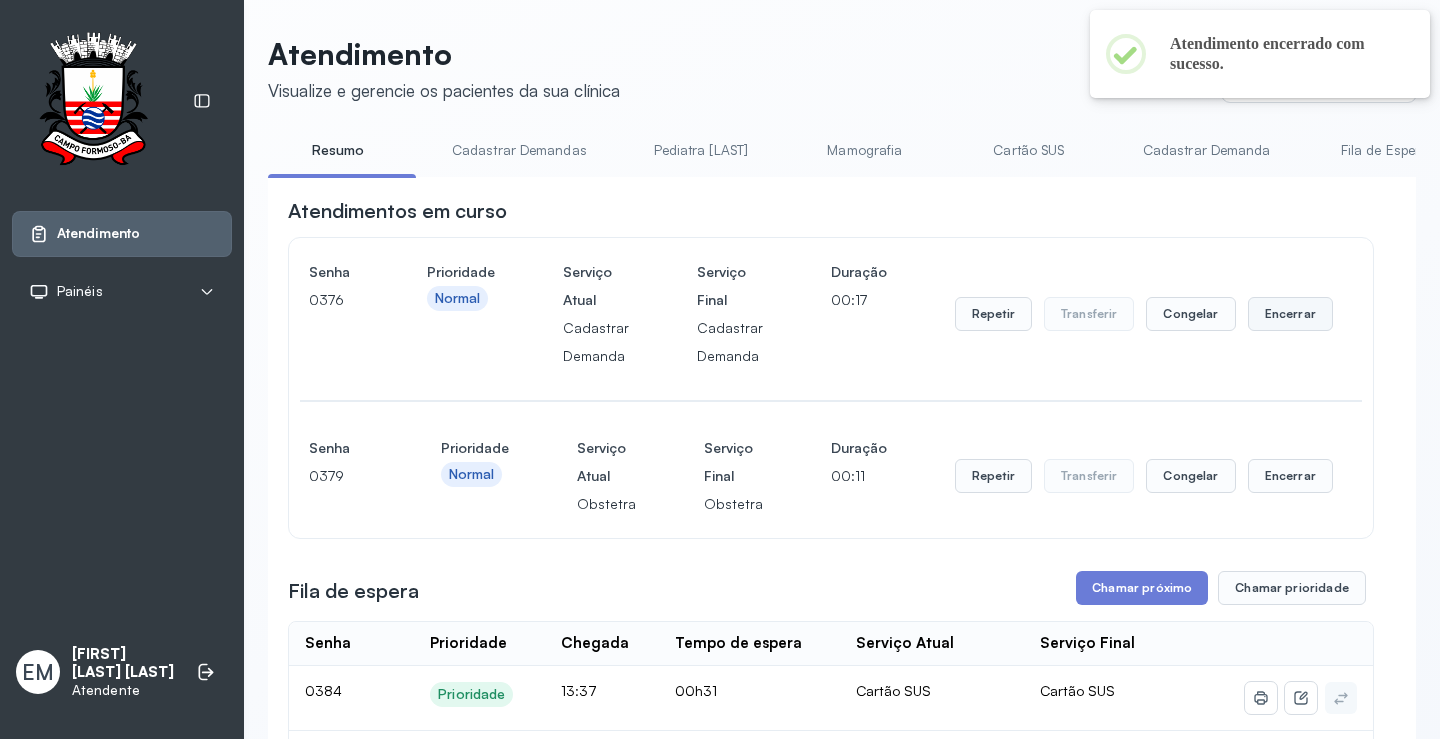 click on "Encerrar" at bounding box center [1290, 314] 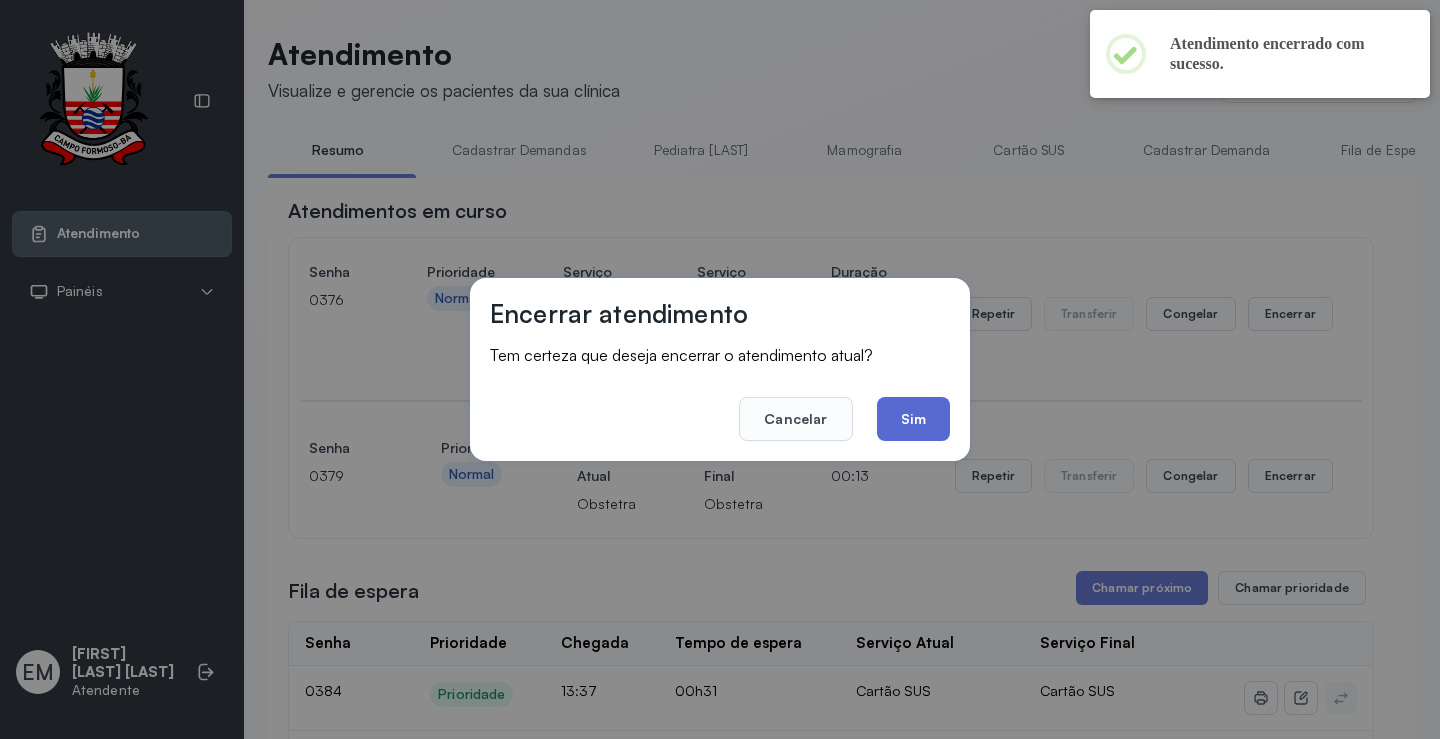 click on "Sim" 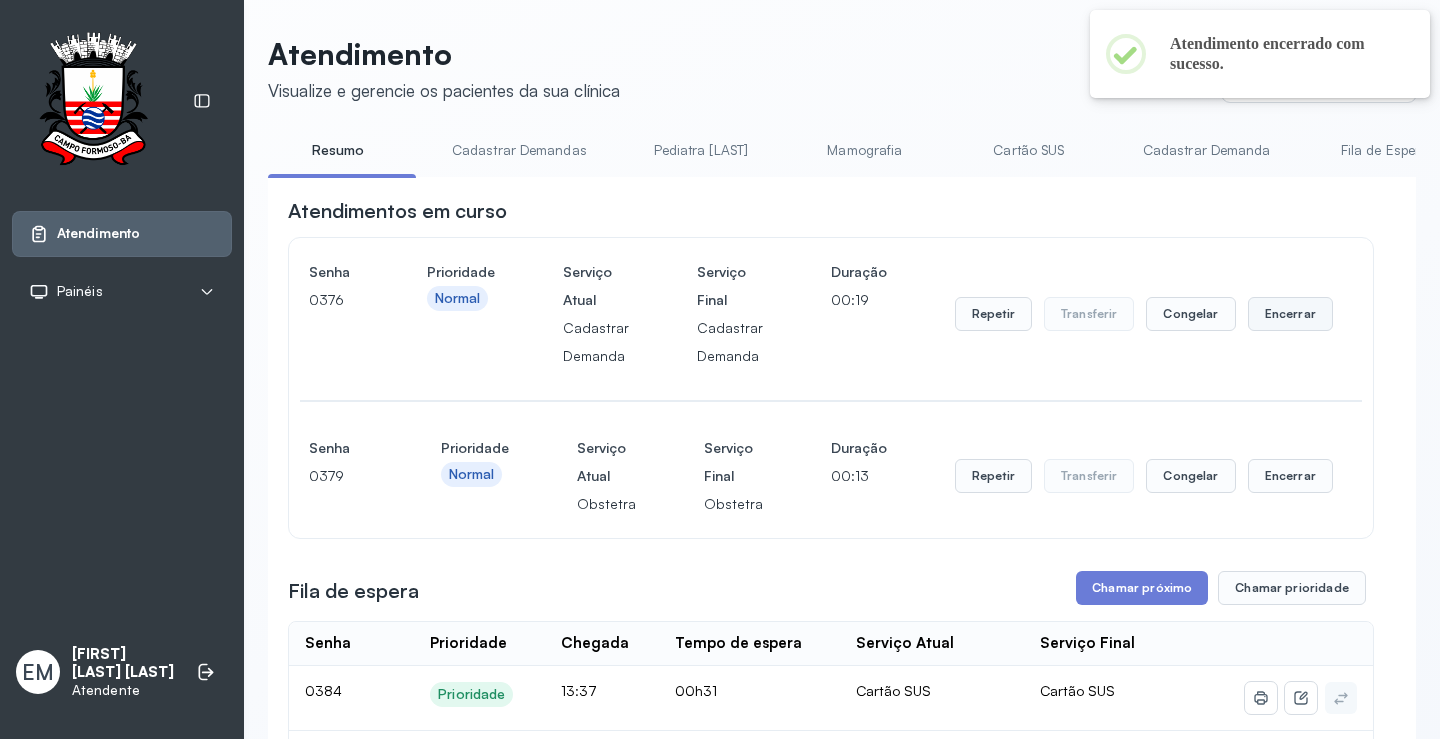 click on "Encerrar" at bounding box center (1290, 314) 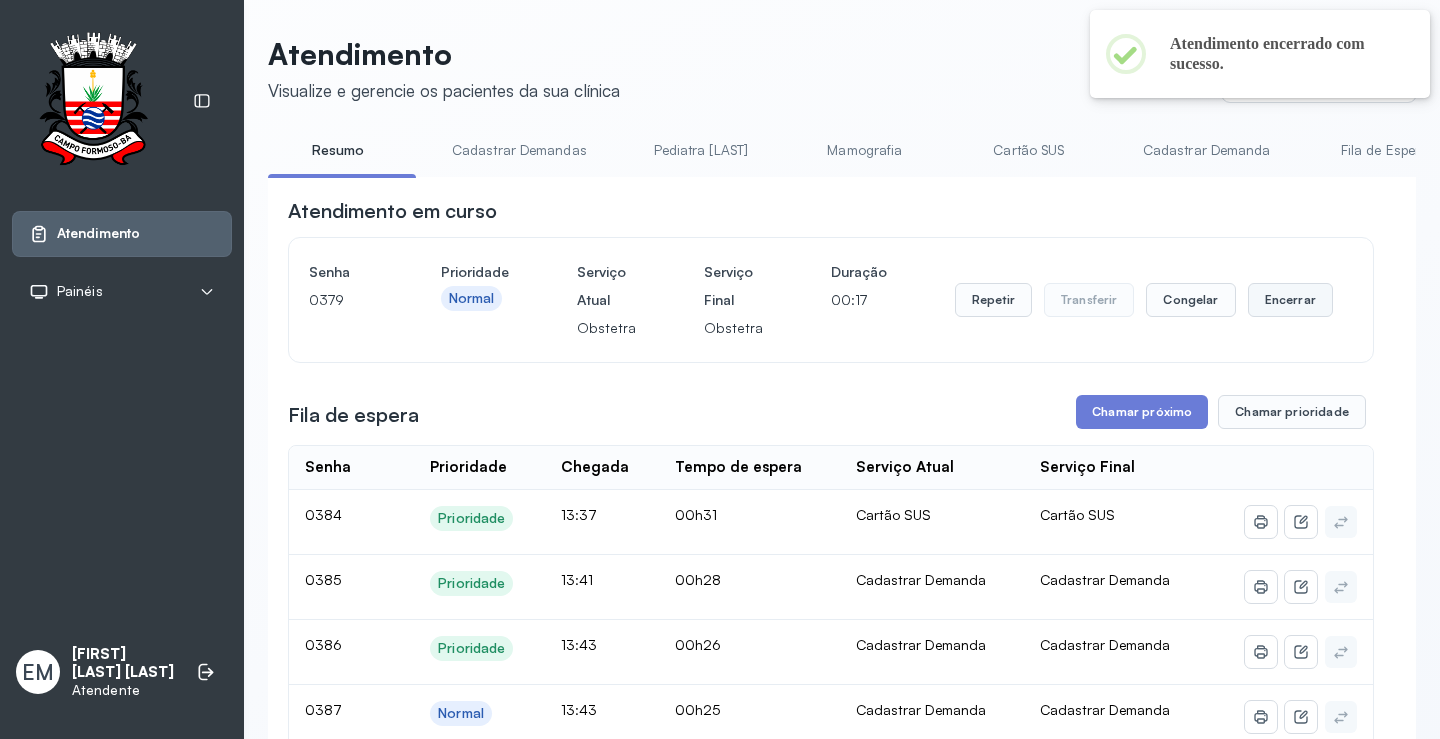 click on "Encerrar" at bounding box center (1290, 300) 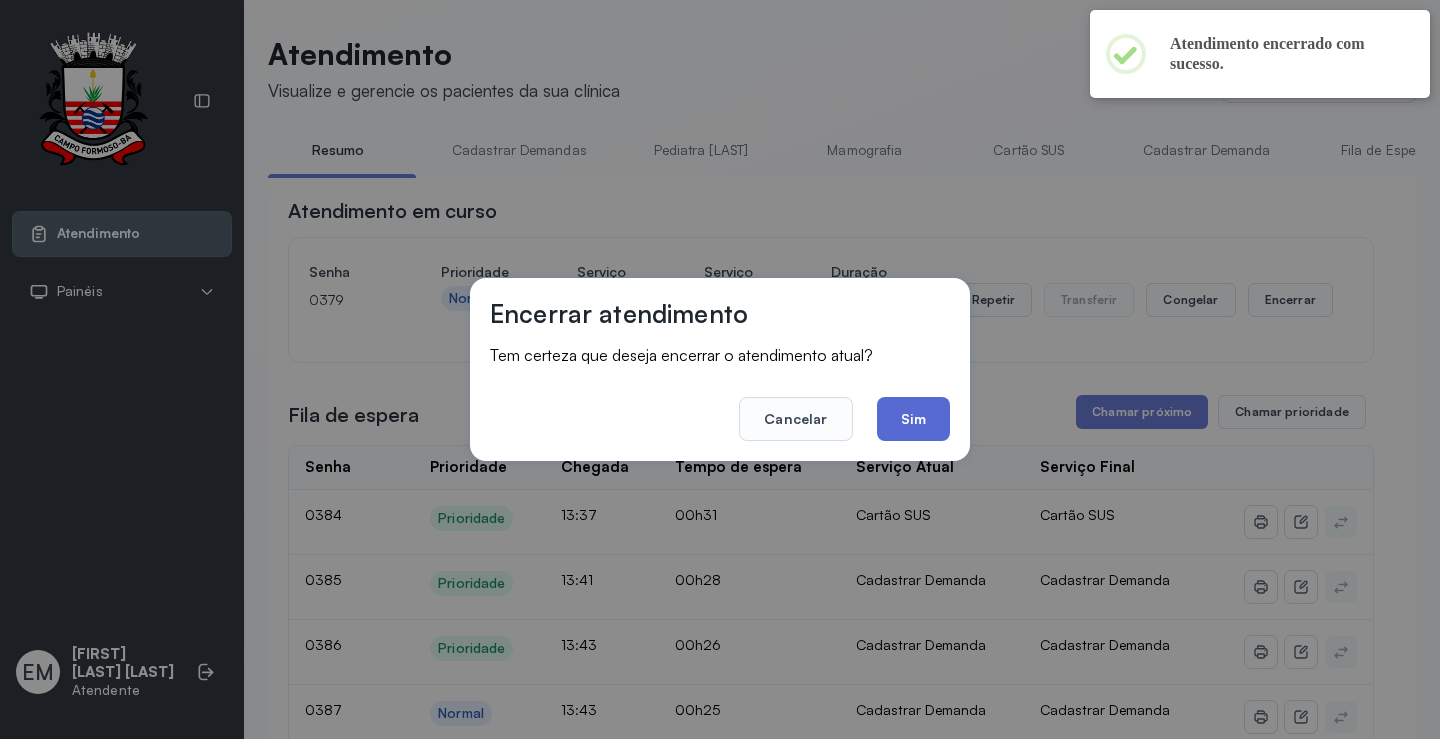 click on "Sim" 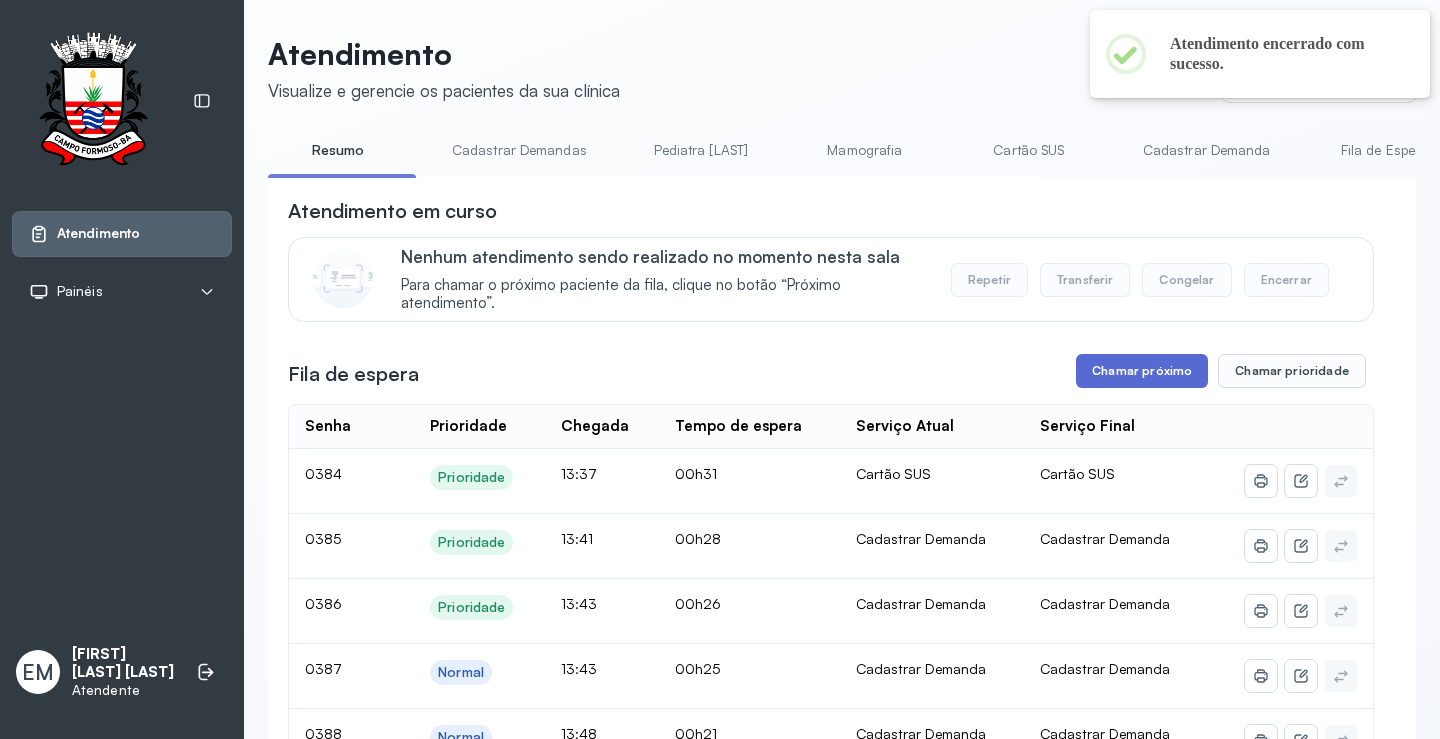click on "Chamar próximo" at bounding box center [1142, 371] 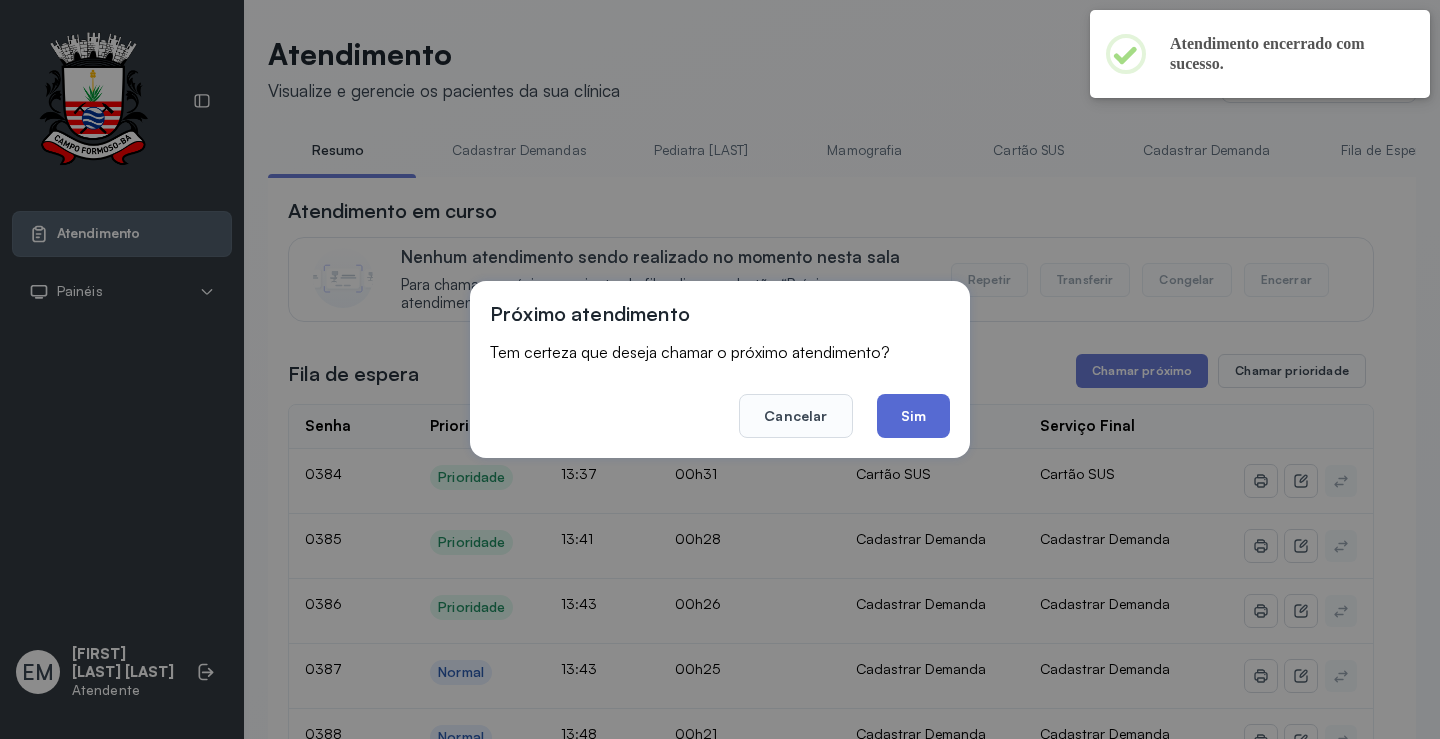 click on "Sim" 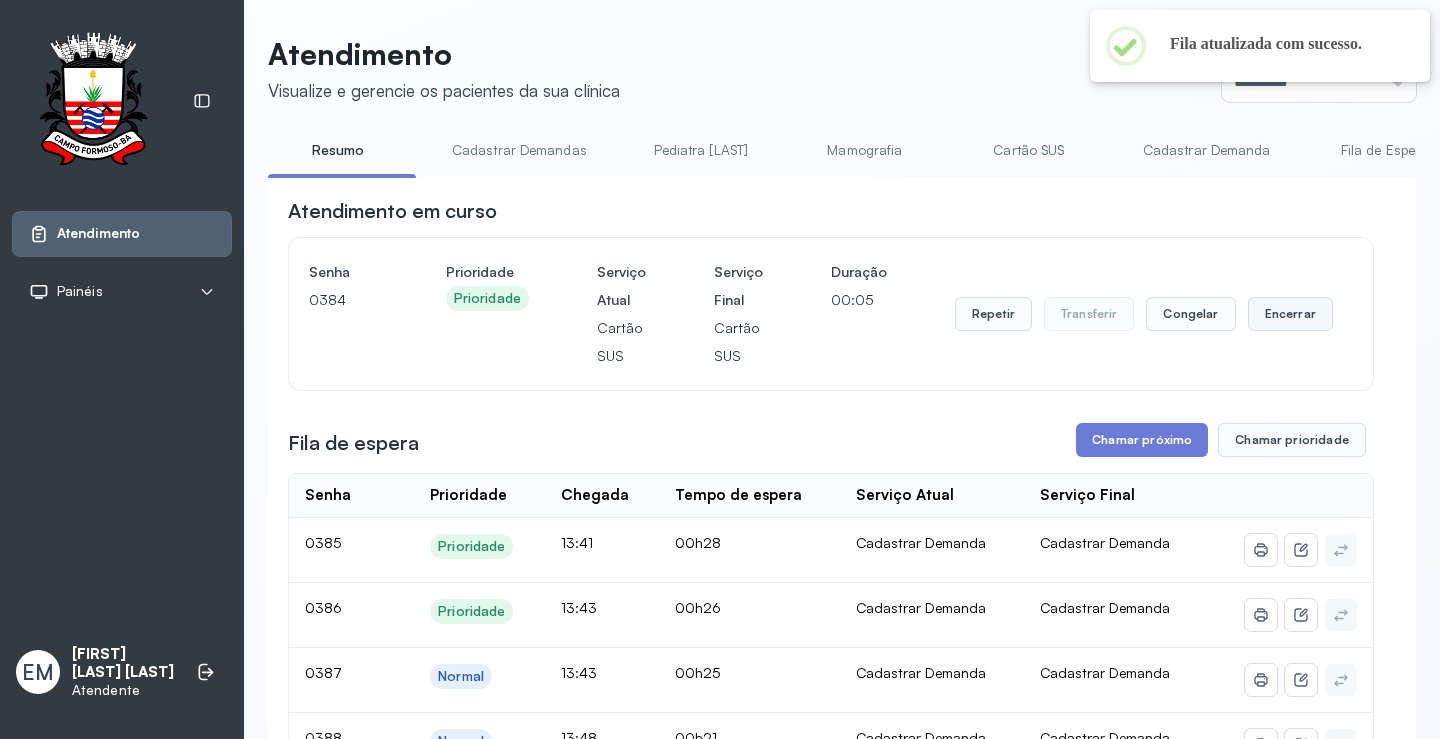 click on "Encerrar" at bounding box center (1290, 314) 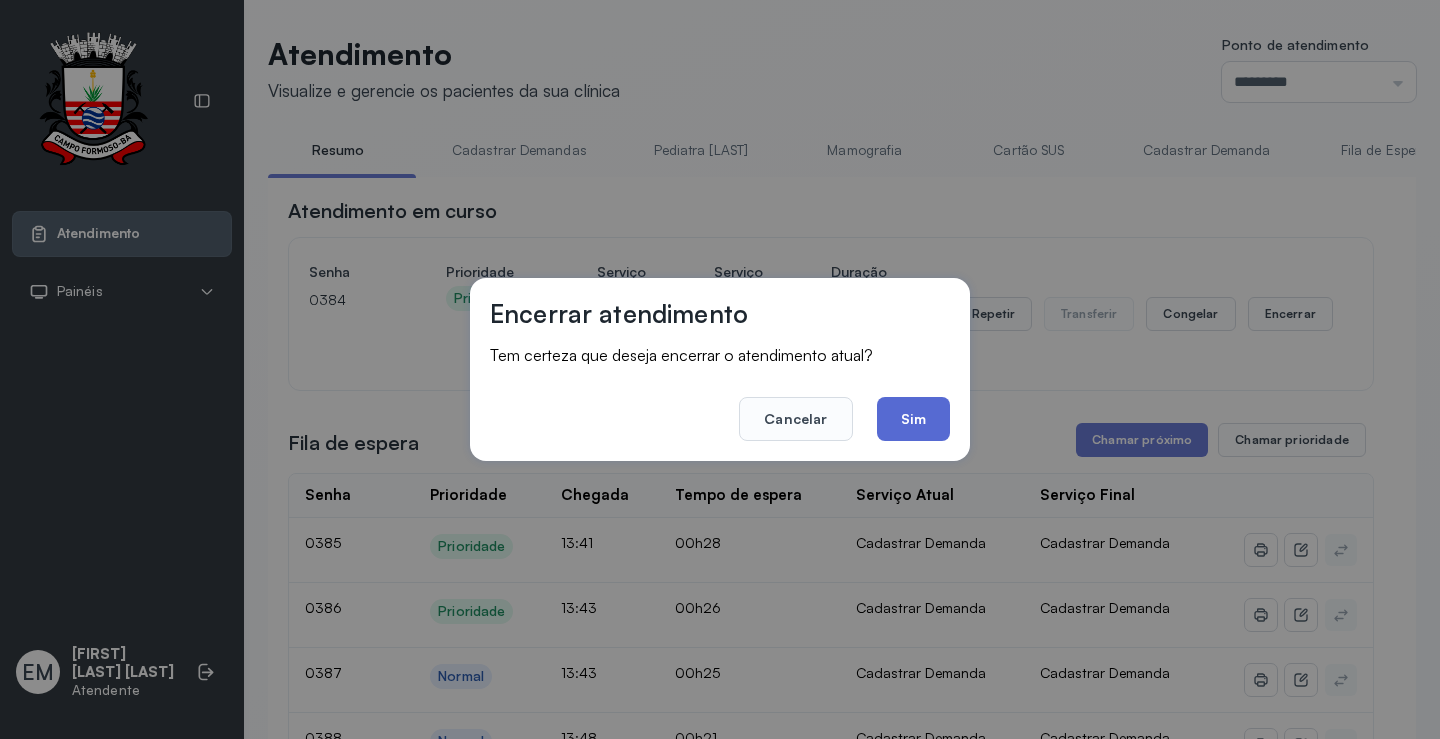 click on "Sim" 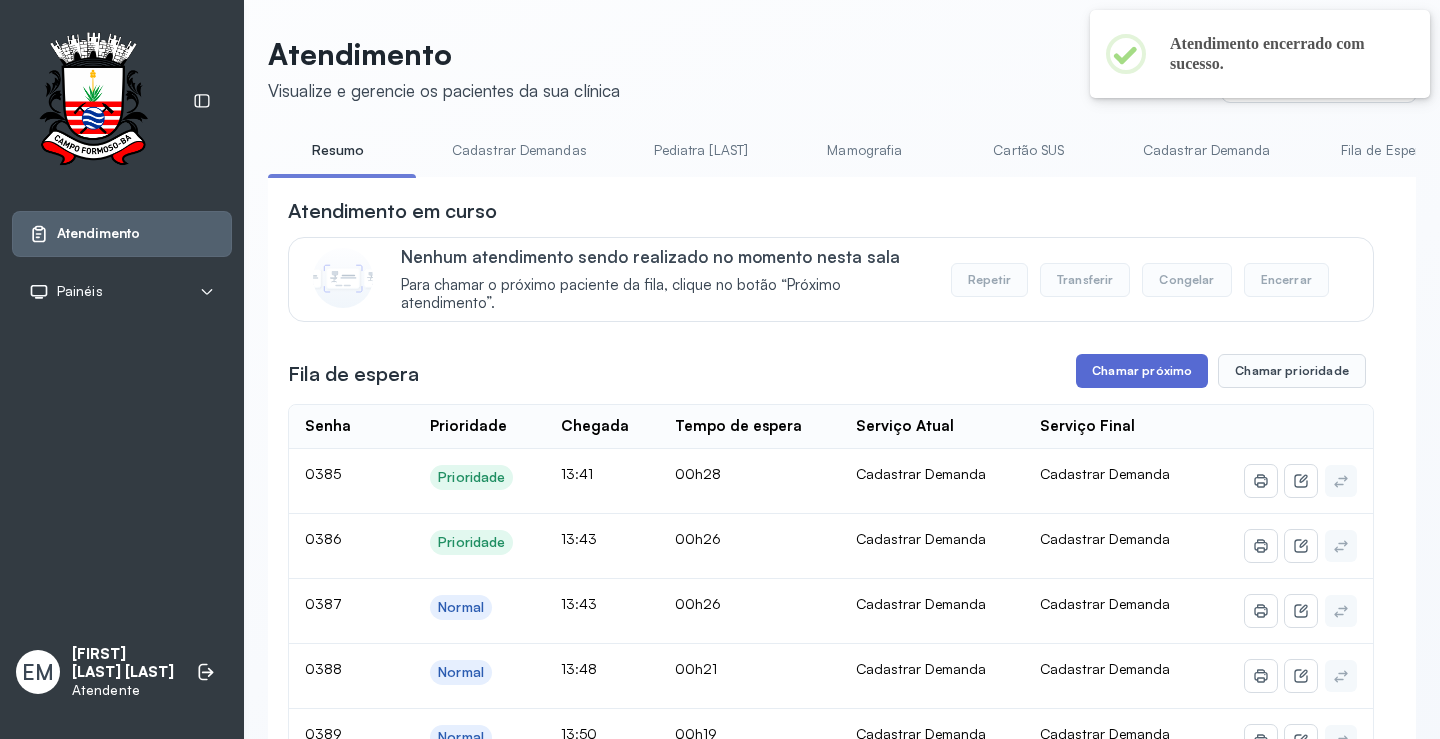 click on "Chamar próximo" at bounding box center [1142, 371] 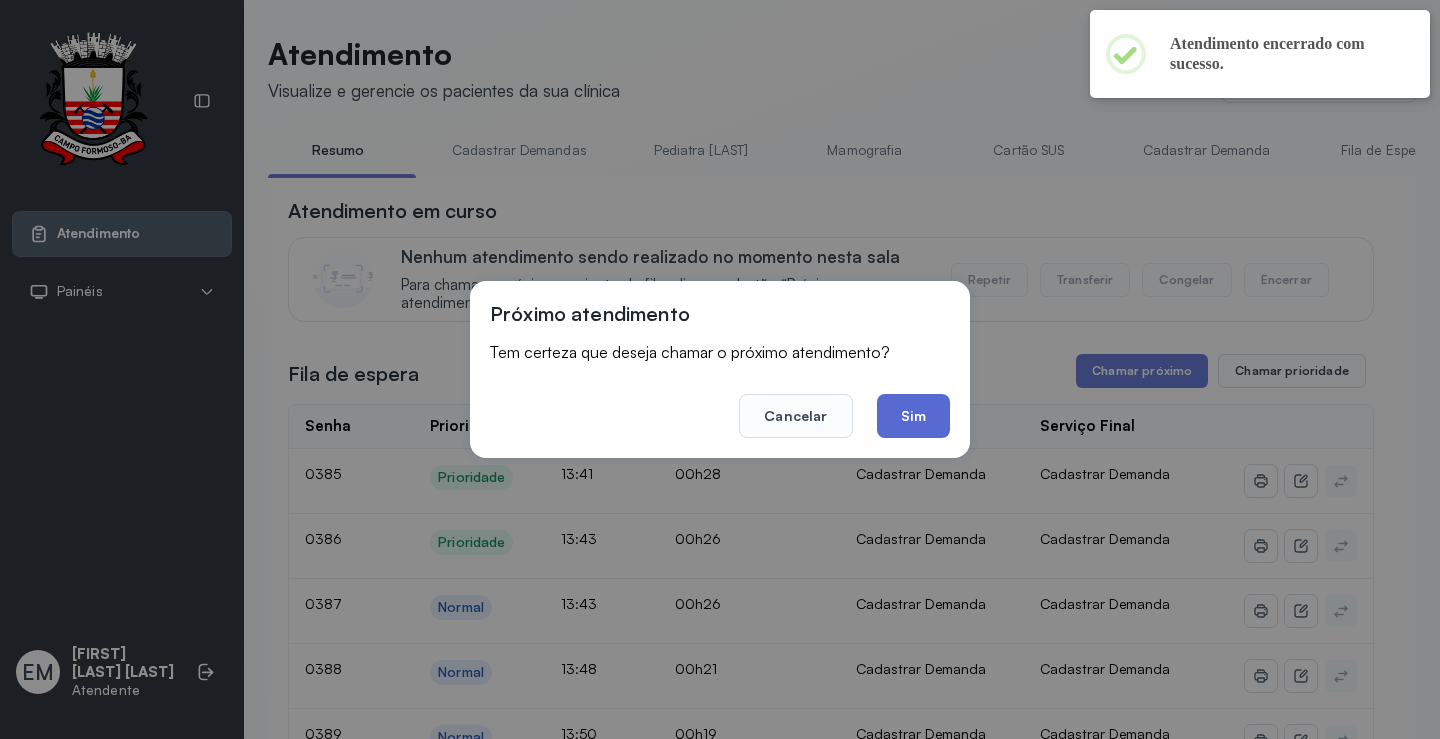 click on "Sim" 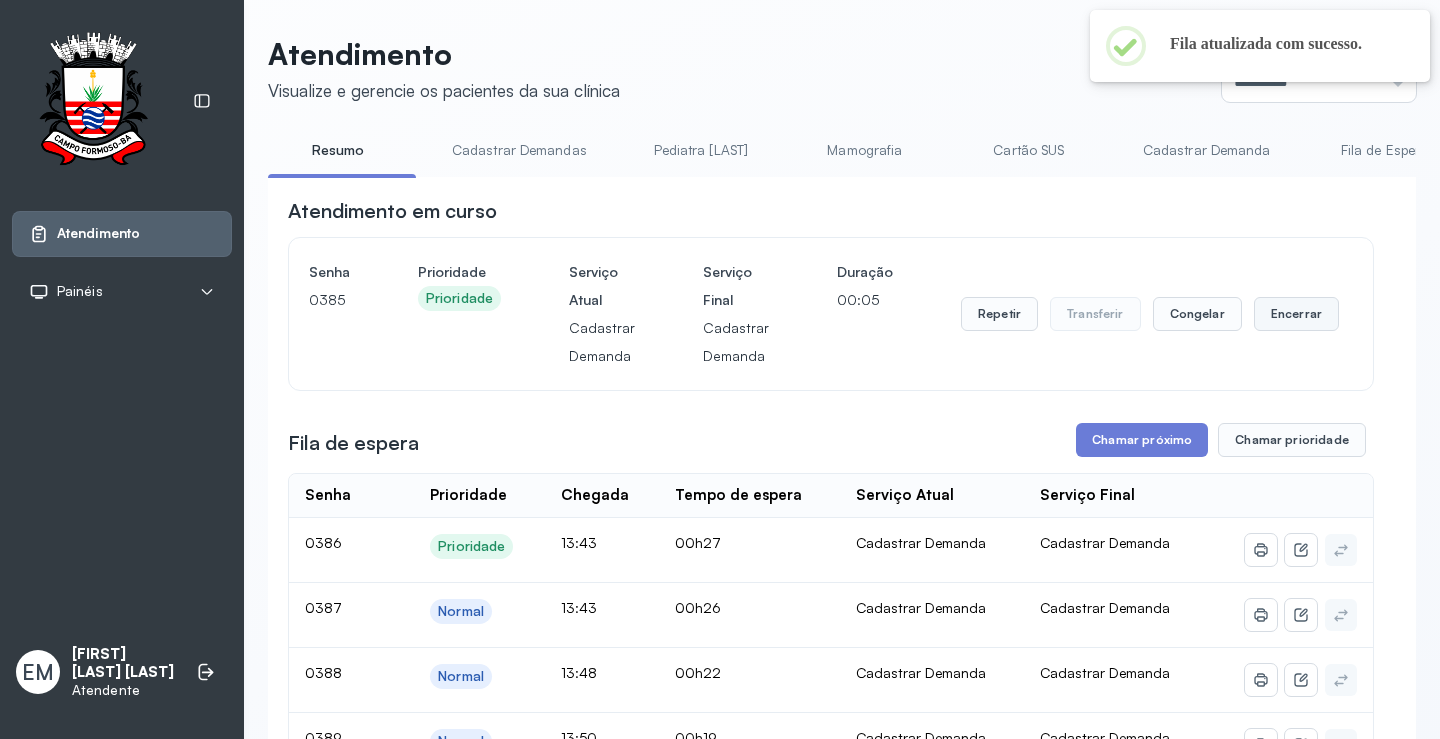click on "Encerrar" at bounding box center (1296, 314) 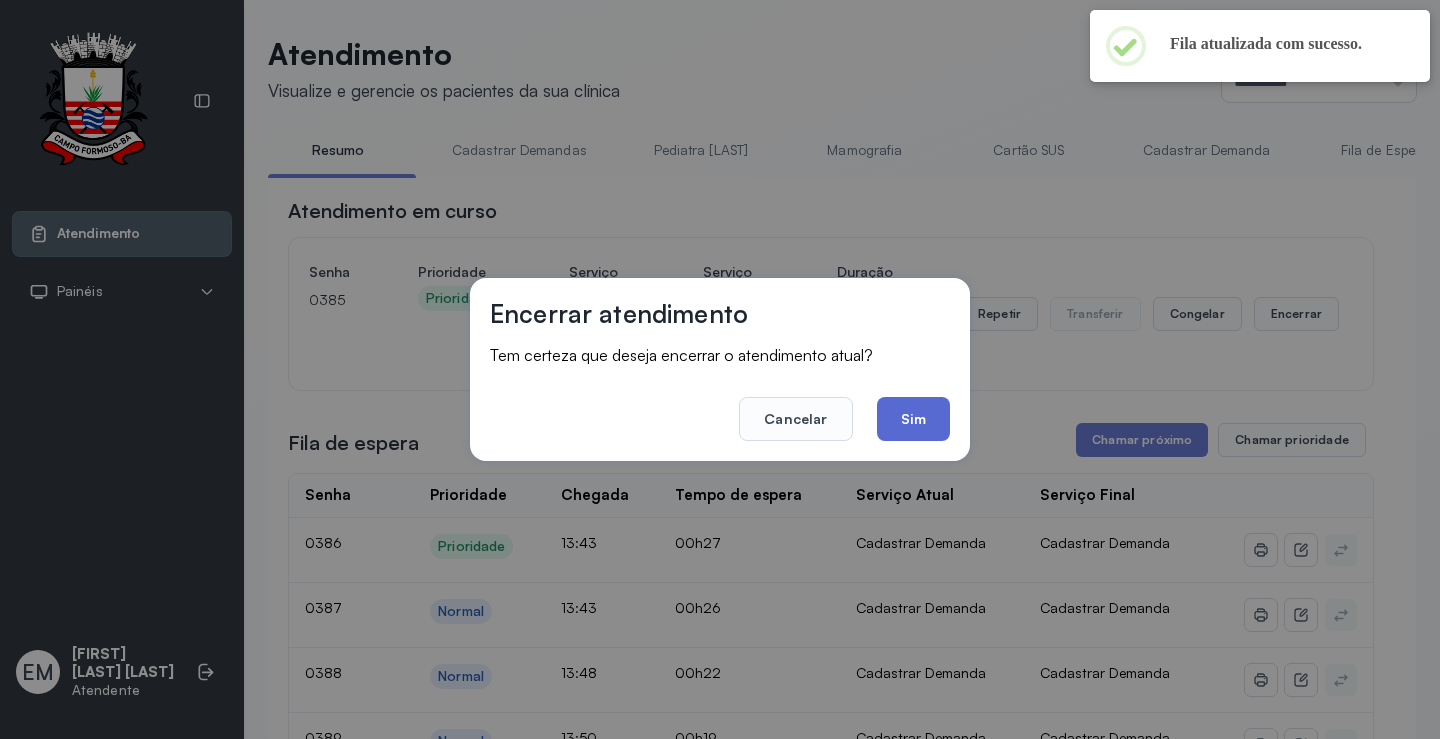 click on "Sim" 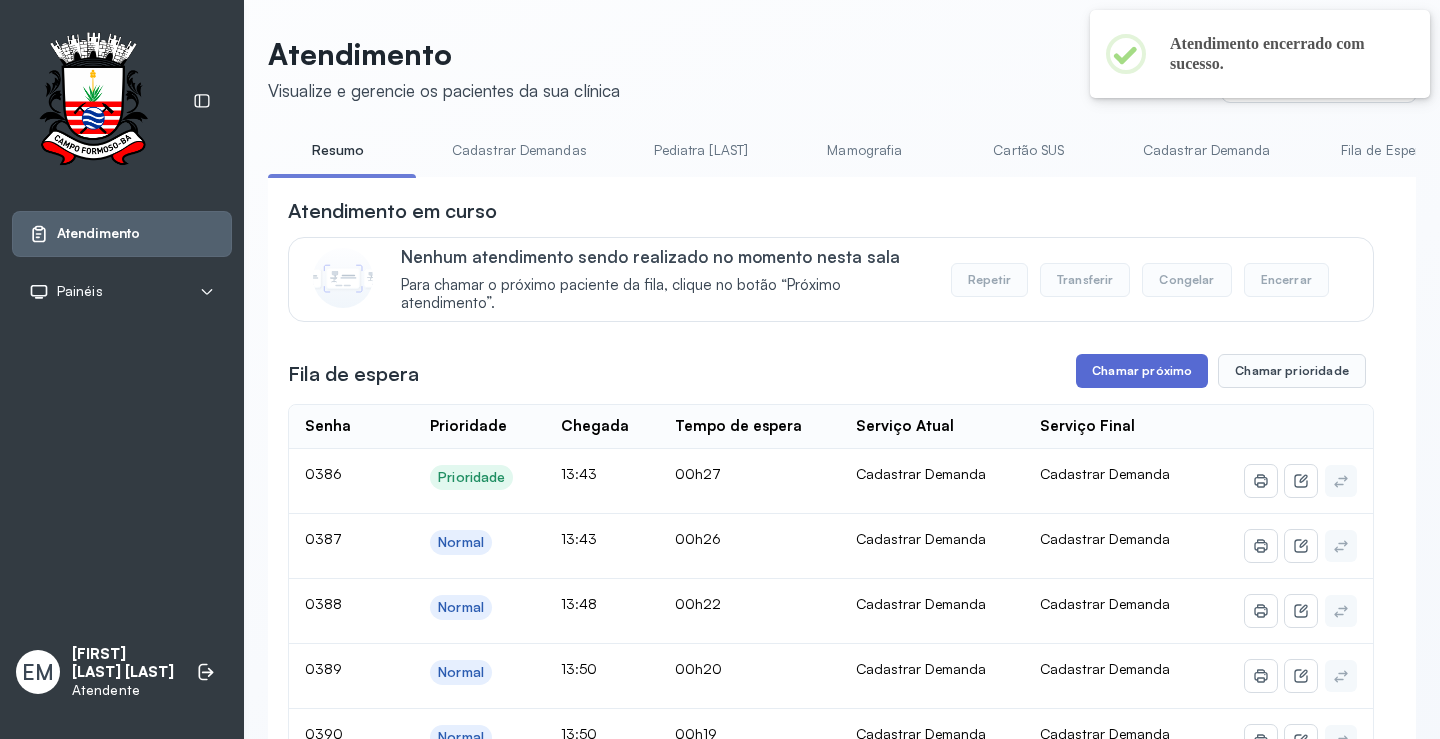 click on "Chamar próximo" at bounding box center [1142, 371] 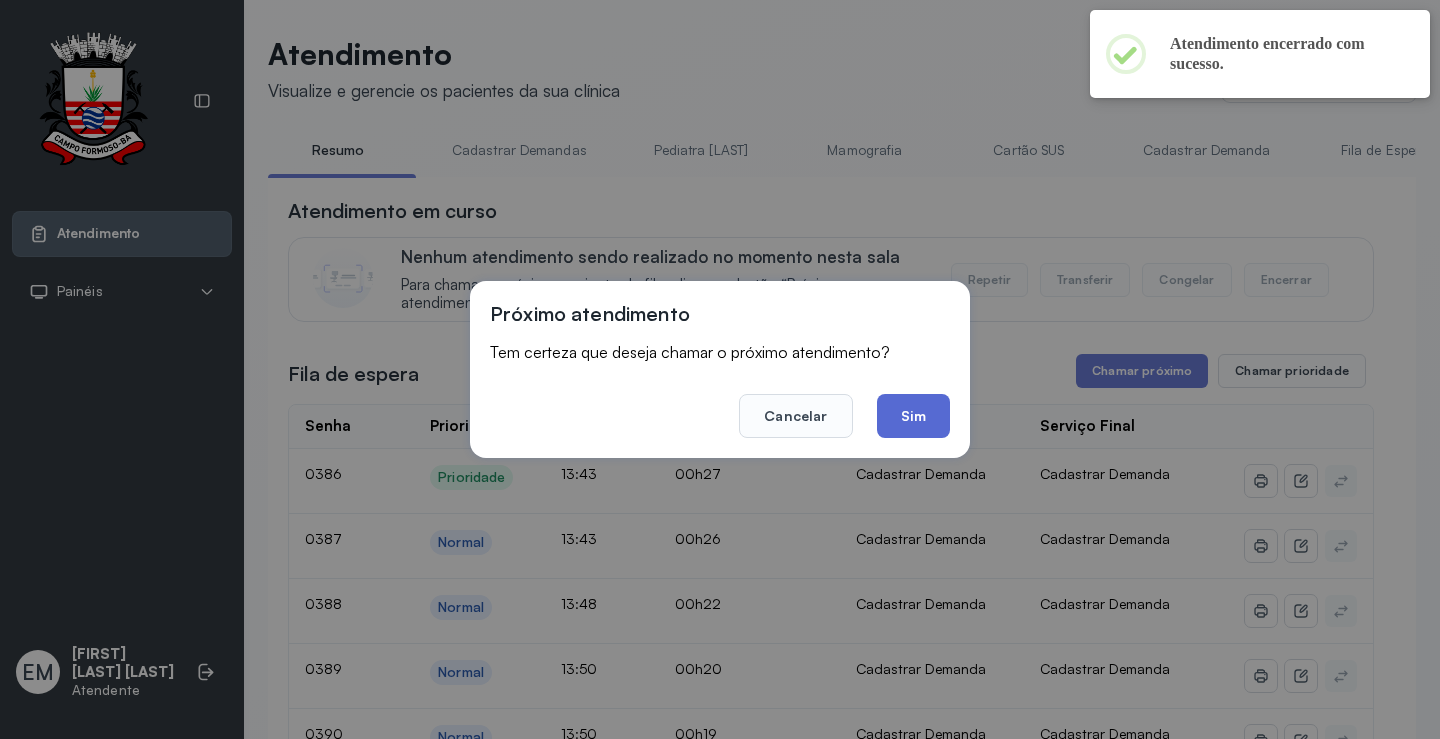 click on "Sim" 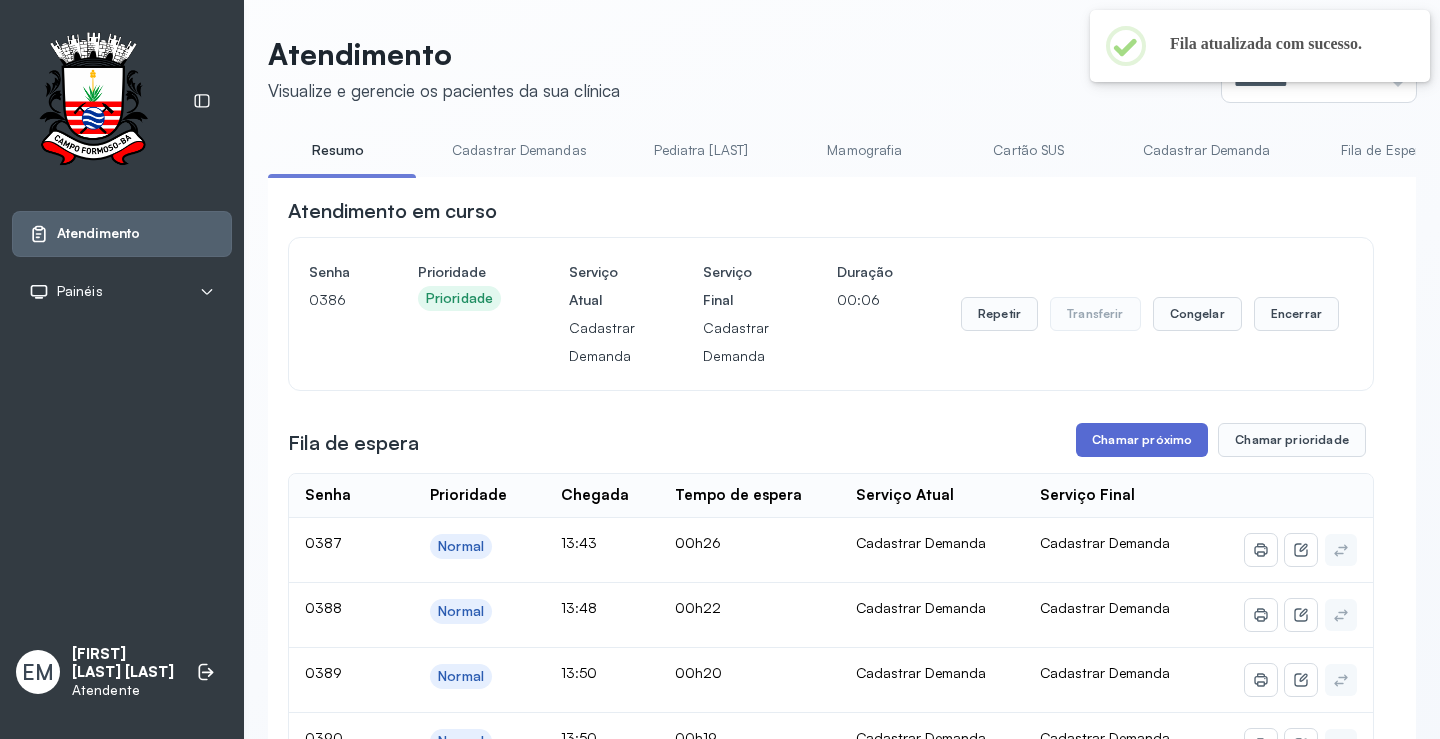click on "Chamar próximo" at bounding box center [1142, 440] 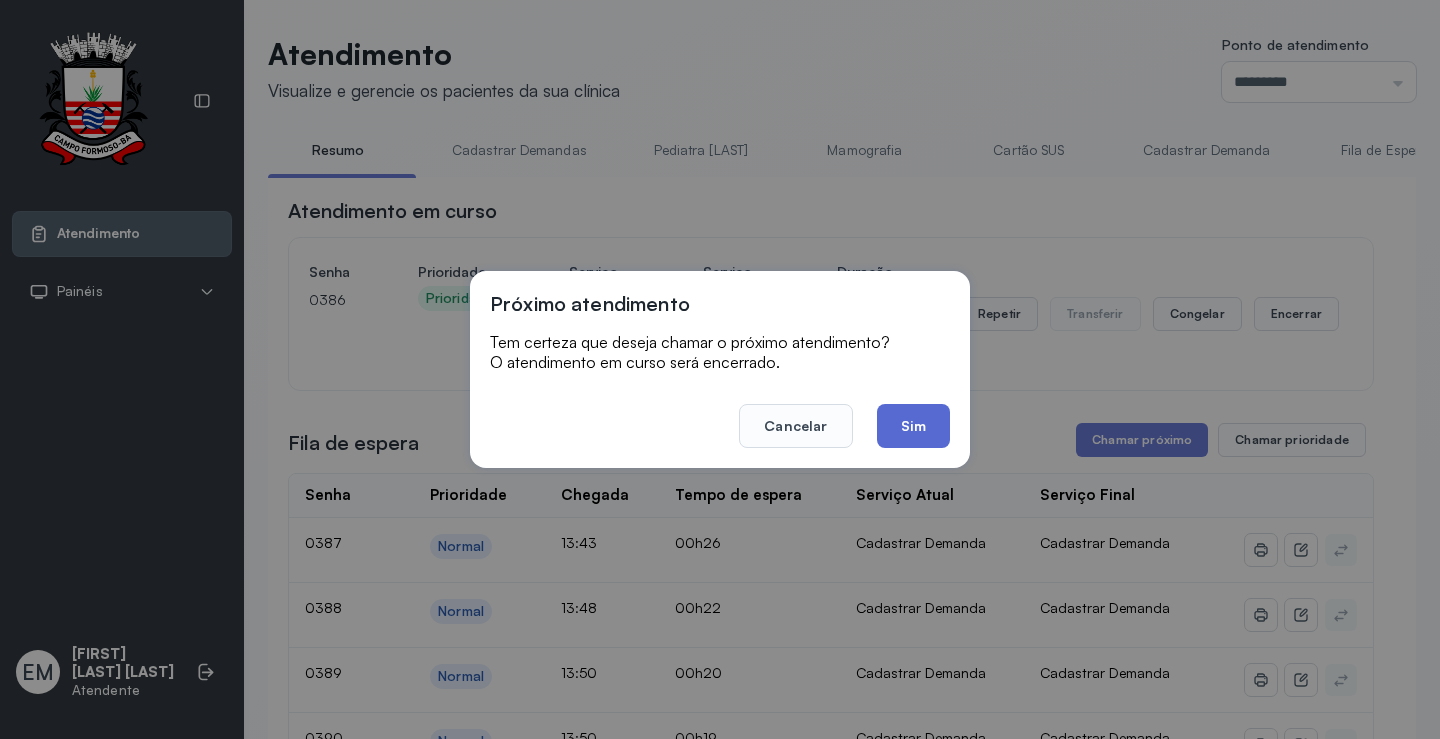 click on "Sim" 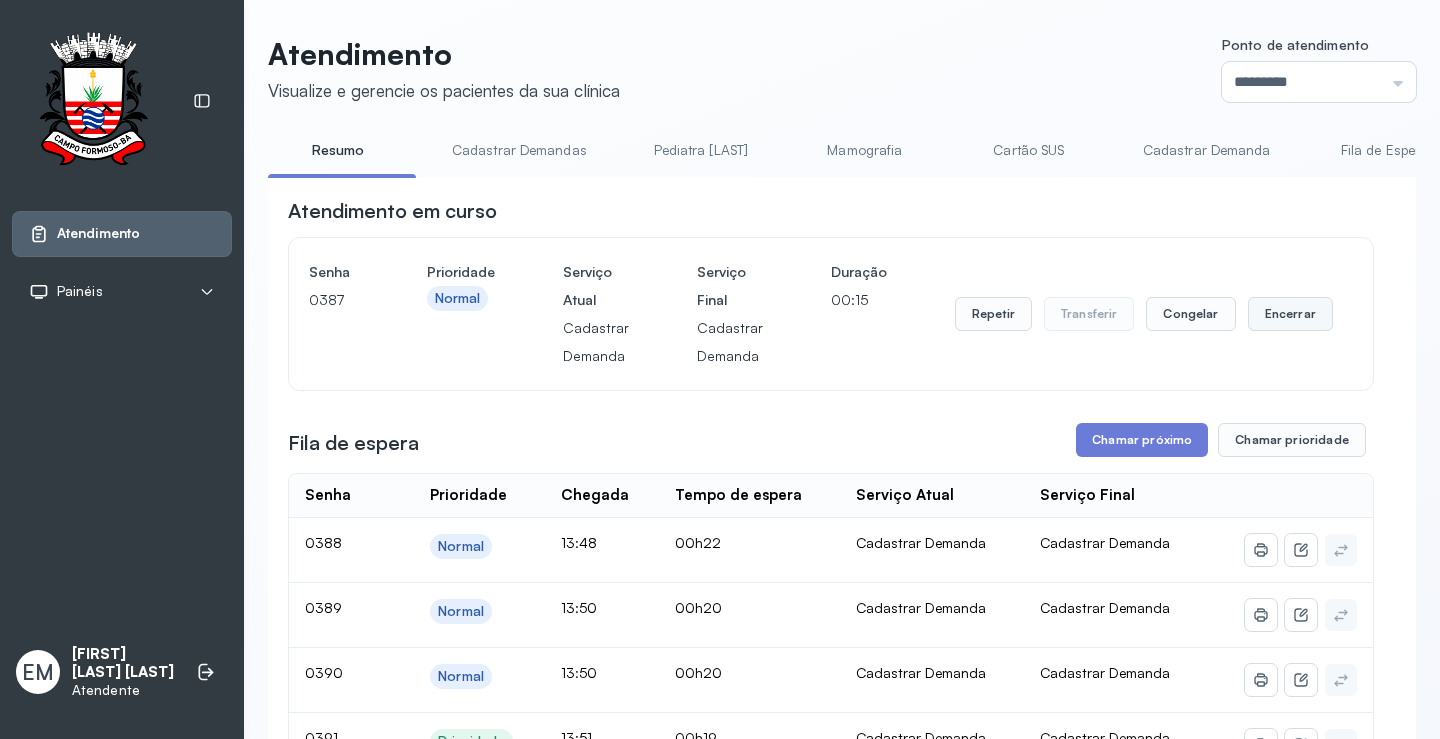 click on "Encerrar" at bounding box center (1290, 314) 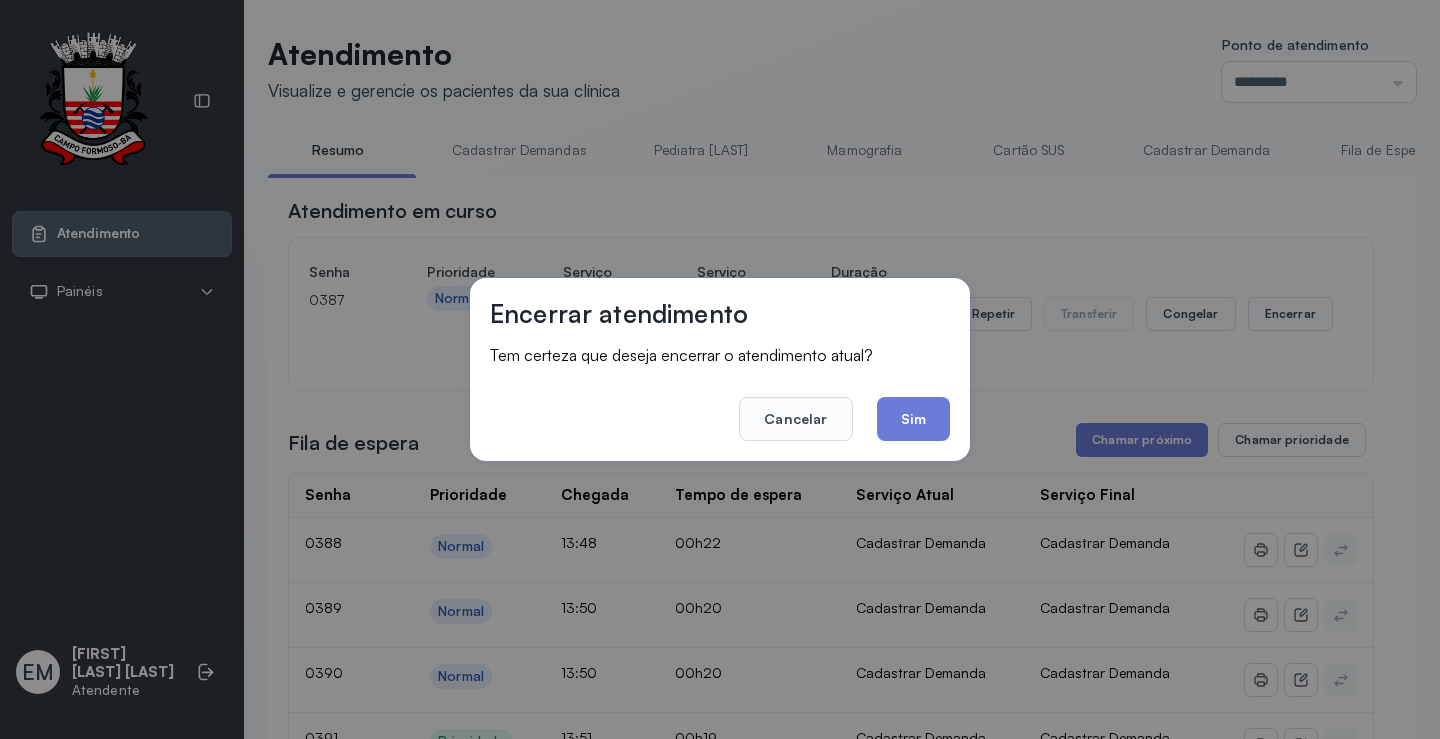 drag, startPoint x: 944, startPoint y: 416, endPoint x: 926, endPoint y: 412, distance: 18.439089 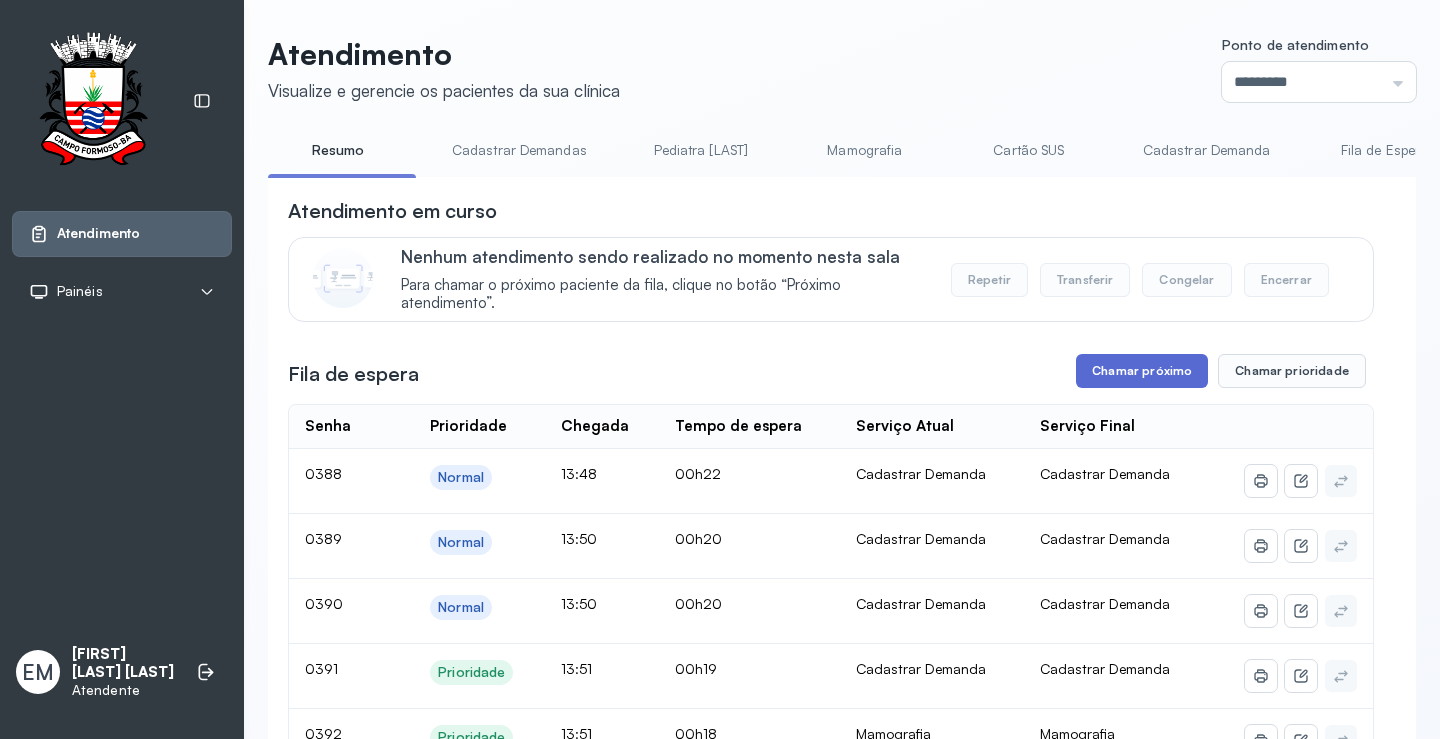 click on "Chamar próximo" at bounding box center (1142, 371) 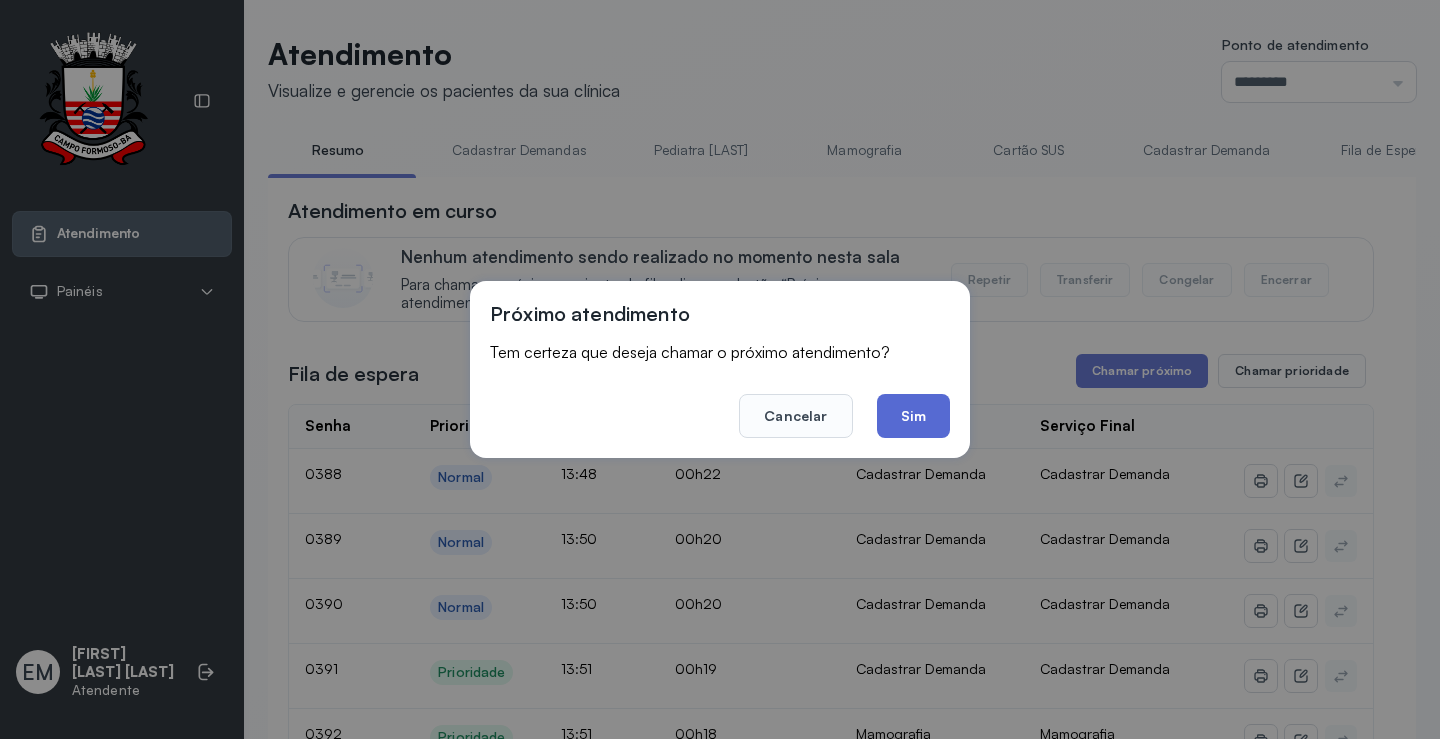 click on "Sim" 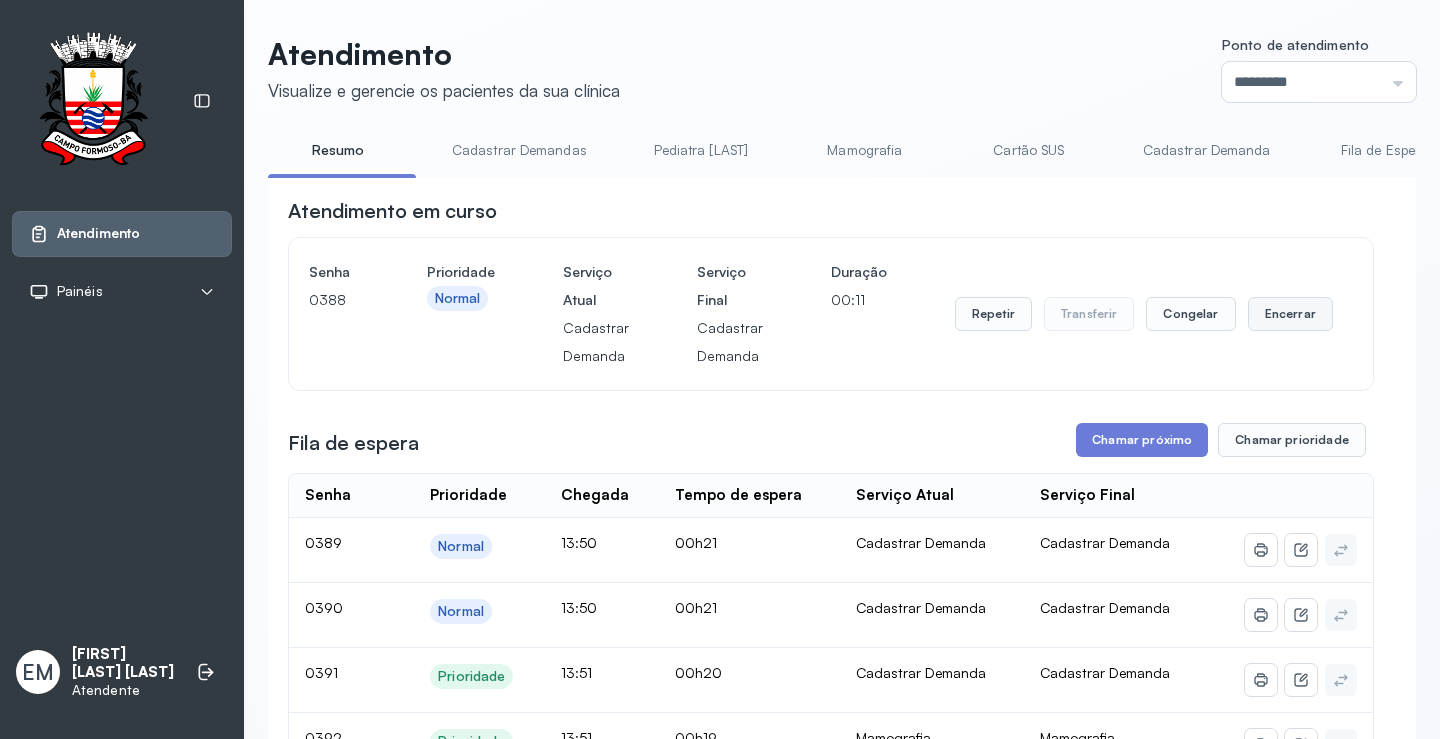 click on "Encerrar" at bounding box center [1290, 314] 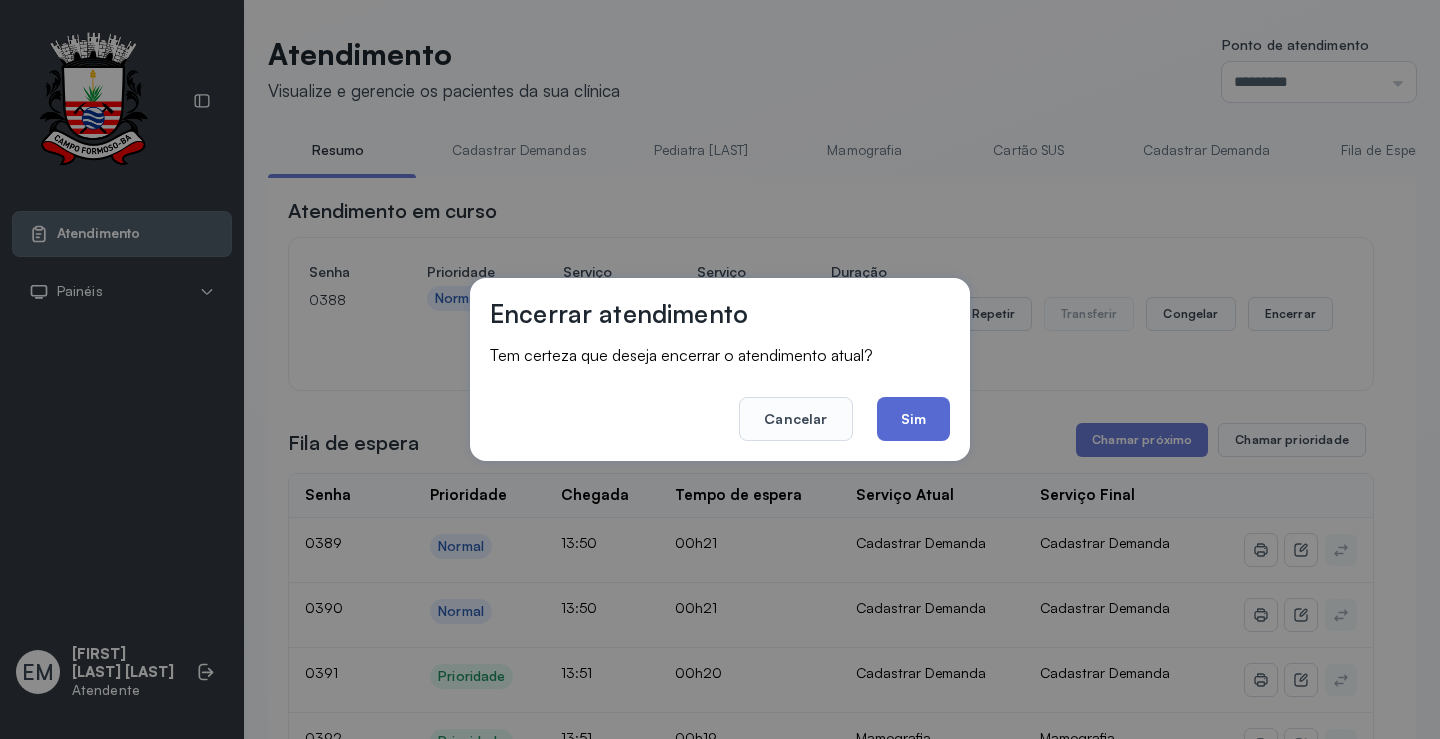 click on "Sim" 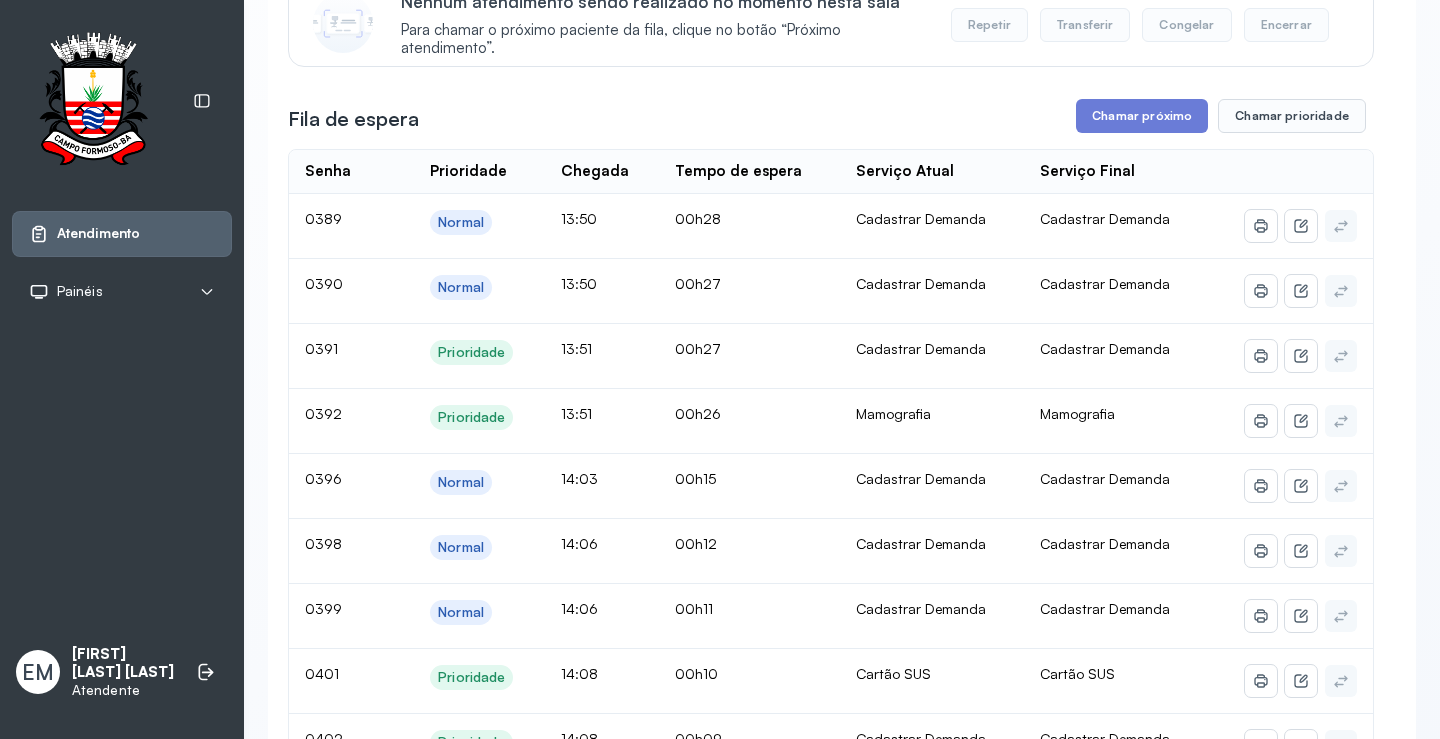 scroll, scrollTop: 0, scrollLeft: 0, axis: both 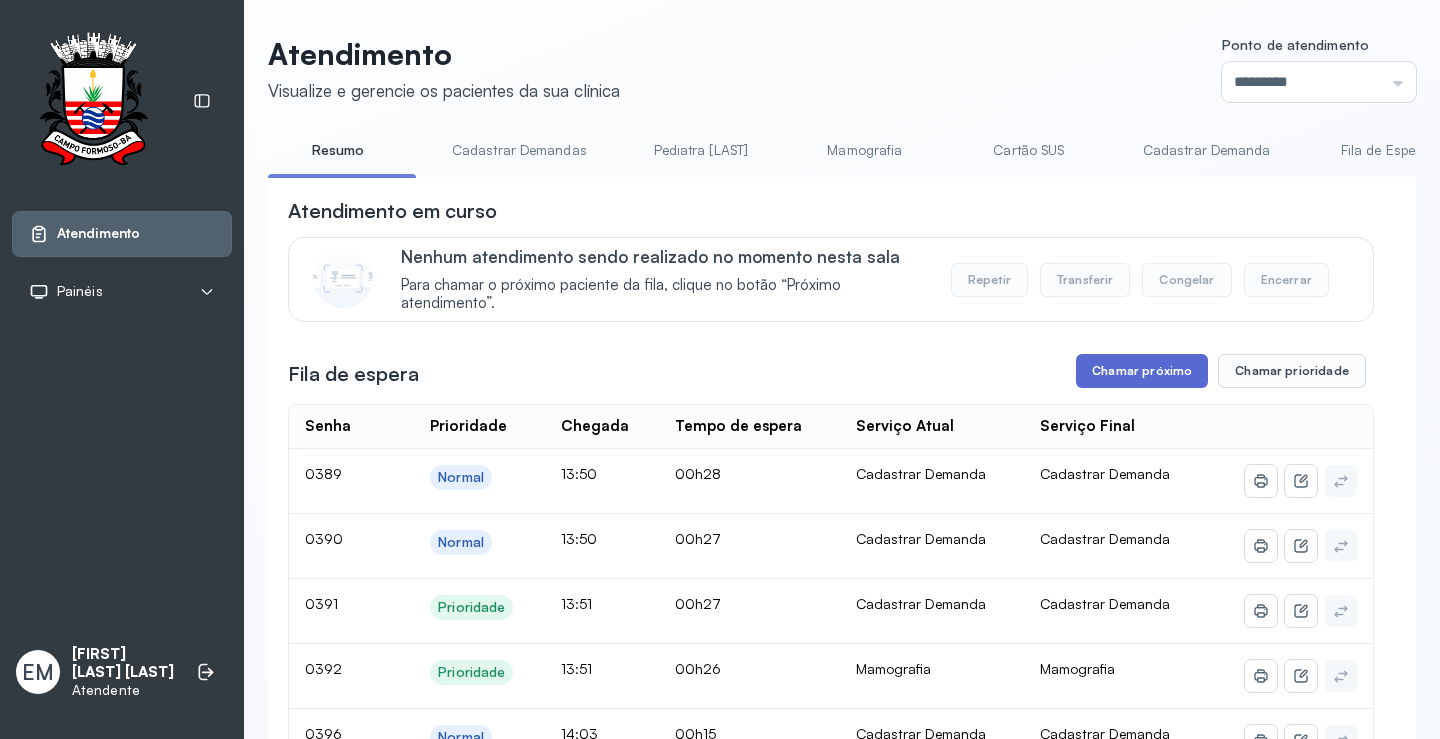 click on "Chamar próximo" at bounding box center [1142, 371] 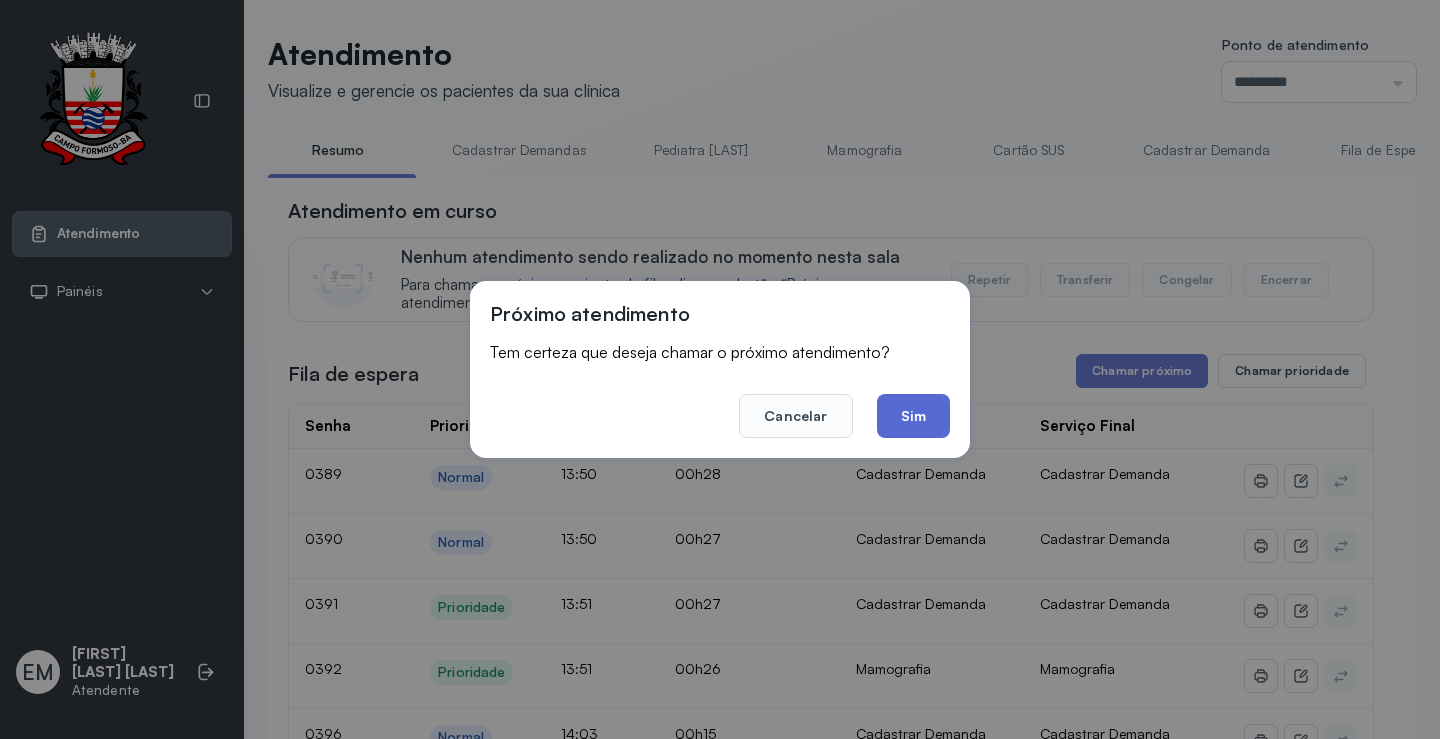 click on "Sim" 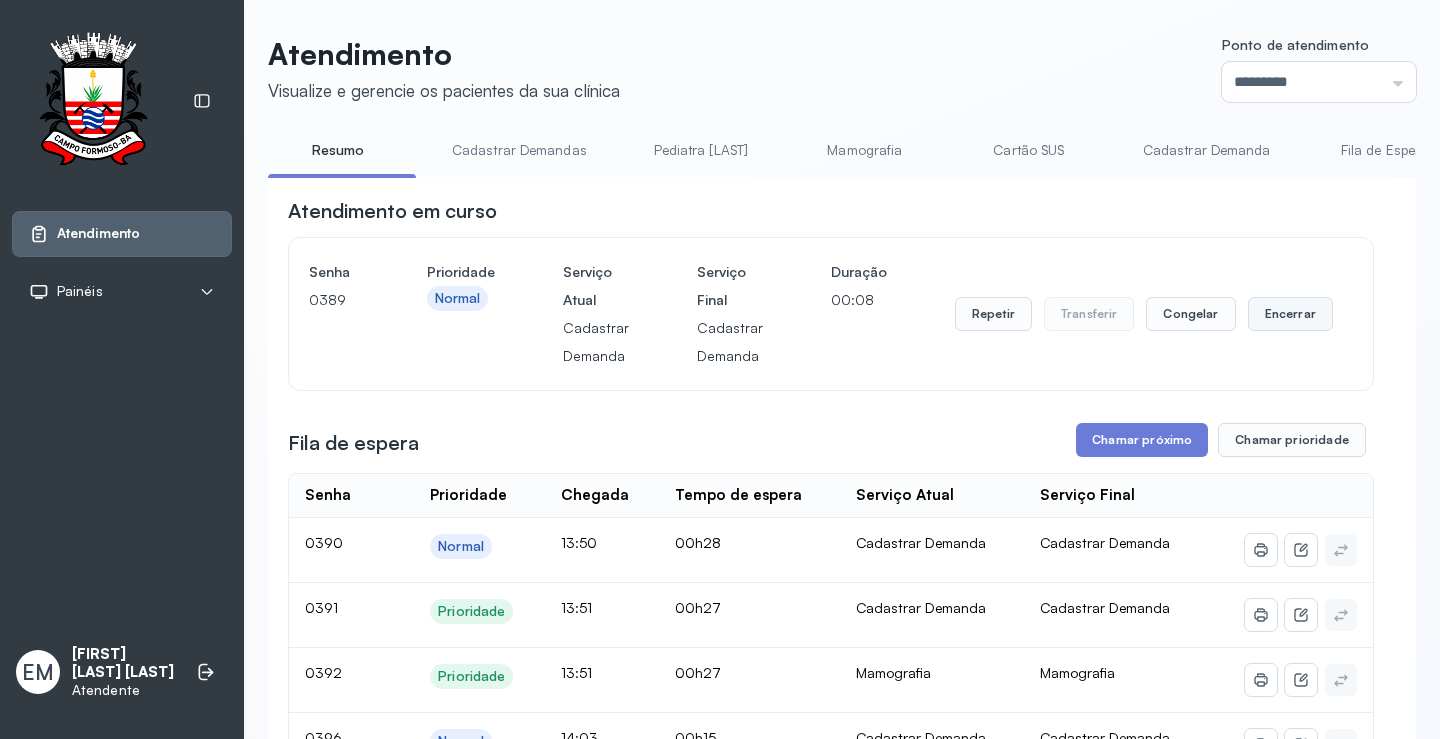 click on "Encerrar" at bounding box center (1290, 314) 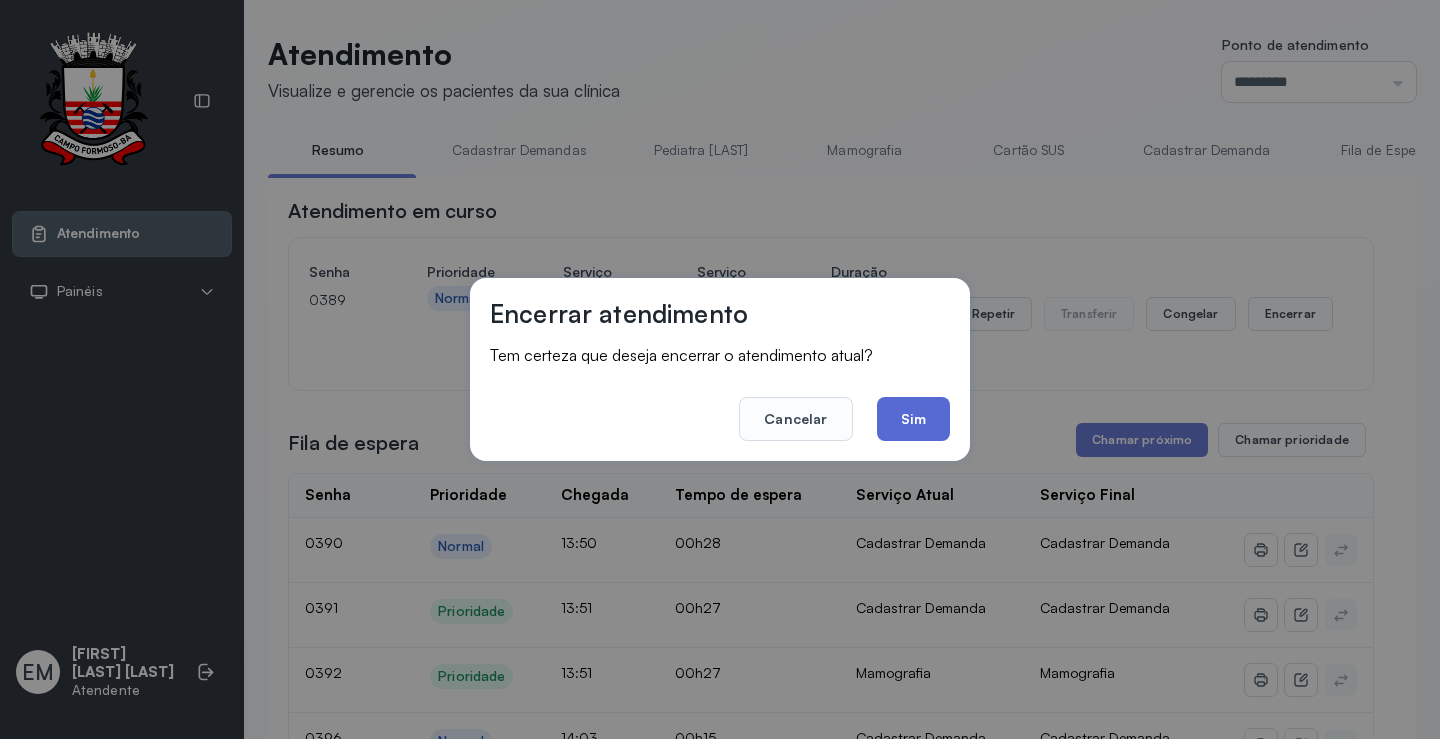 click on "Sim" 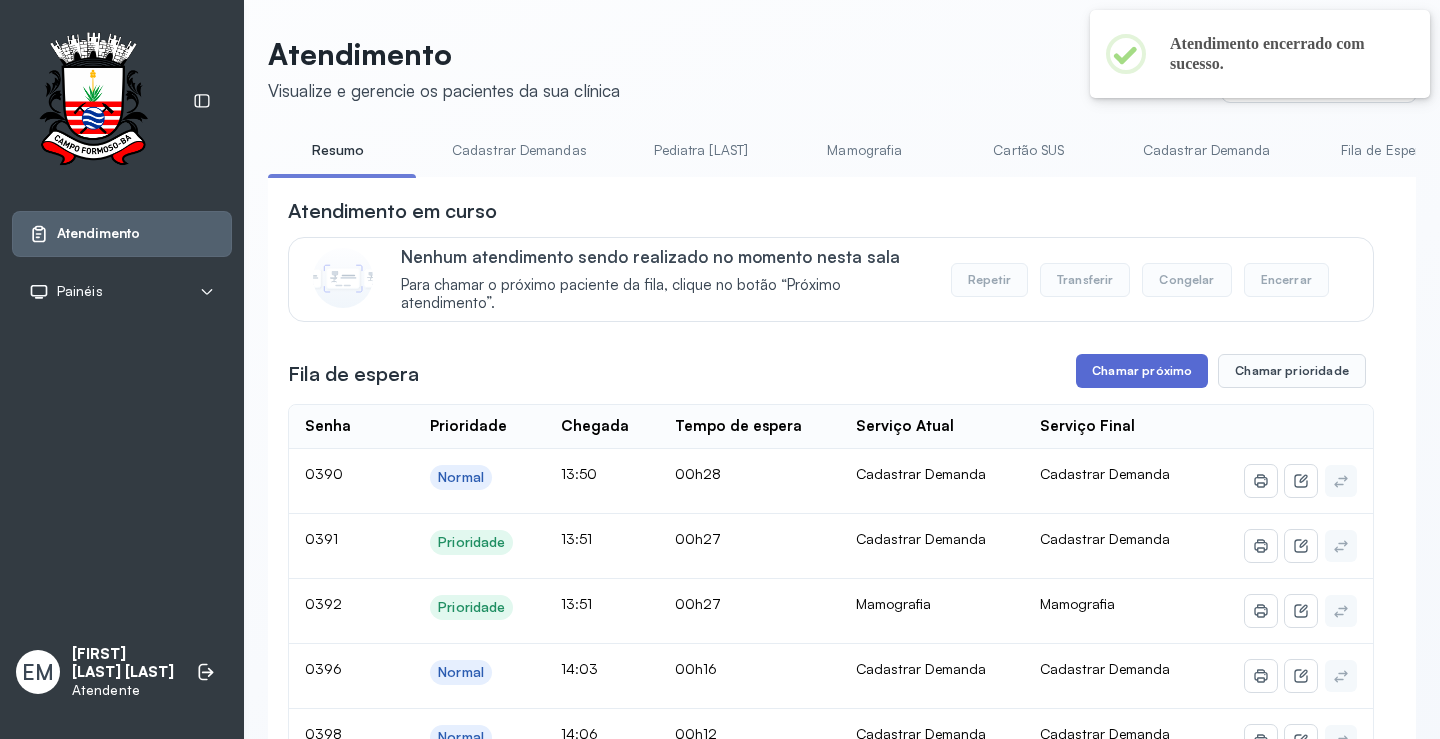 click on "Chamar próximo" at bounding box center [1142, 371] 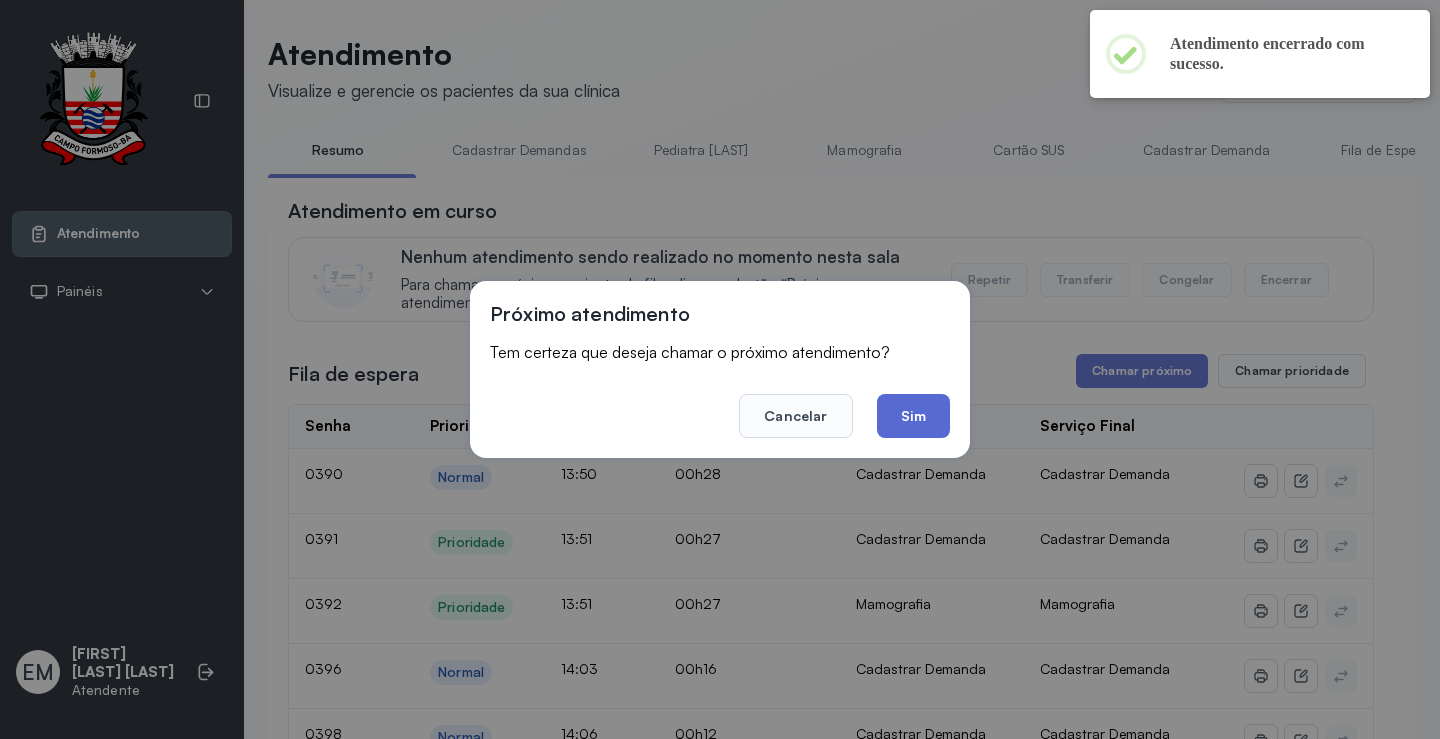 click on "Sim" 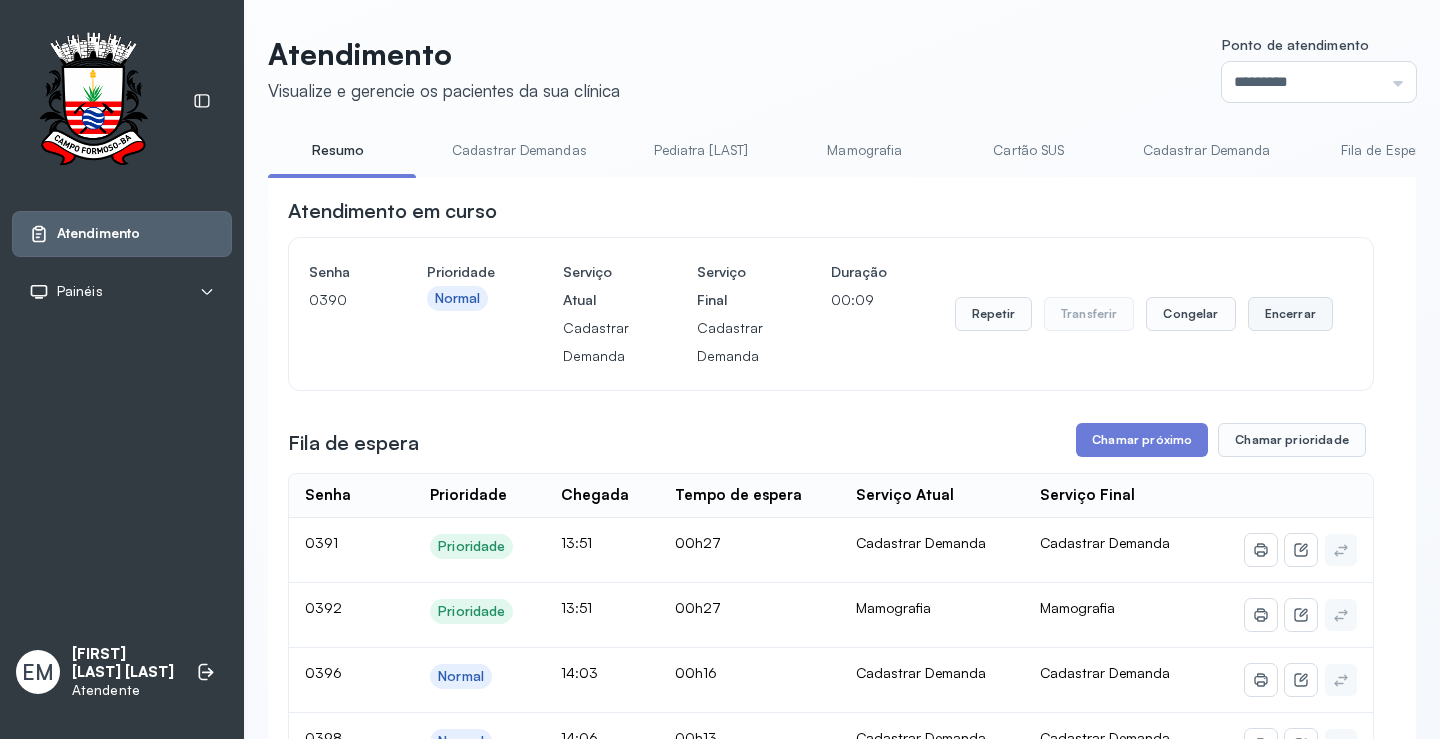 click on "Encerrar" at bounding box center (1290, 314) 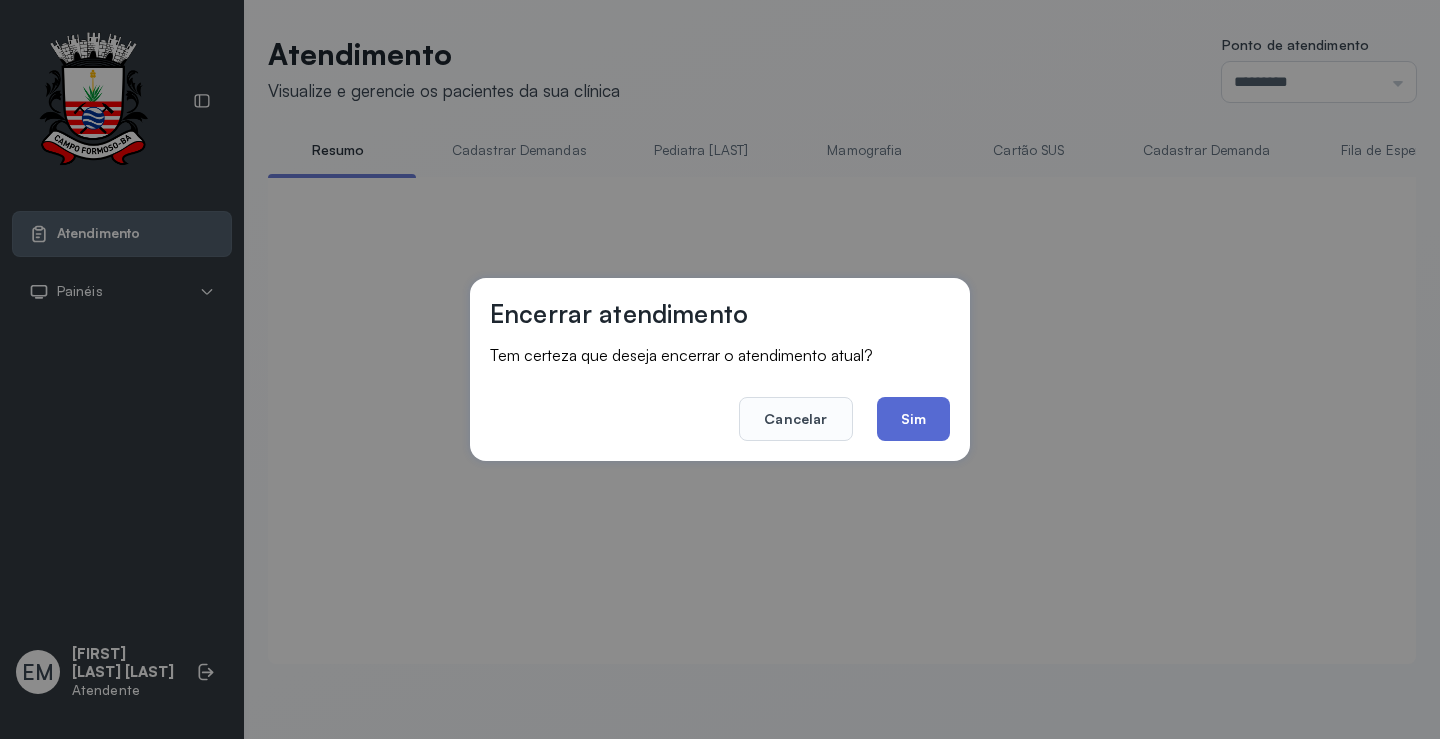 click on "Sim" 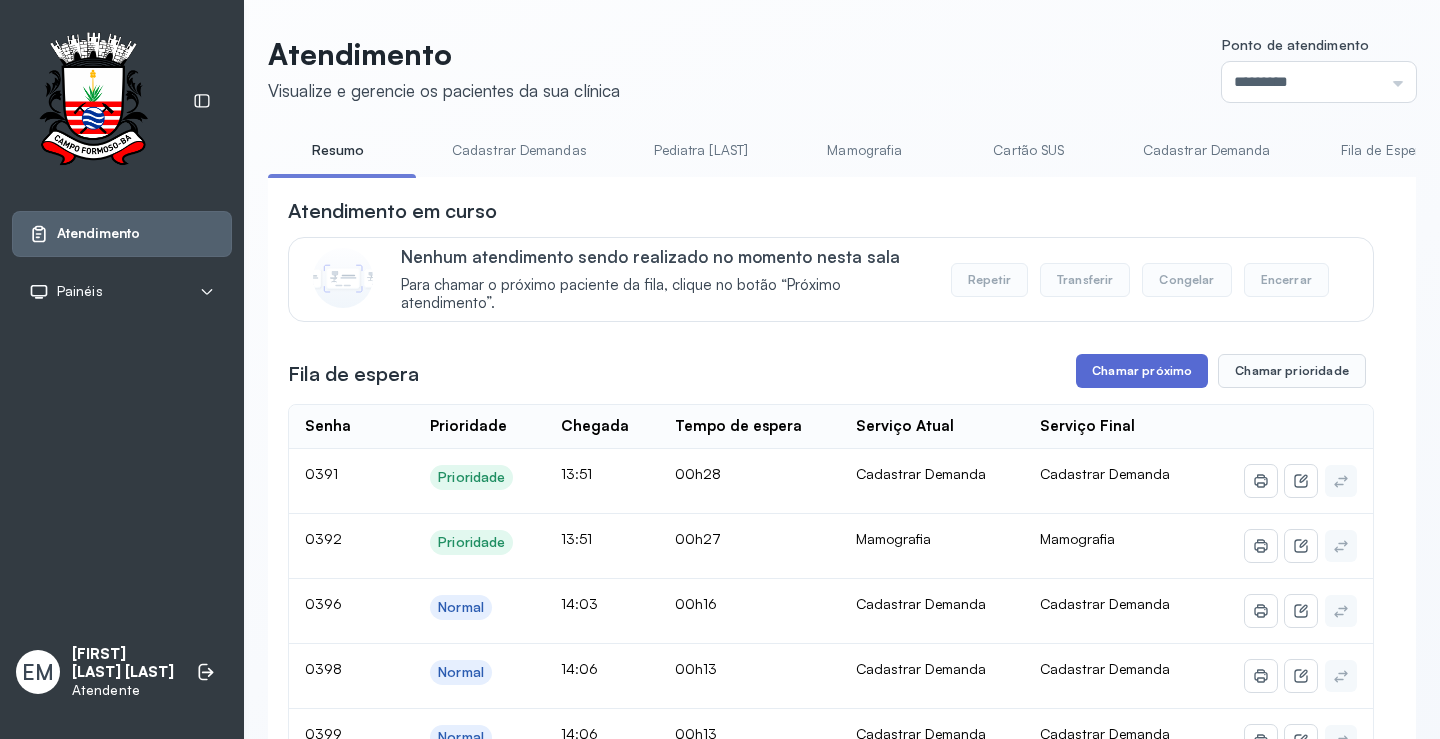 click on "Chamar próximo" at bounding box center (1142, 371) 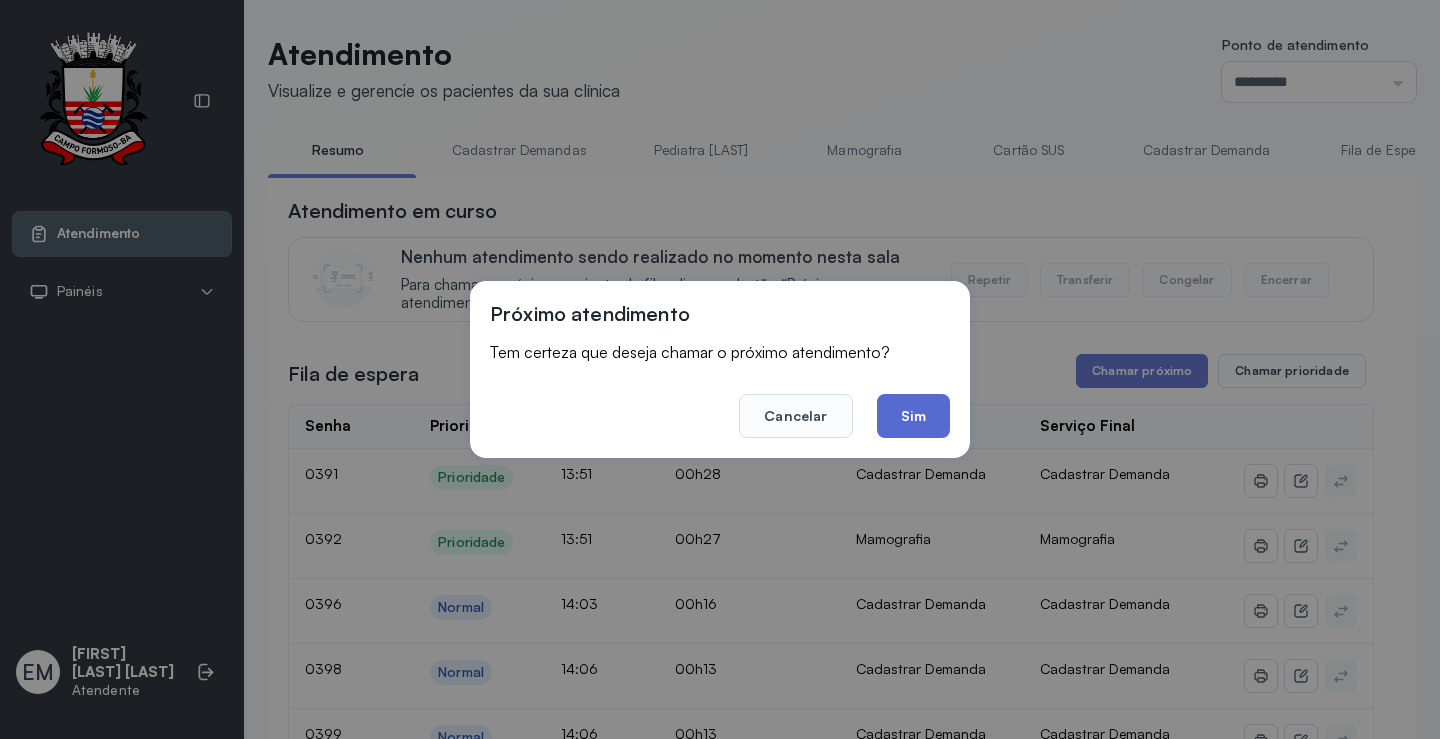 click on "Sim" 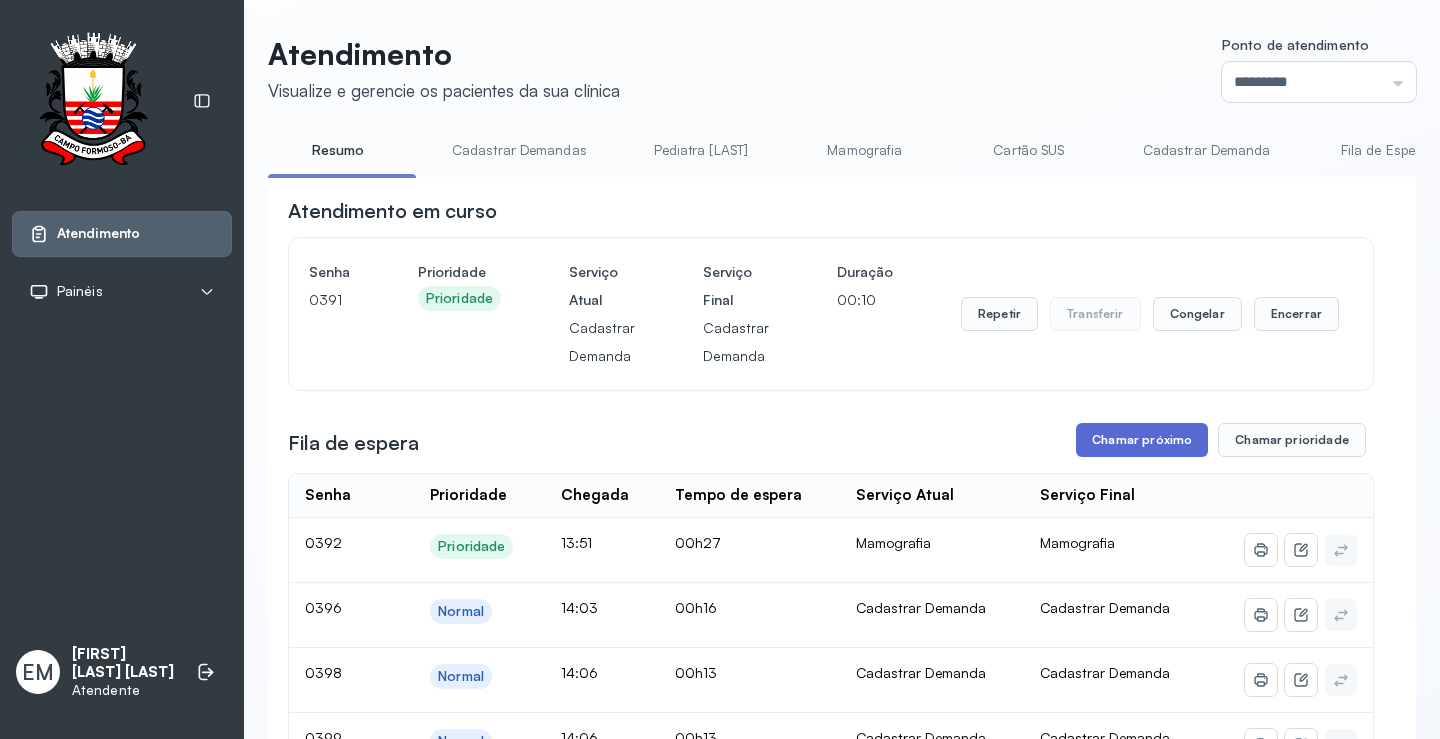 click on "Chamar próximo" at bounding box center (1142, 440) 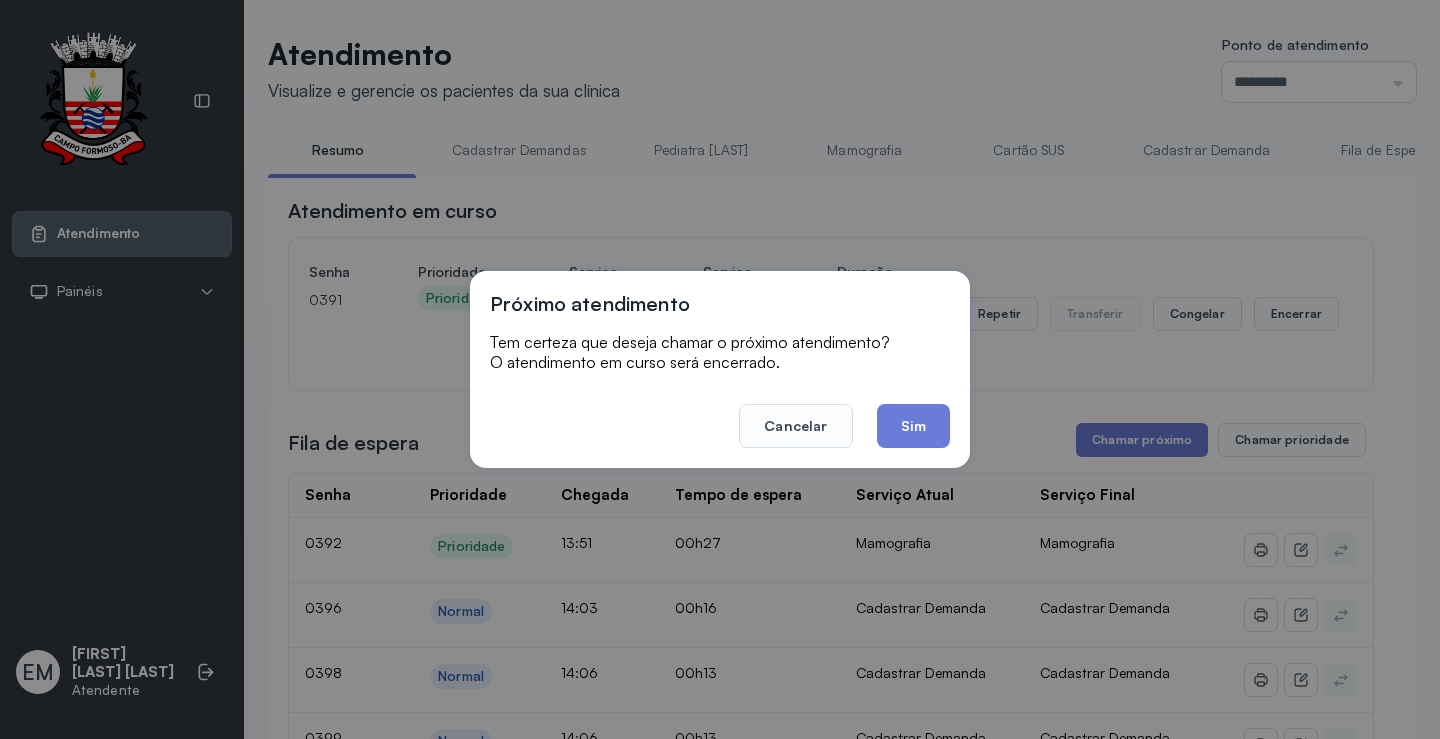 click on "Sim" 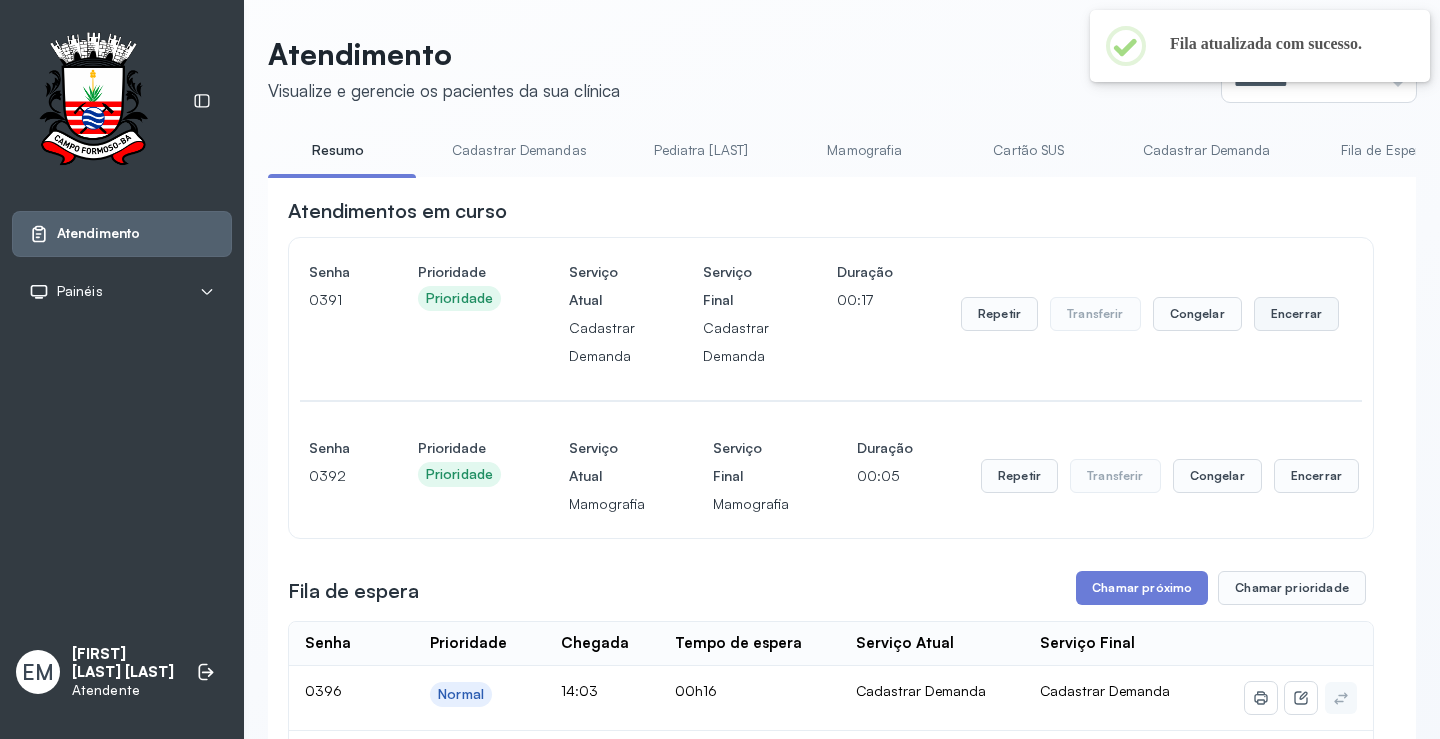 click on "Encerrar" at bounding box center [1296, 314] 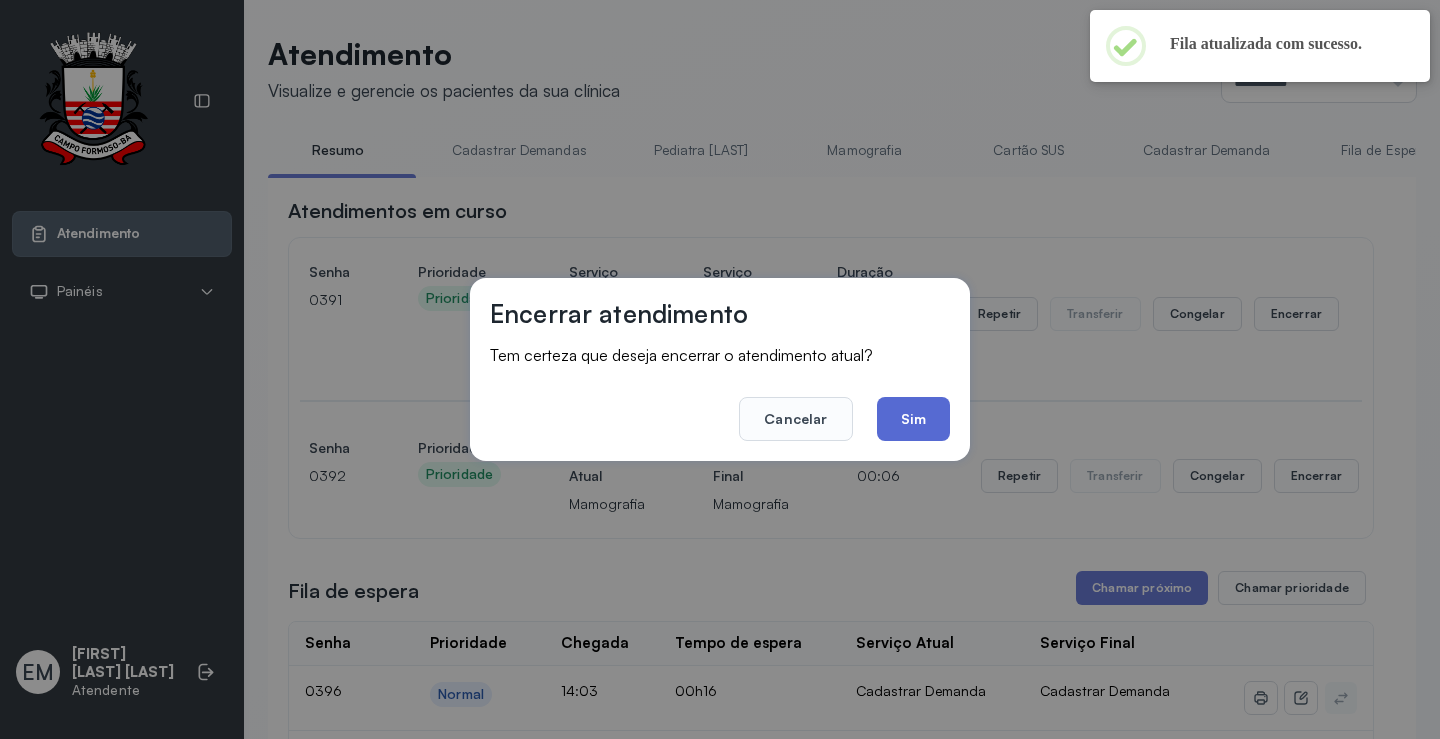 click on "Sim" 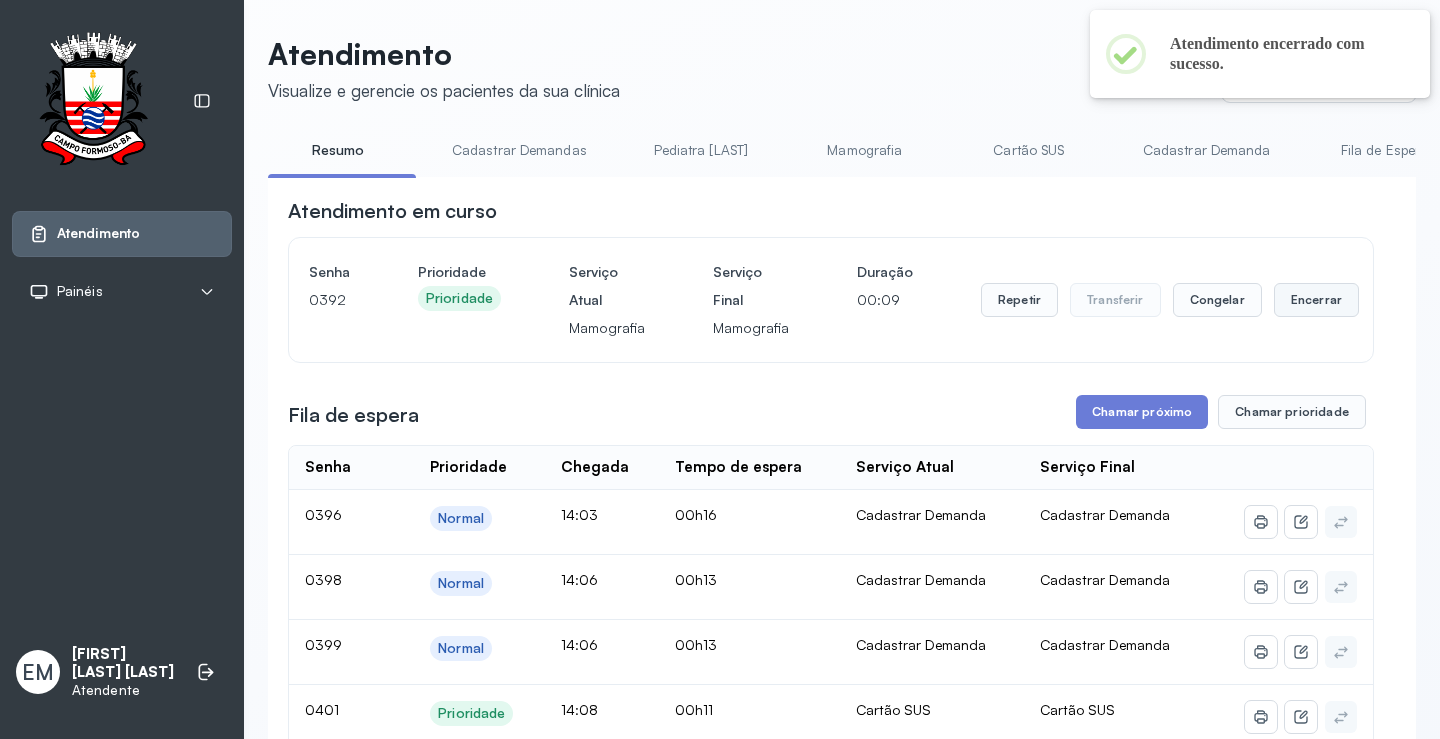 click on "Encerrar" at bounding box center (1316, 300) 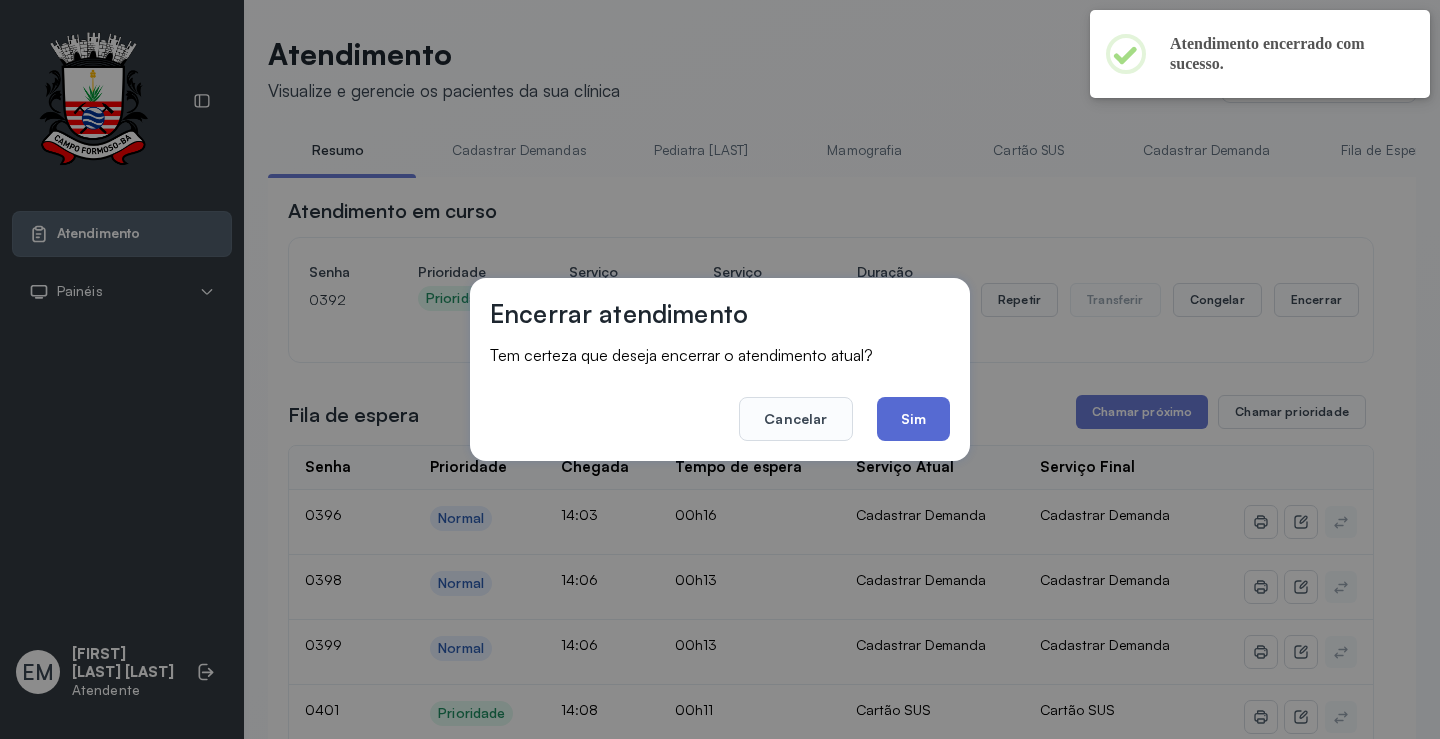 click on "Sim" 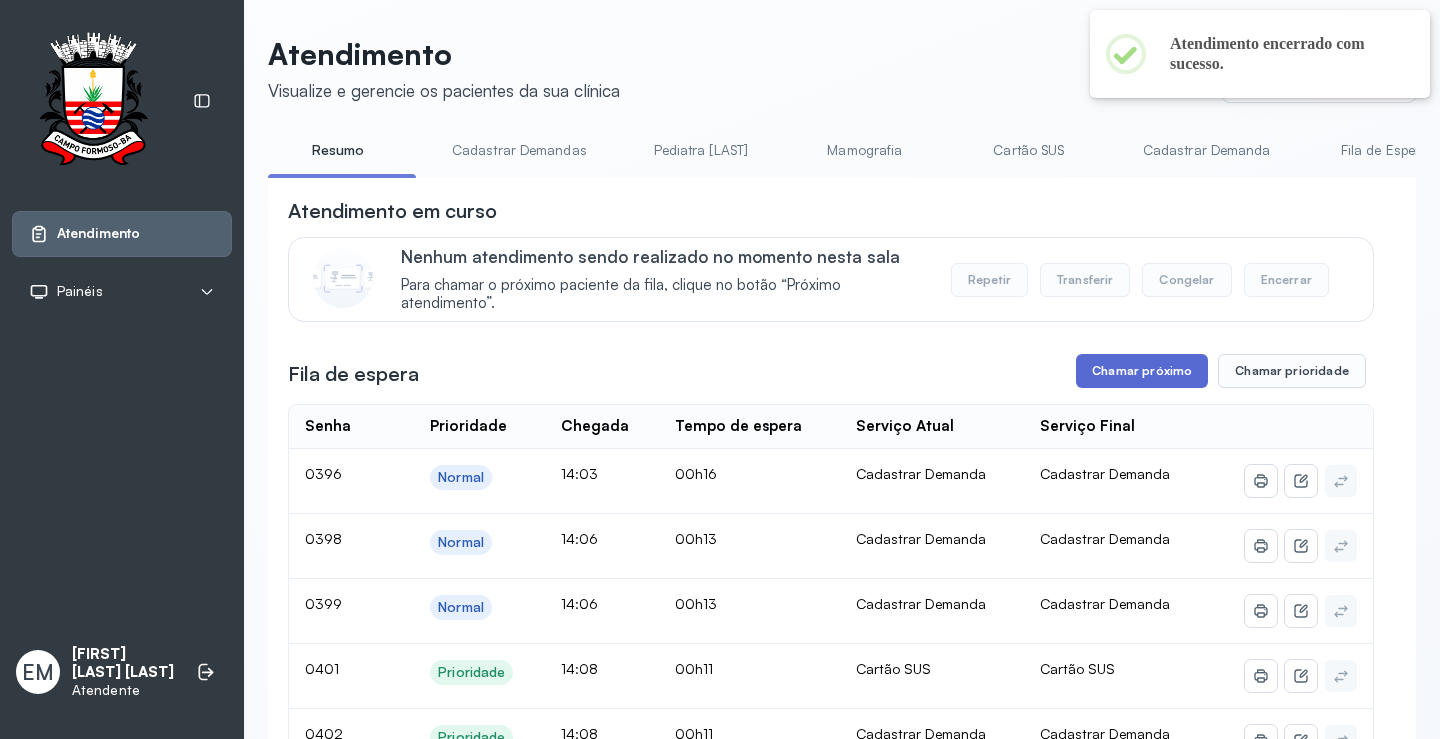 click on "Chamar próximo" at bounding box center [1142, 371] 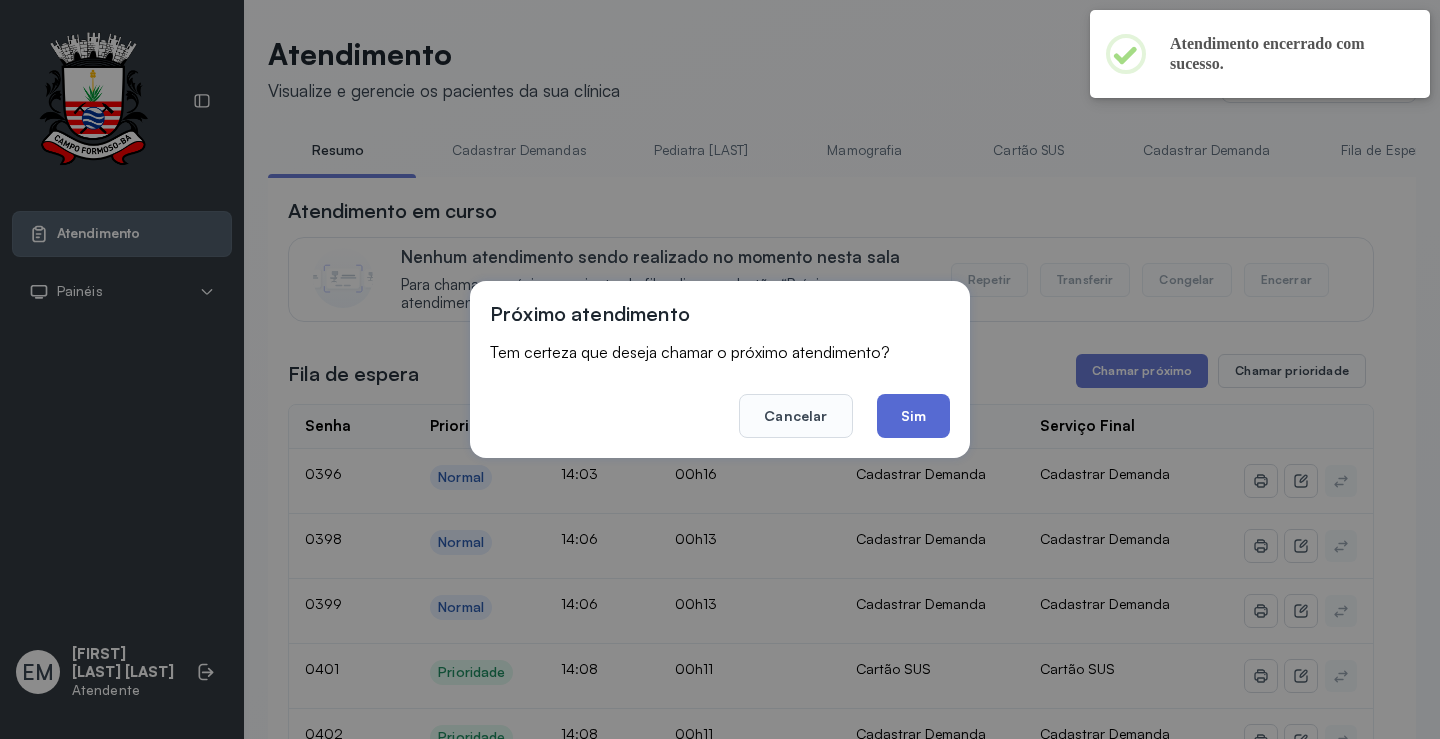 click on "Sim" 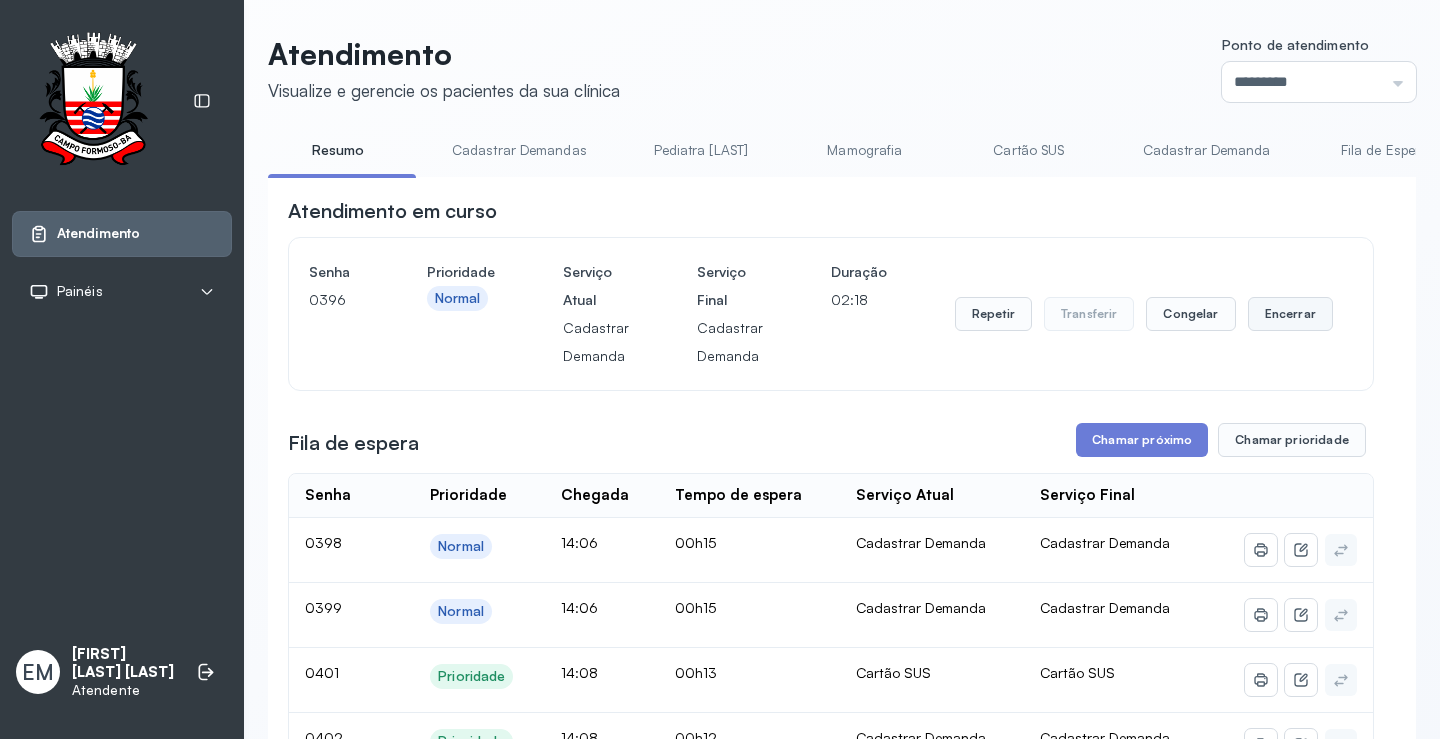 click on "Encerrar" at bounding box center [1290, 314] 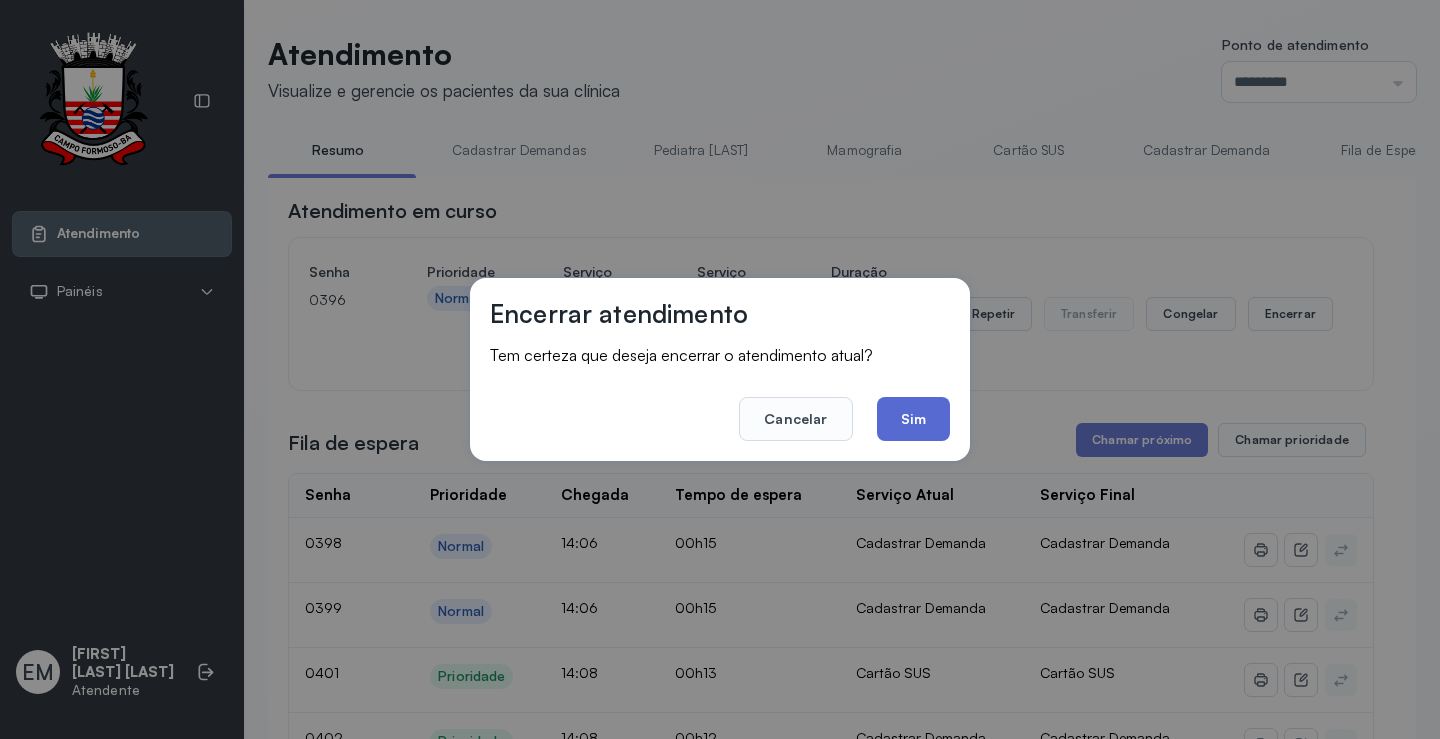 click on "Sim" 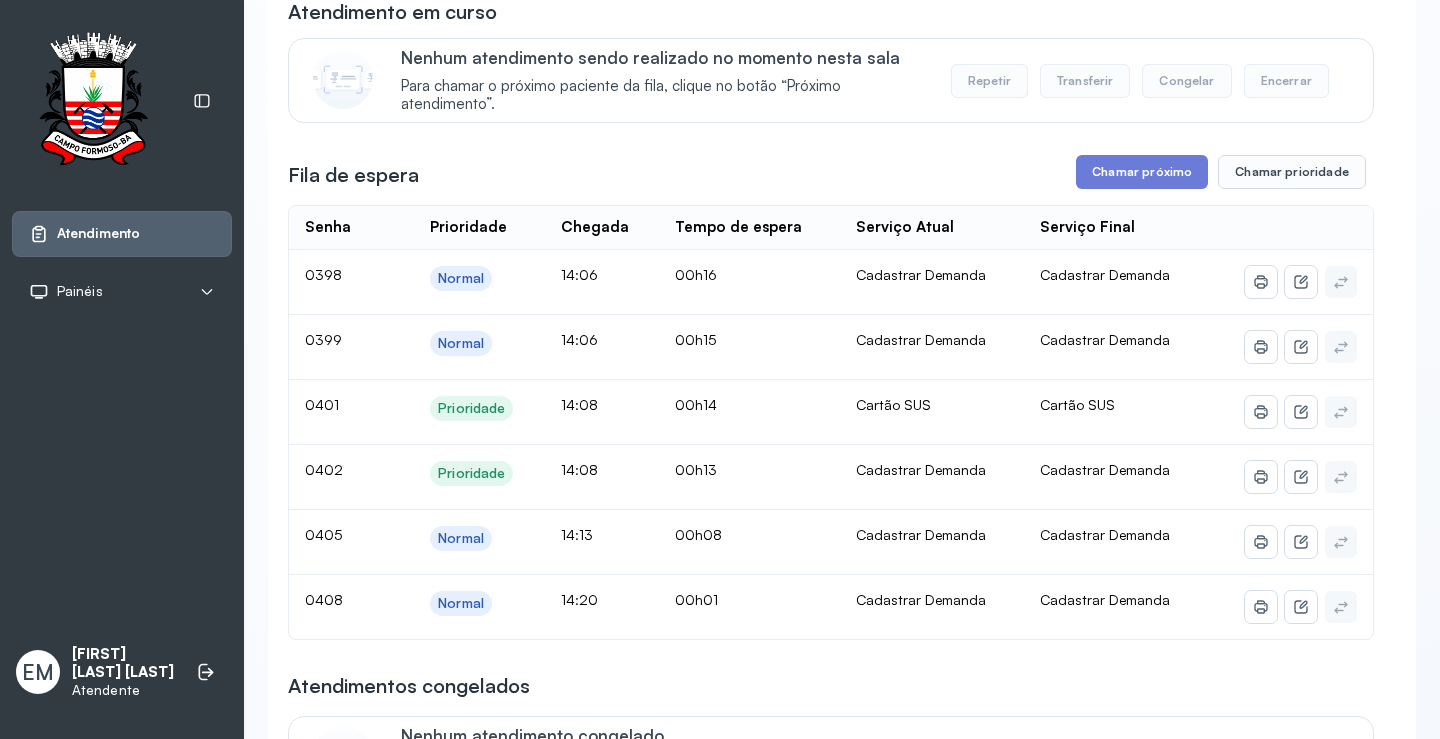 scroll, scrollTop: 200, scrollLeft: 0, axis: vertical 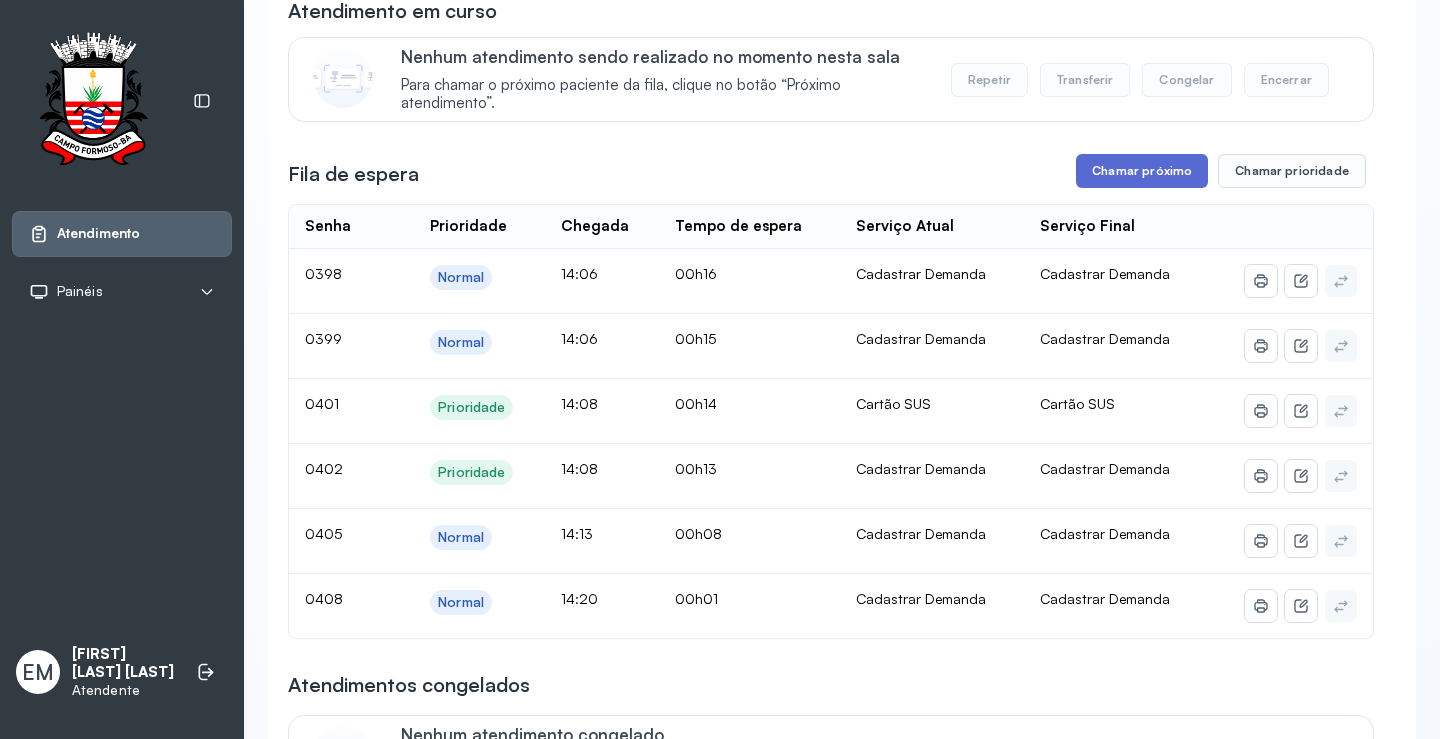 click on "Chamar próximo" at bounding box center [1142, 171] 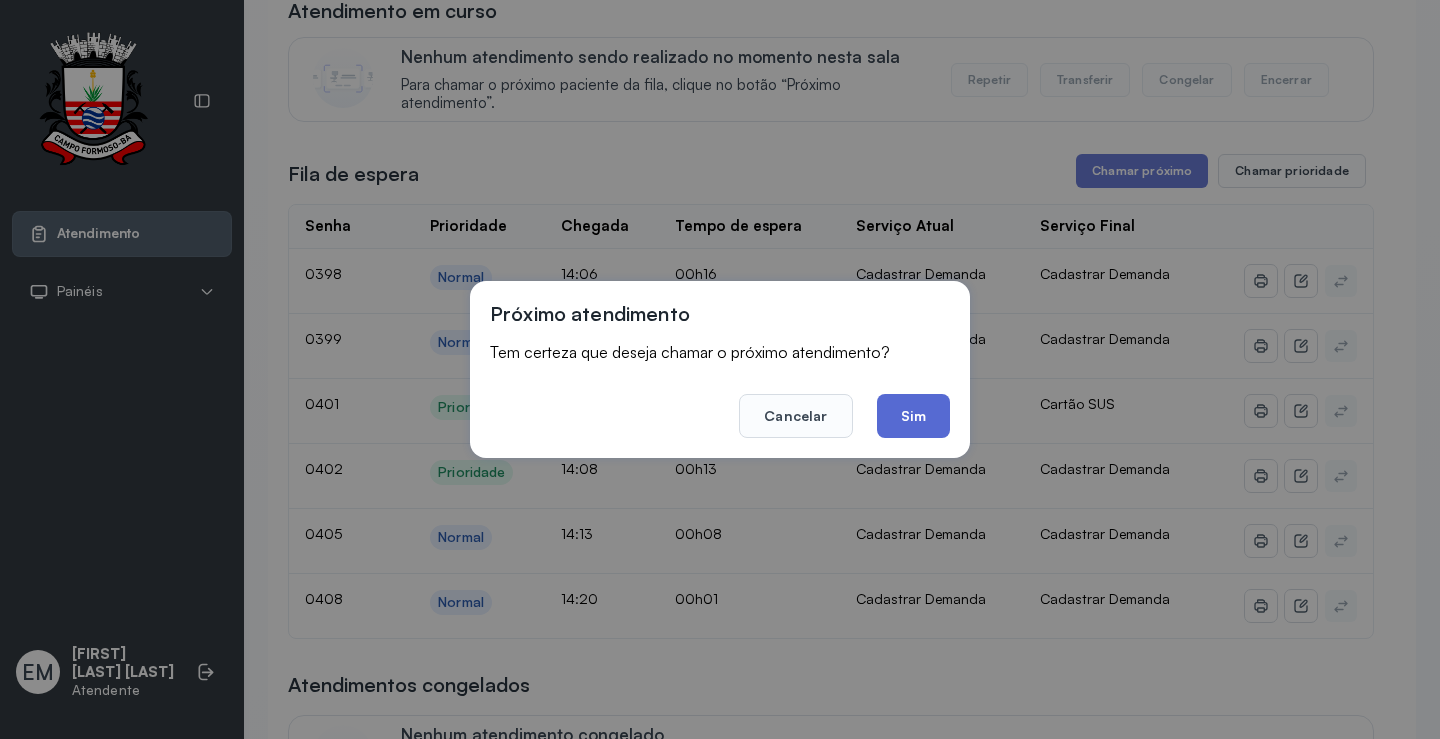 click on "Sim" 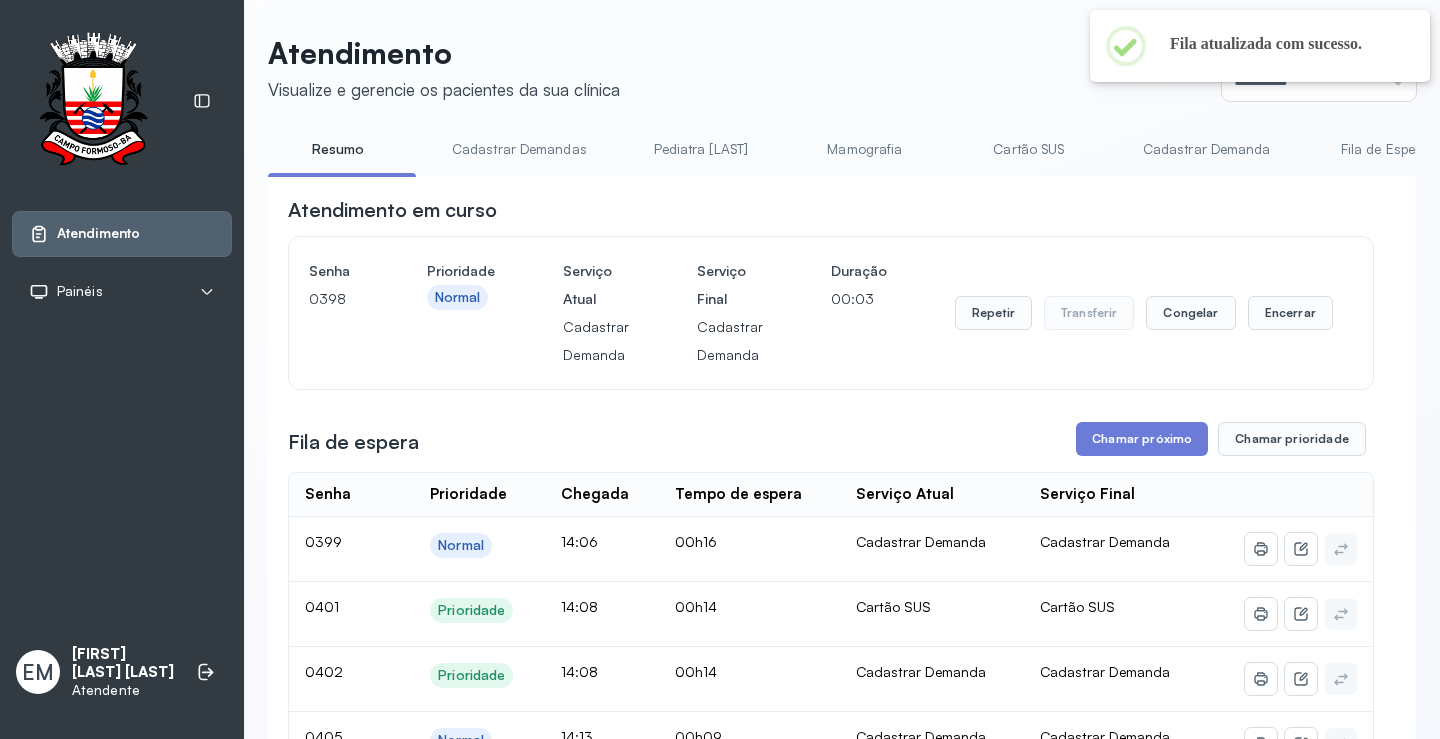 scroll, scrollTop: 200, scrollLeft: 0, axis: vertical 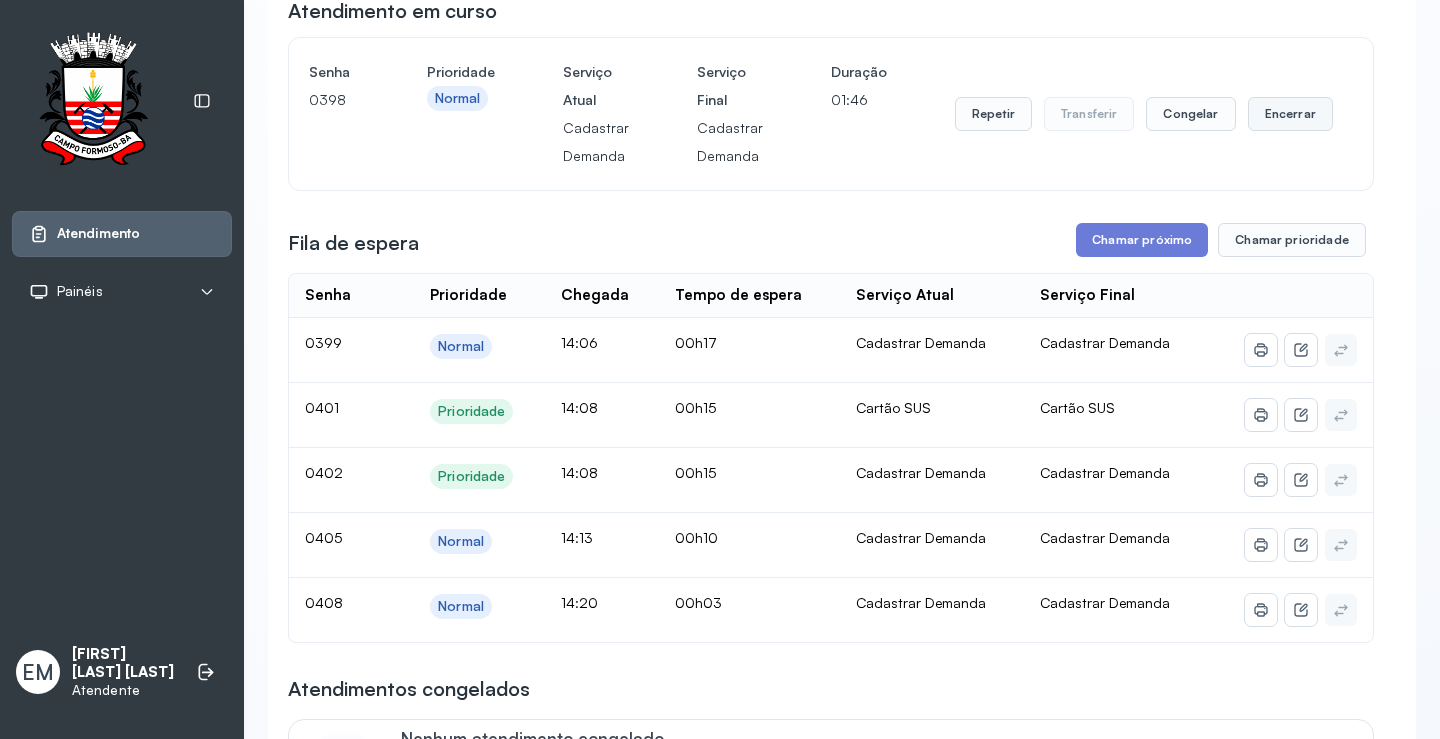 click on "Encerrar" at bounding box center [1290, 114] 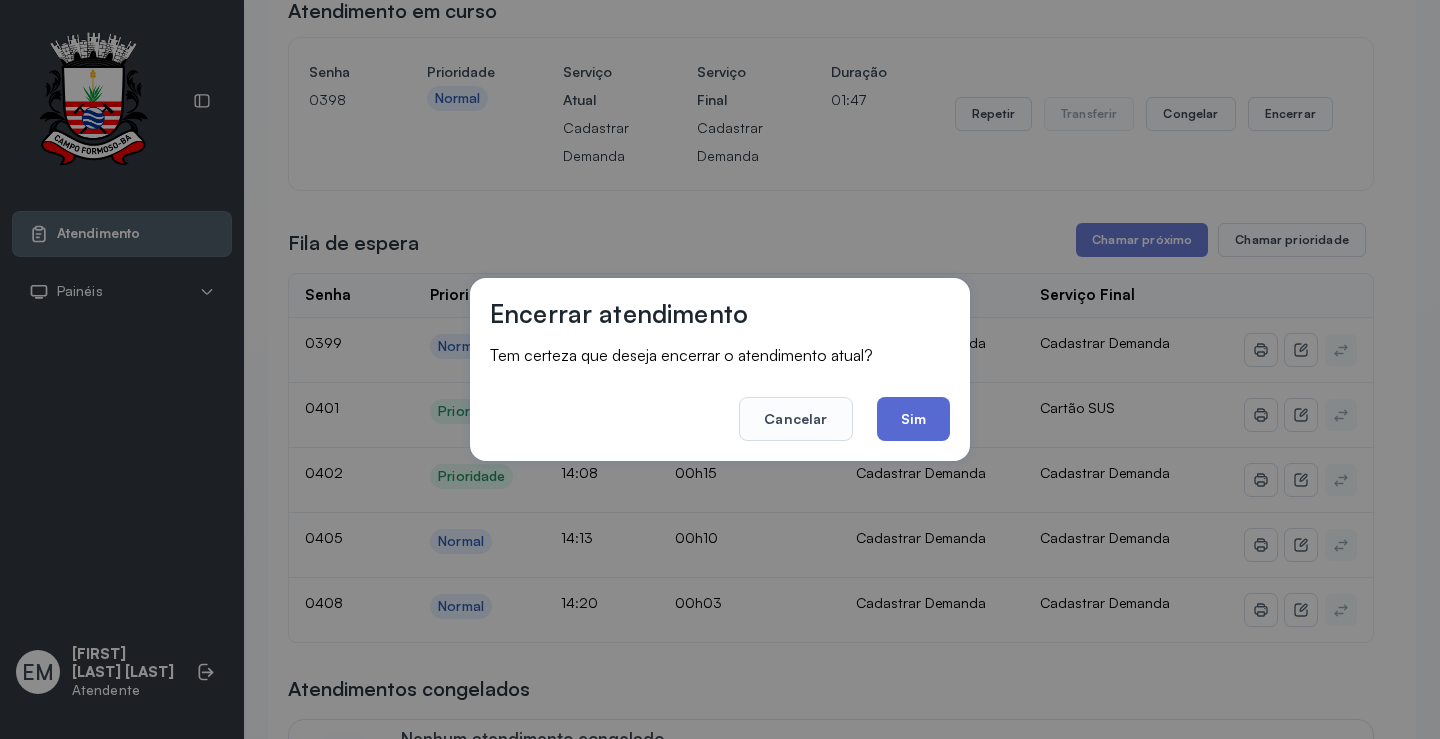 click on "Sim" 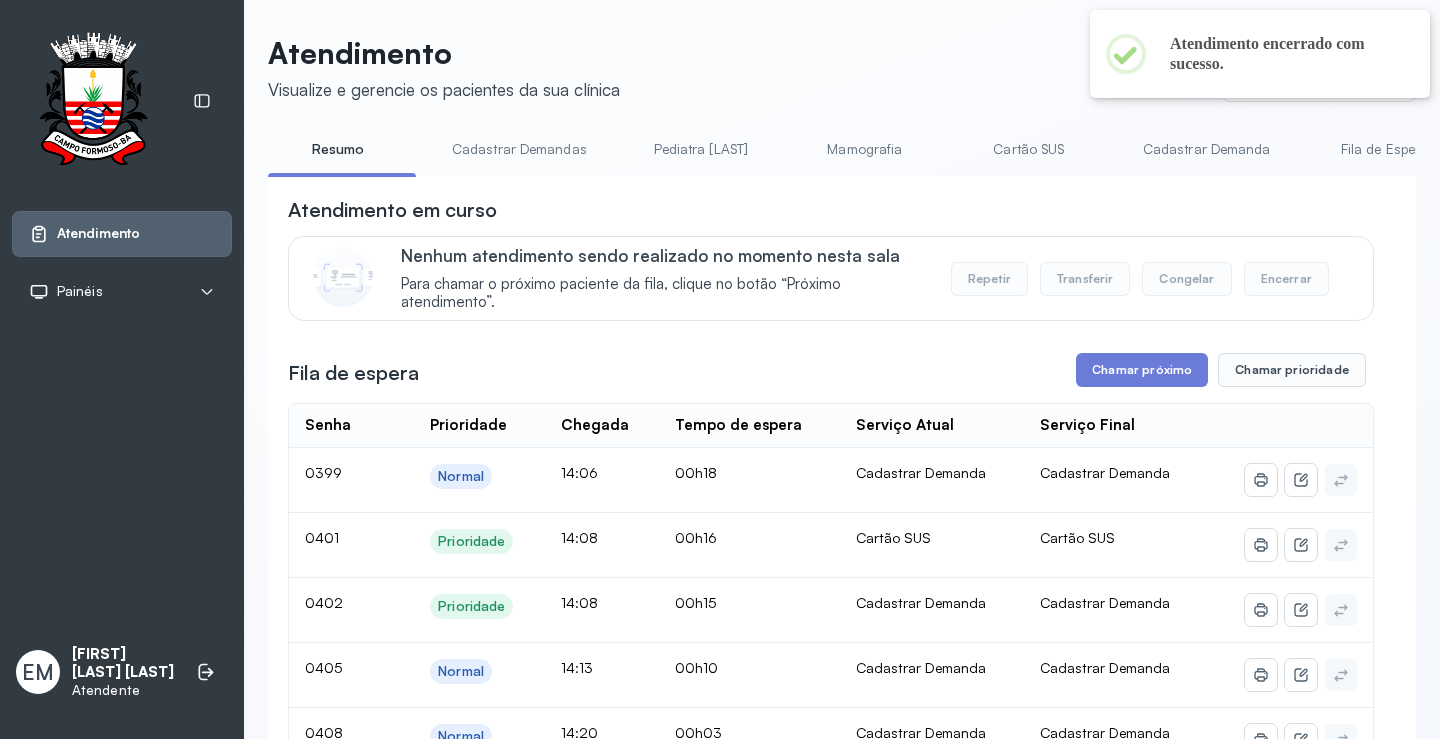 scroll, scrollTop: 200, scrollLeft: 0, axis: vertical 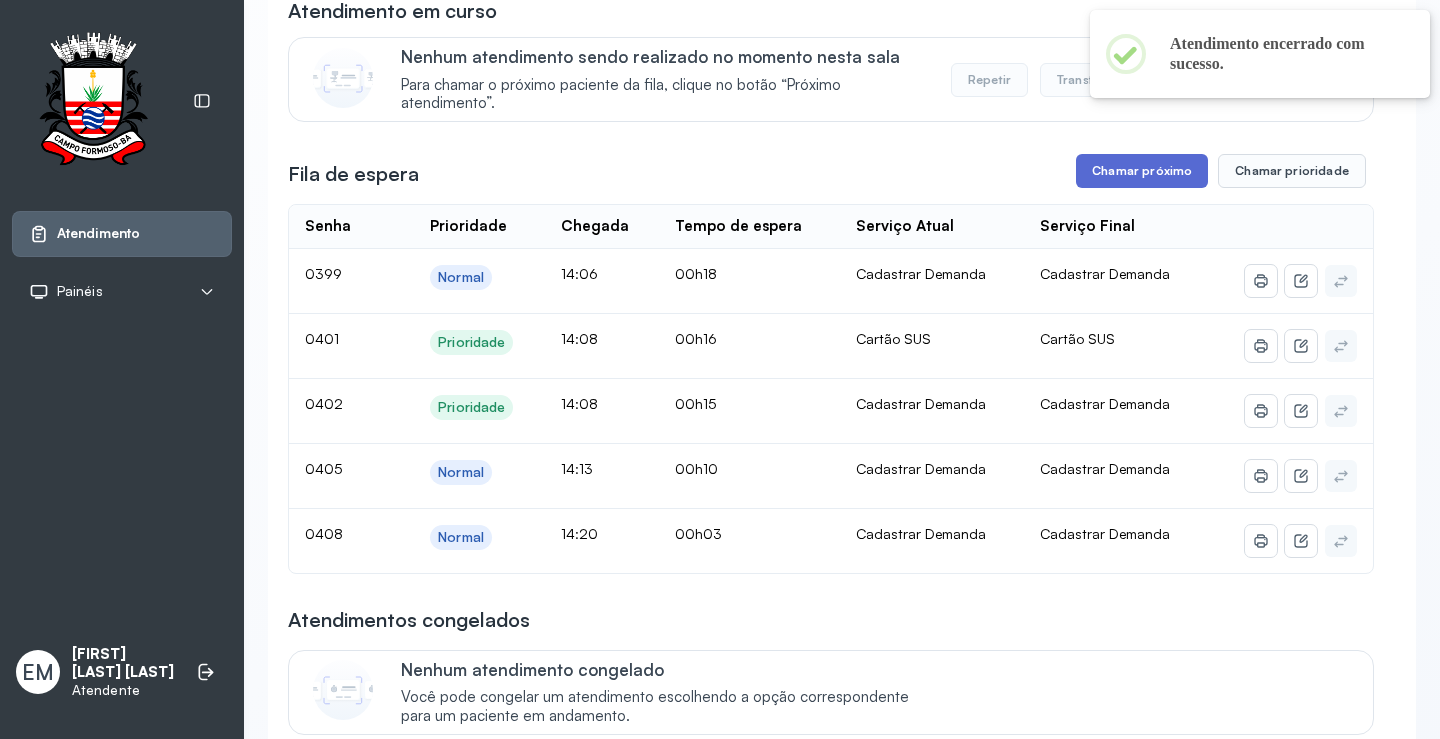 click on "Chamar próximo" at bounding box center (1142, 171) 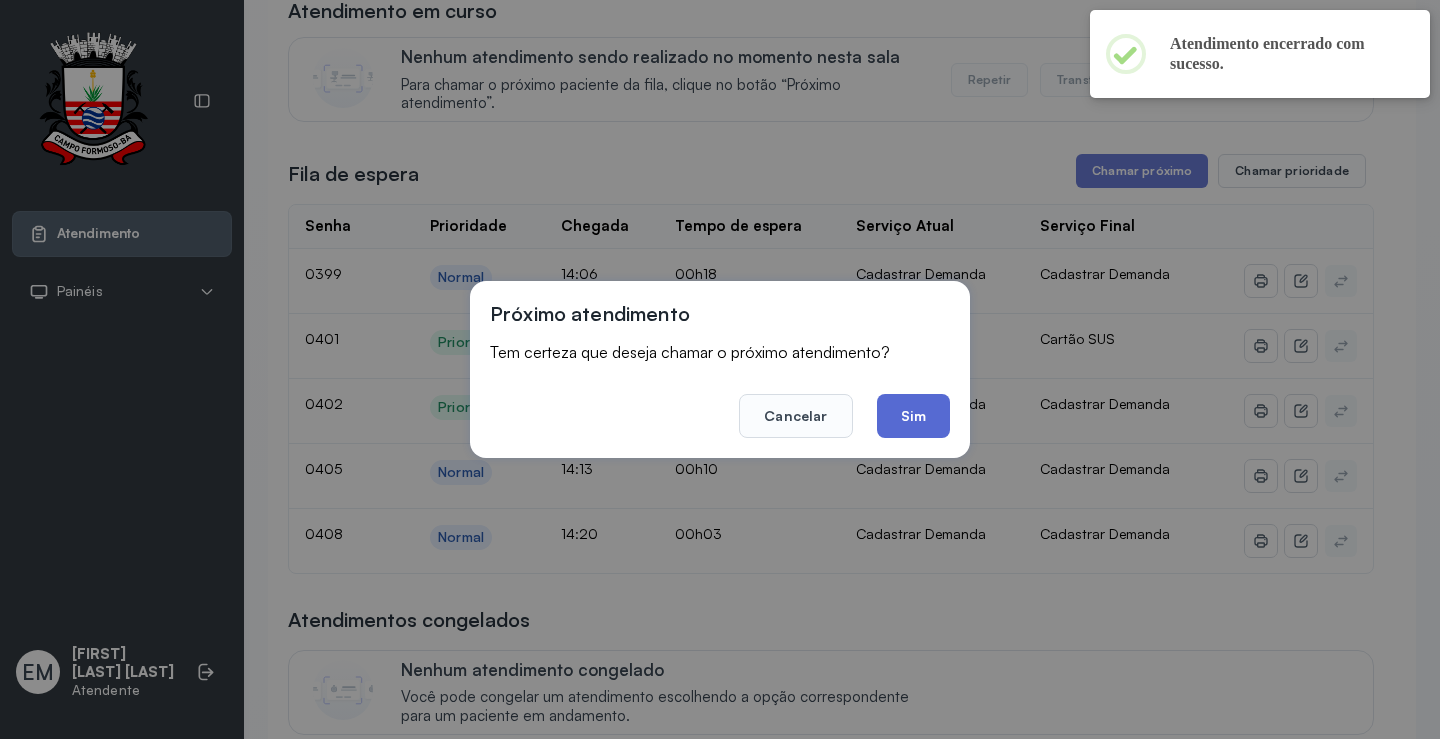 click on "Sim" 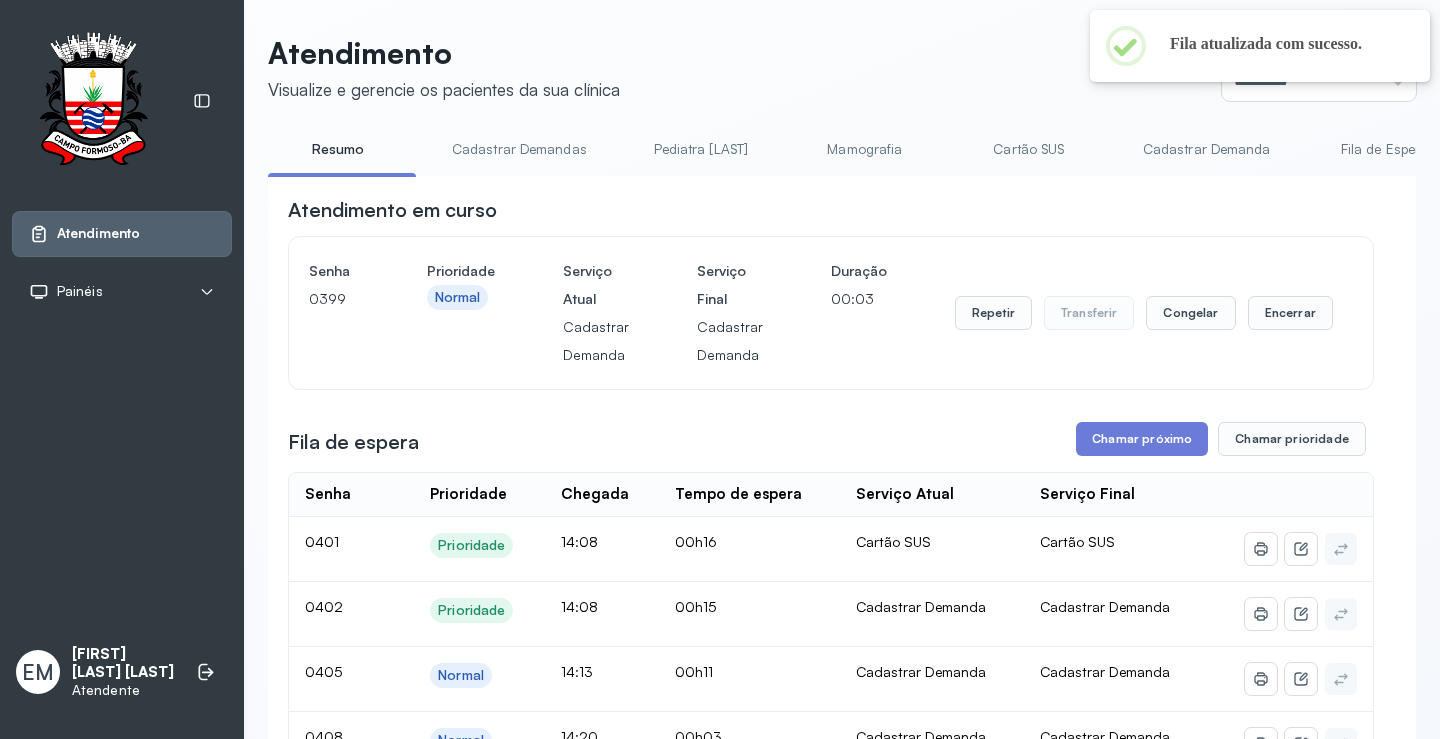 scroll, scrollTop: 200, scrollLeft: 0, axis: vertical 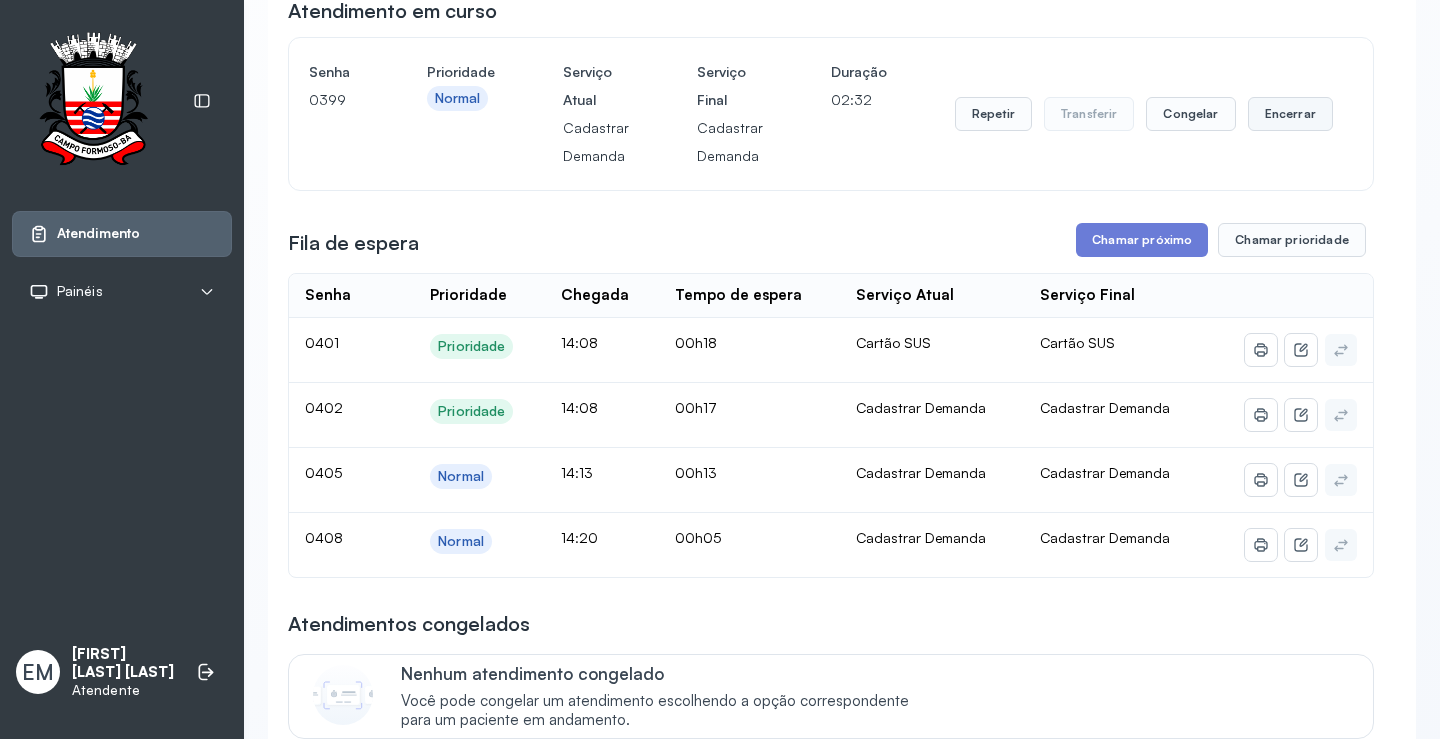 click on "Encerrar" at bounding box center (1290, 114) 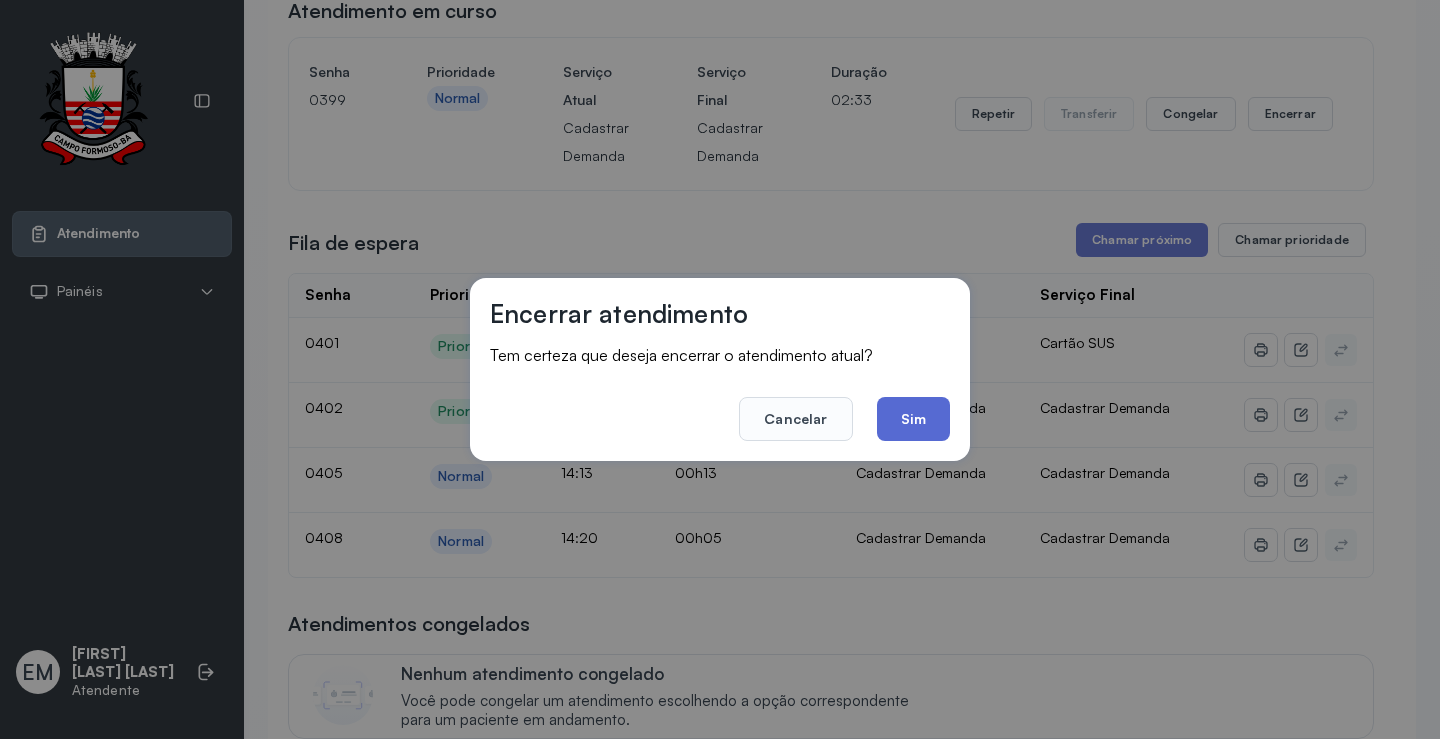 click on "Sim" 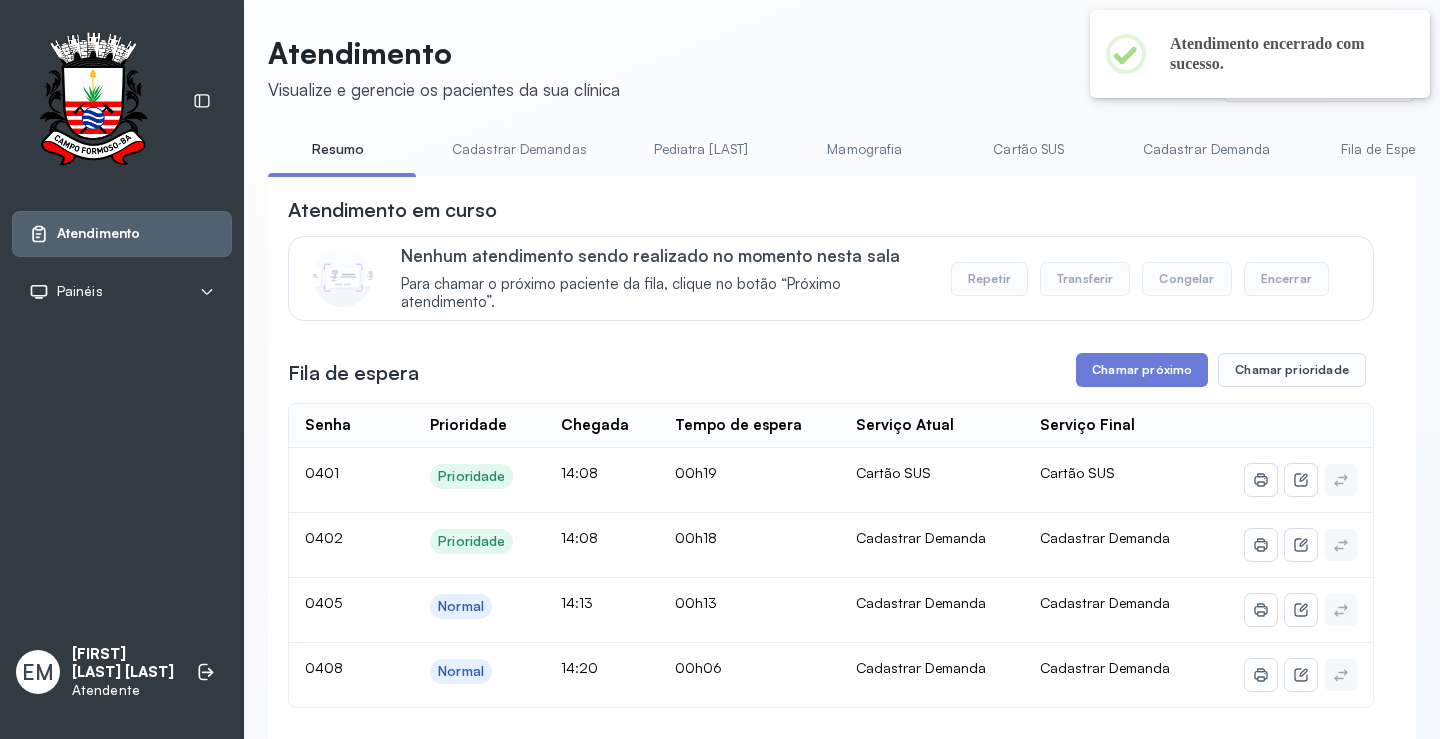 scroll, scrollTop: 200, scrollLeft: 0, axis: vertical 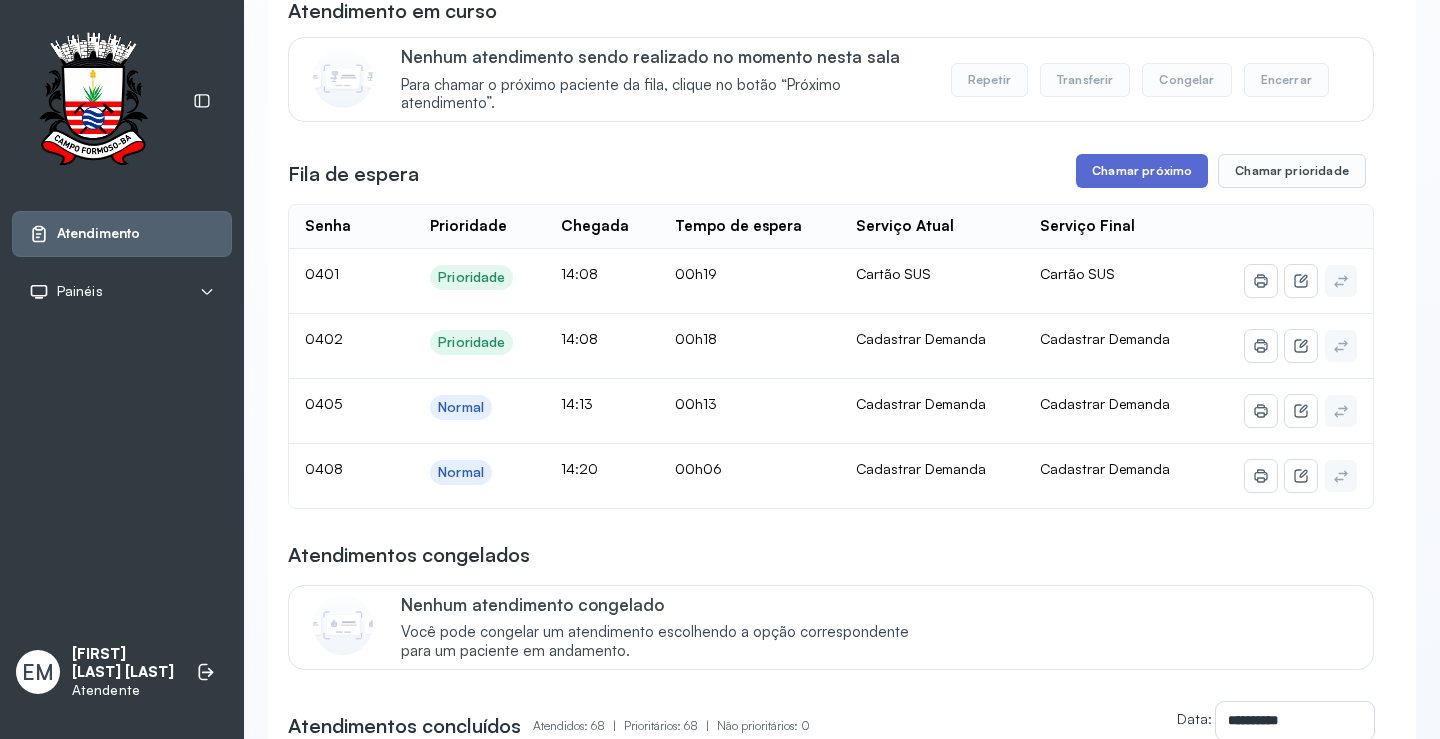 drag, startPoint x: 1148, startPoint y: 194, endPoint x: 1137, endPoint y: 175, distance: 21.954498 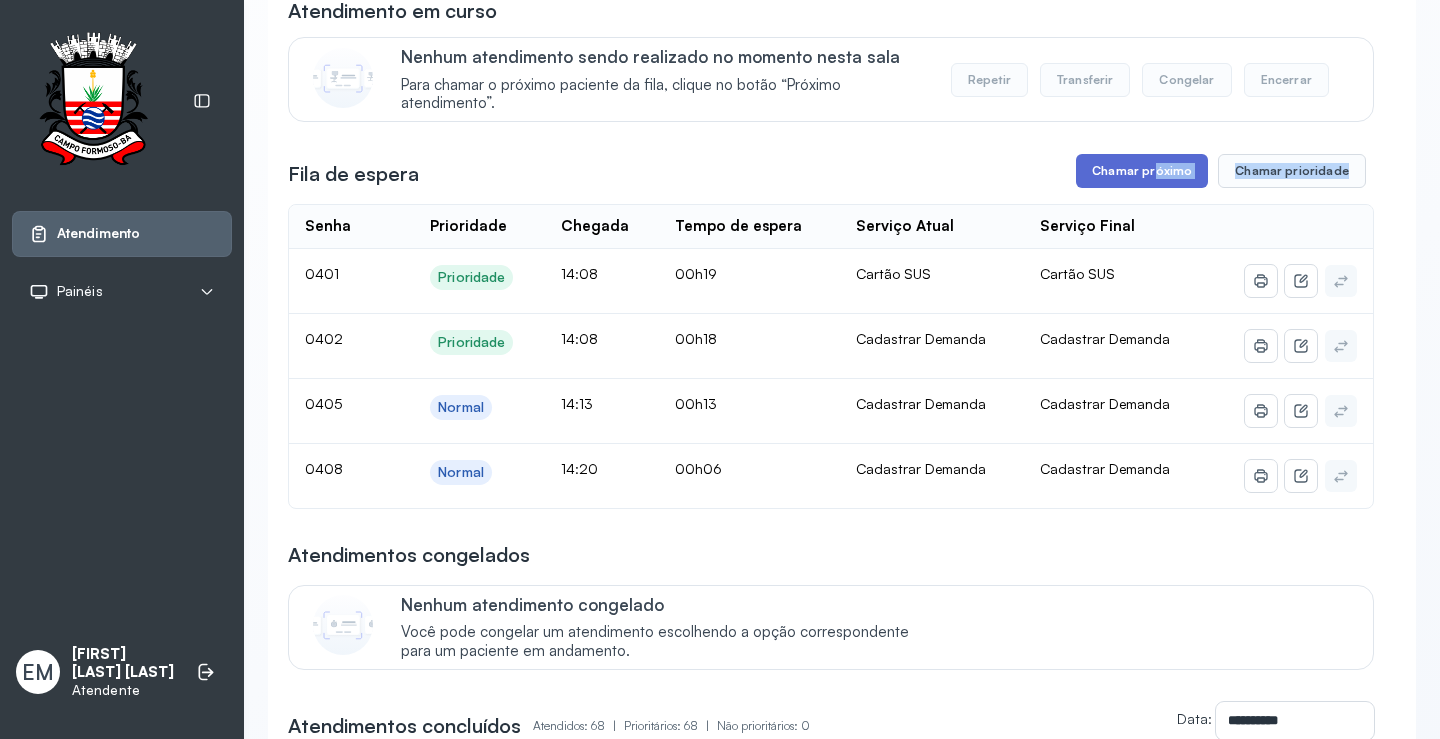 click on "Chamar próximo" at bounding box center [1142, 171] 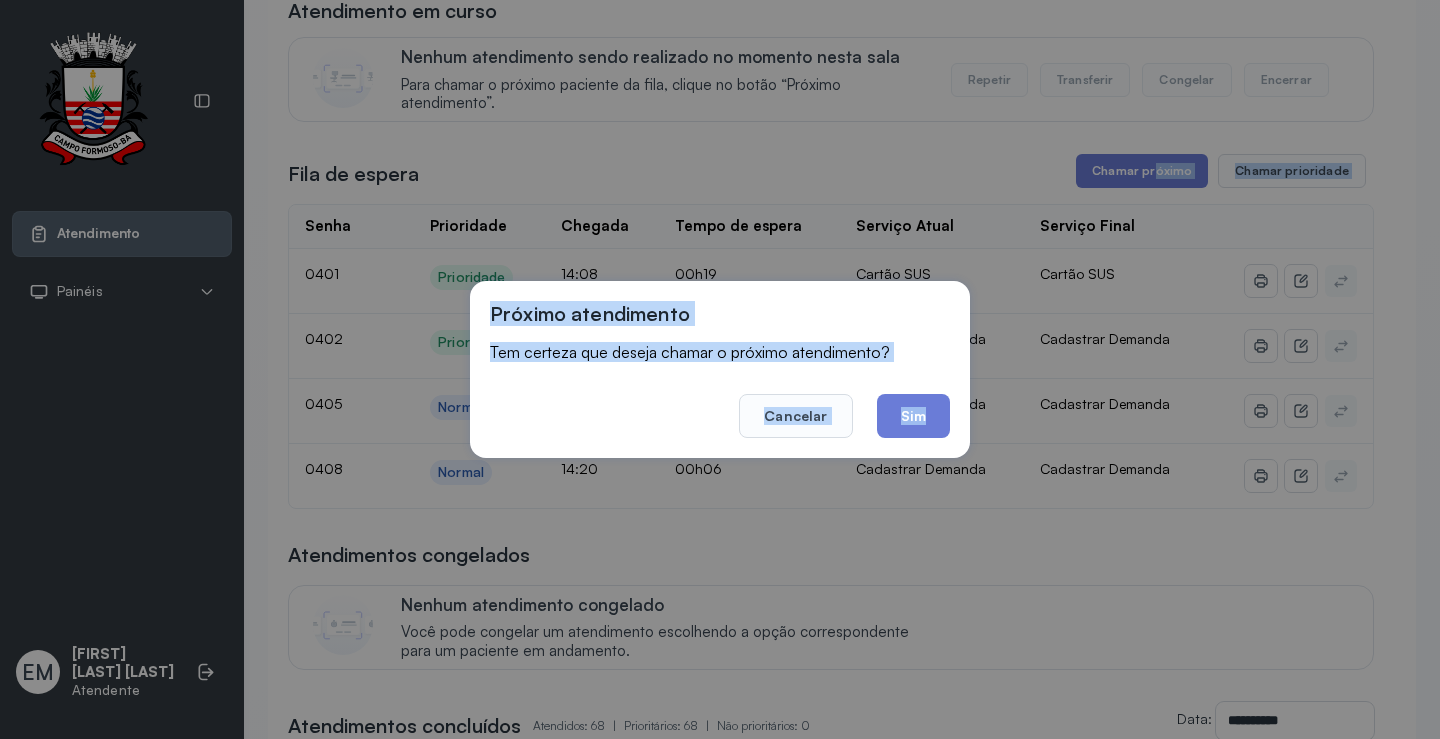 click on "Próximo atendimento Tem certeza que deseja chamar o próximo atendimento? Cancelar Sim" at bounding box center [720, 369] 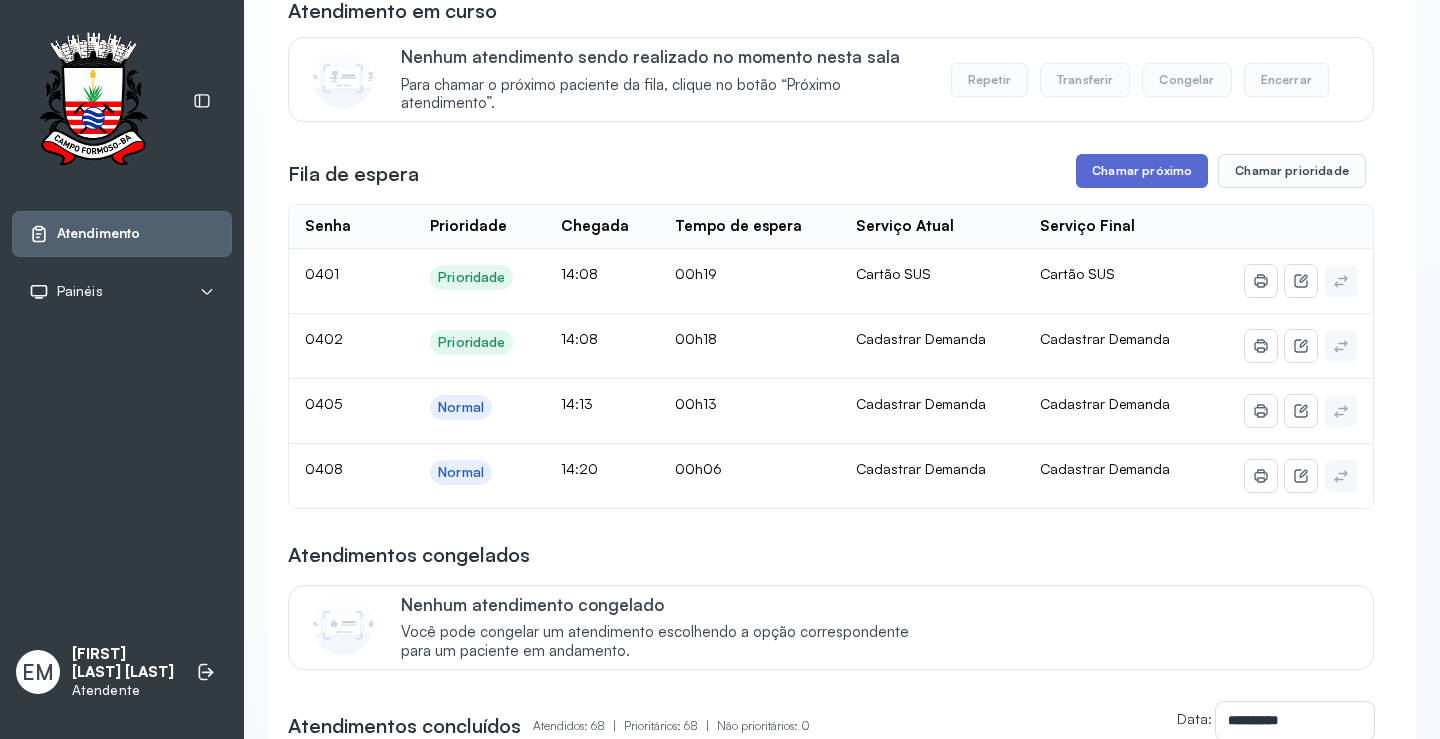 click on "Chamar próximo" at bounding box center [1142, 171] 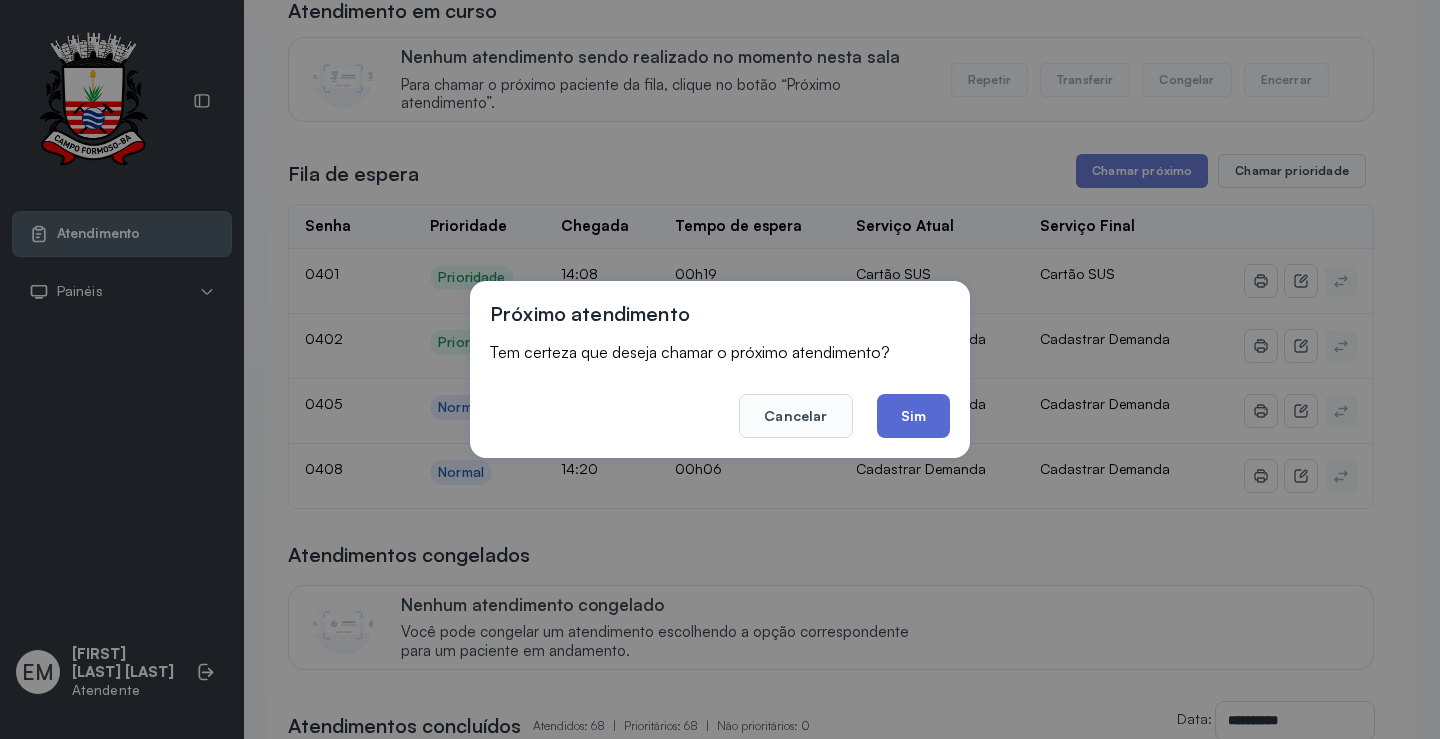 click on "Sim" 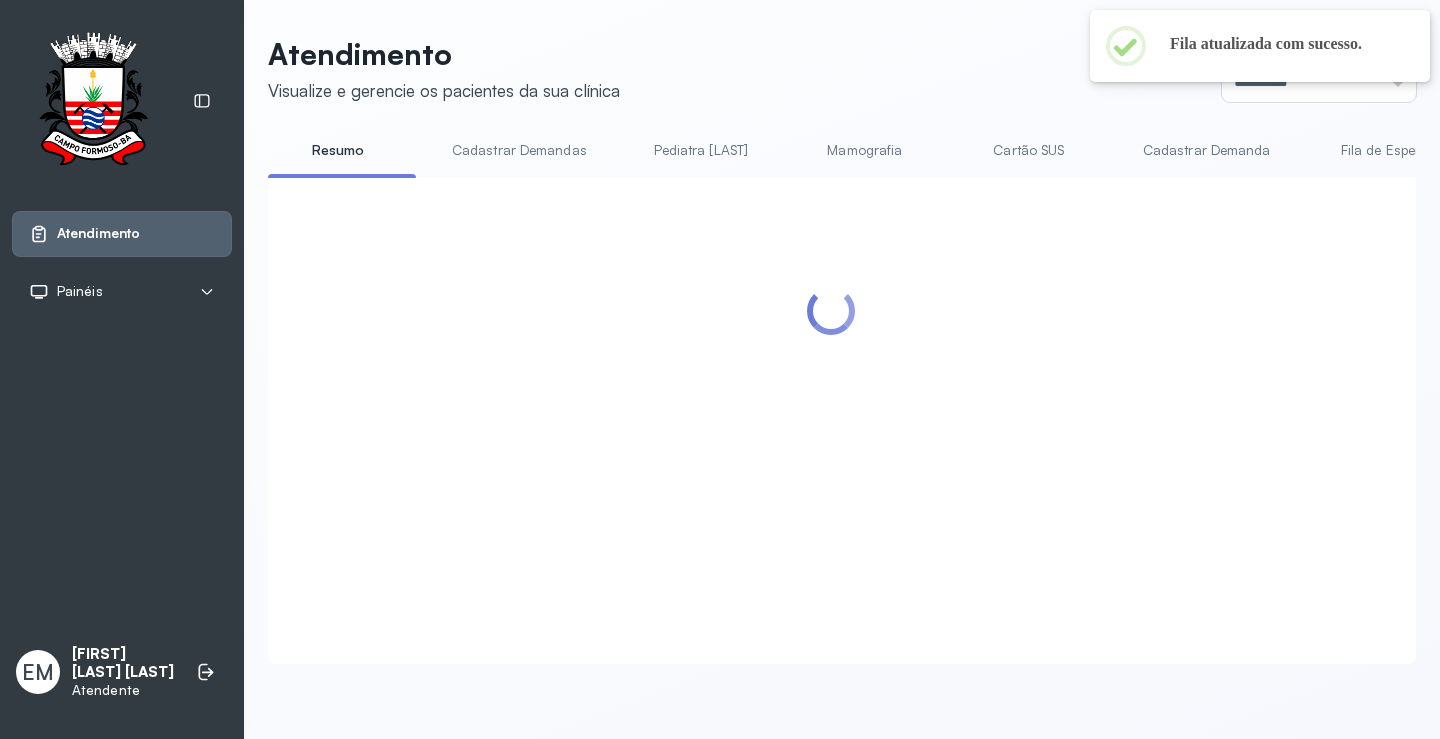 scroll, scrollTop: 200, scrollLeft: 0, axis: vertical 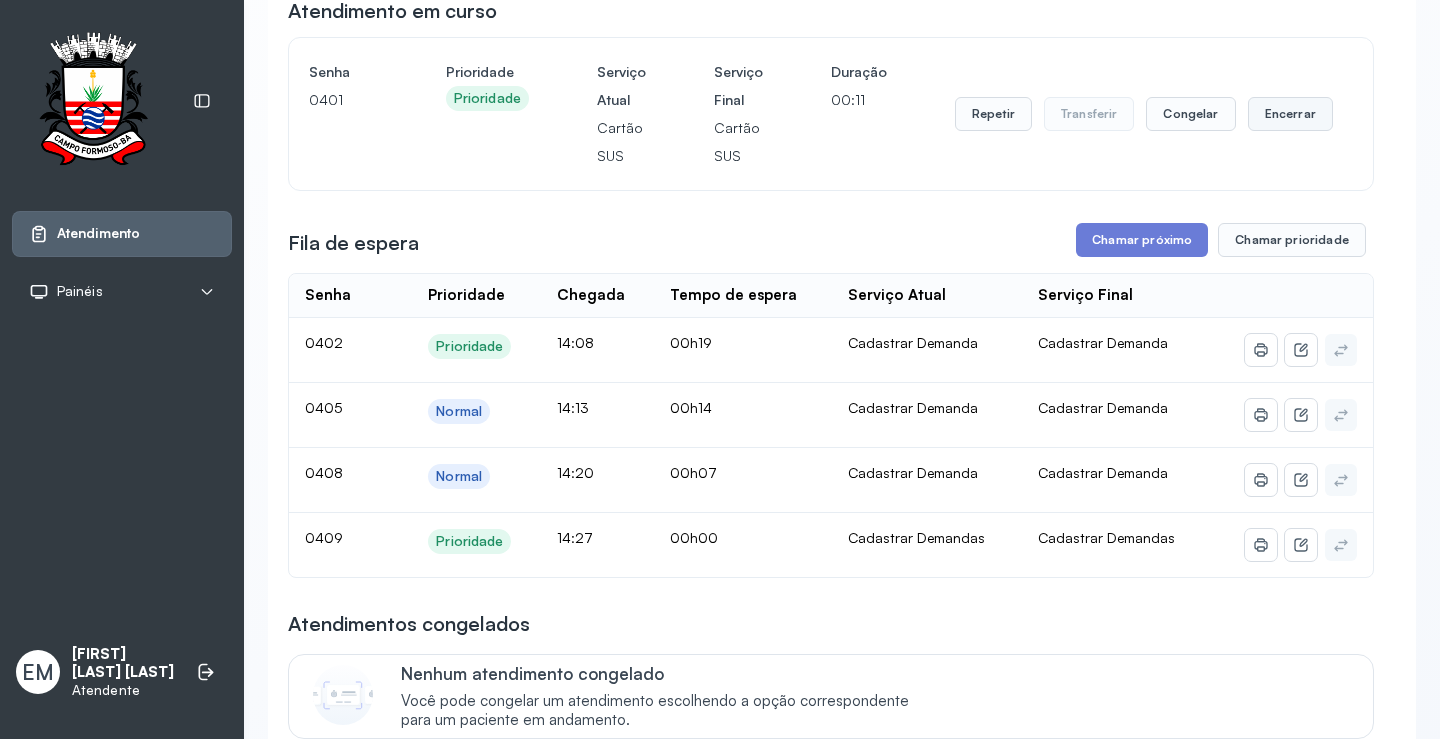 click on "Encerrar" at bounding box center [1290, 114] 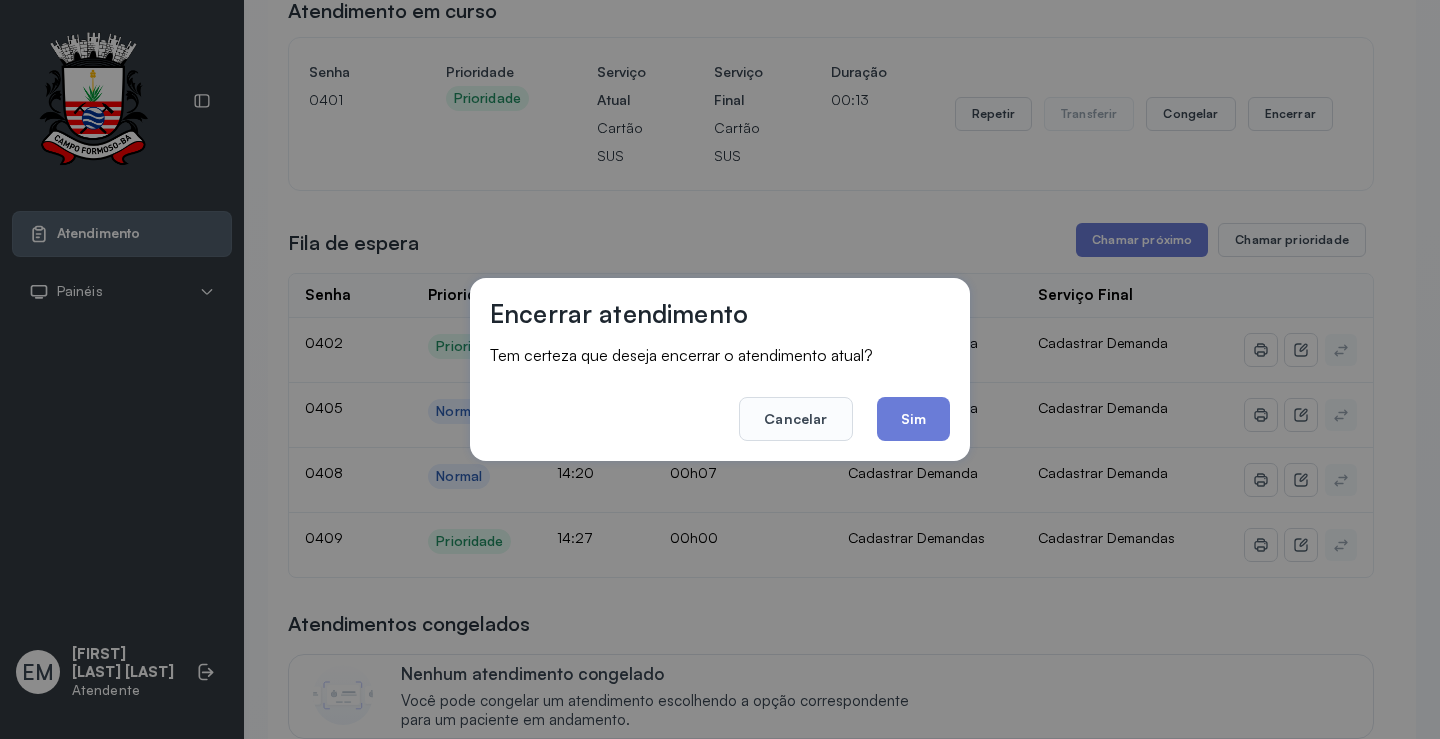 click on "Sim" 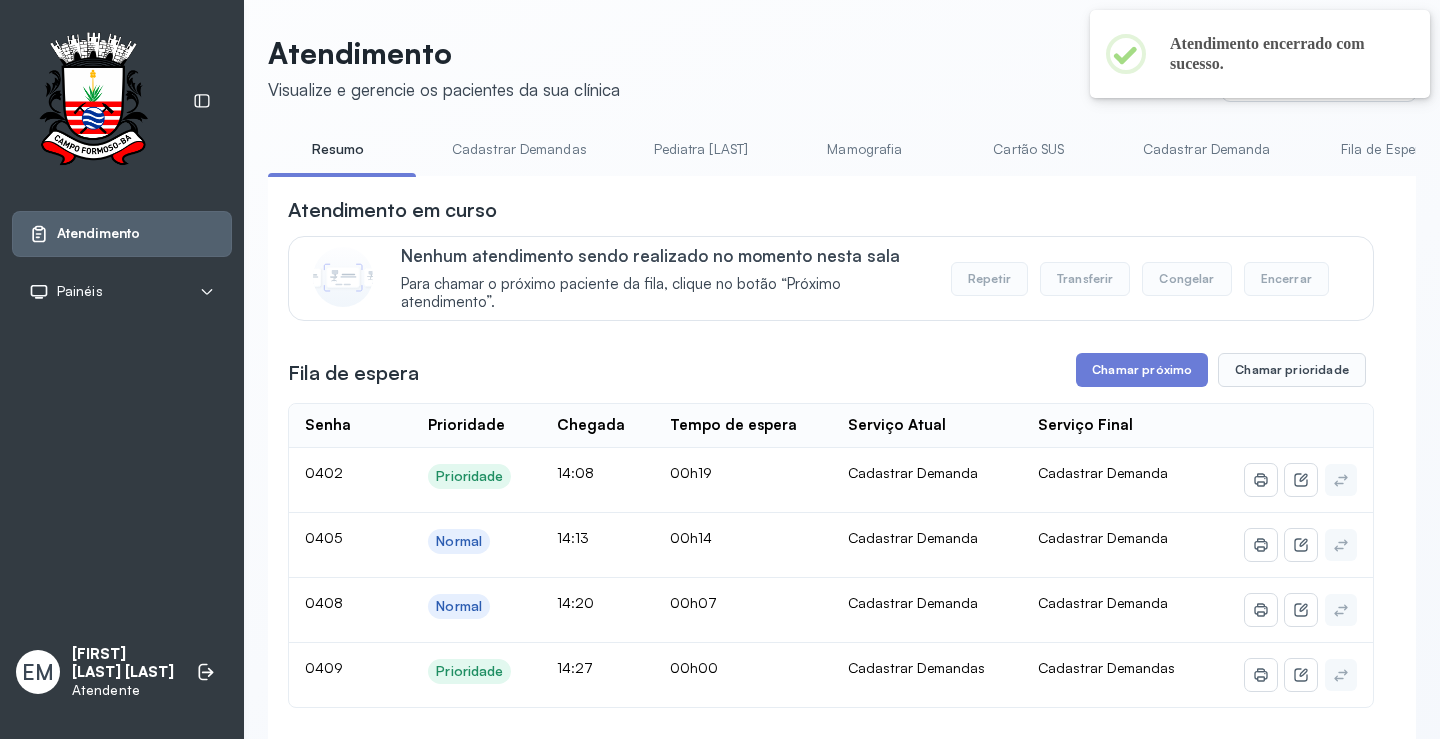scroll, scrollTop: 200, scrollLeft: 0, axis: vertical 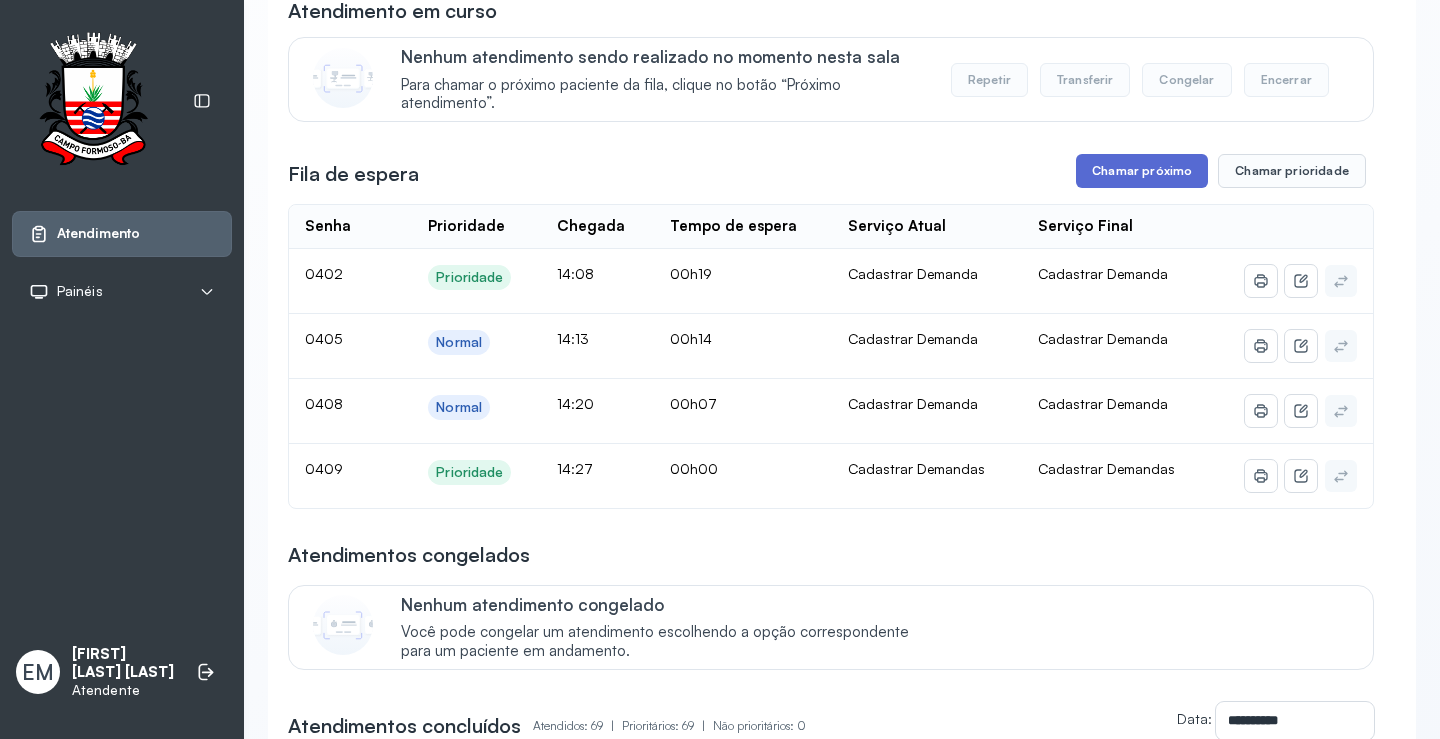 click on "Chamar próximo" at bounding box center (1142, 171) 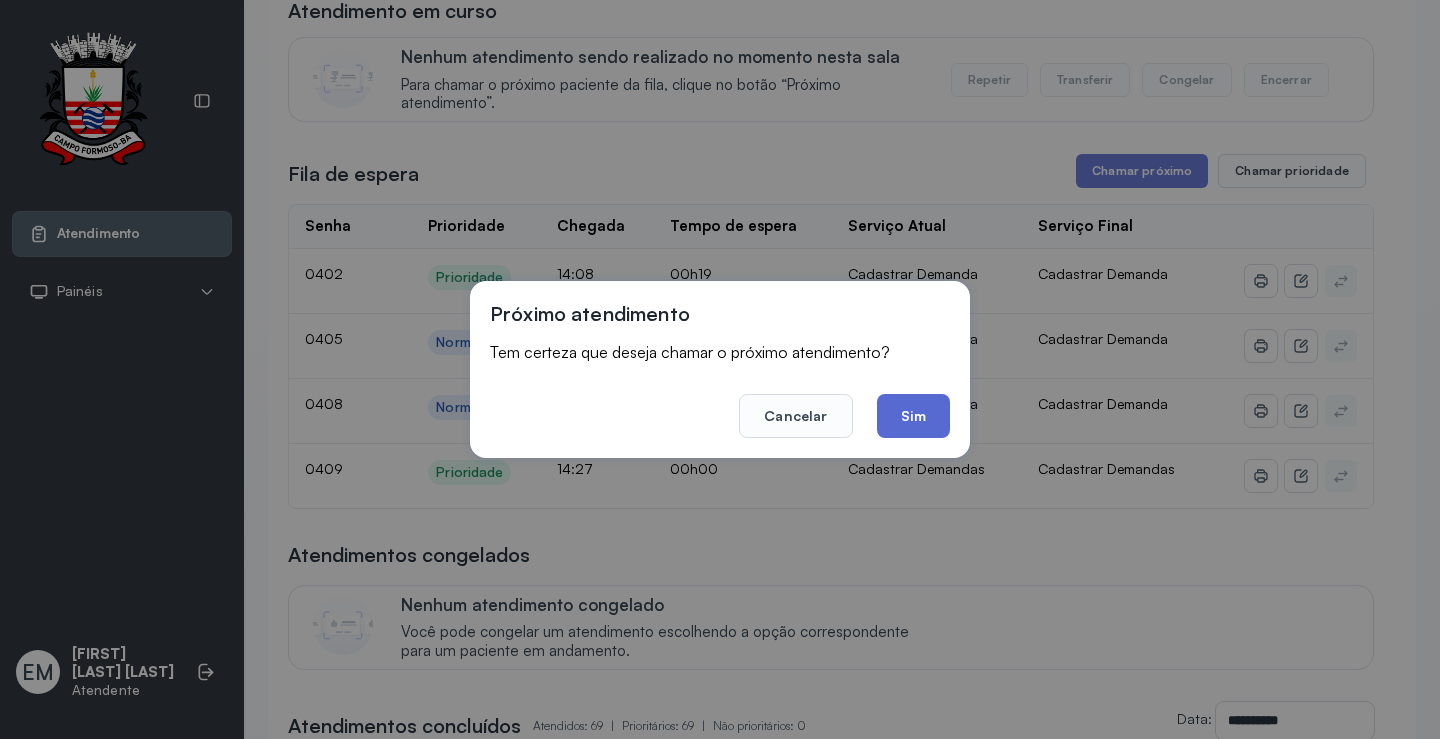 click on "Sim" 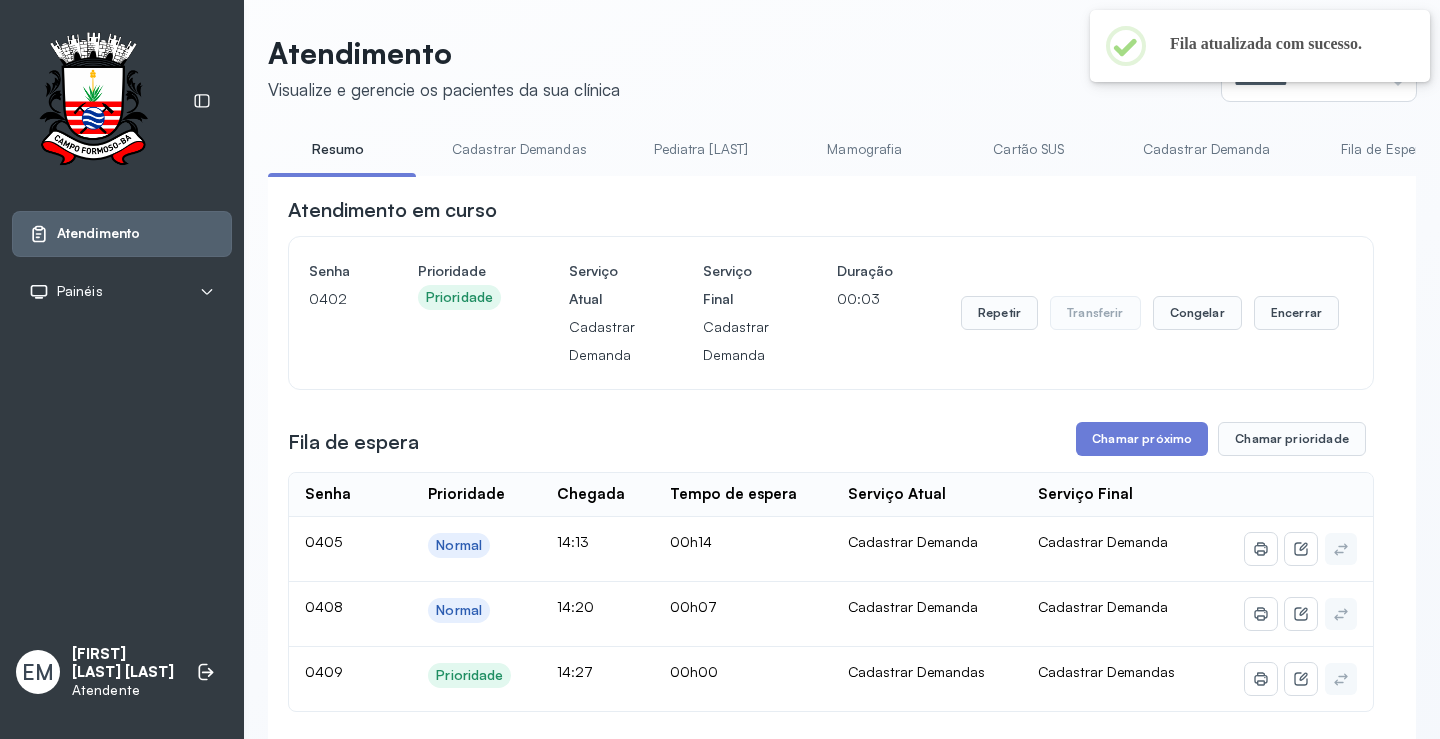 scroll, scrollTop: 200, scrollLeft: 0, axis: vertical 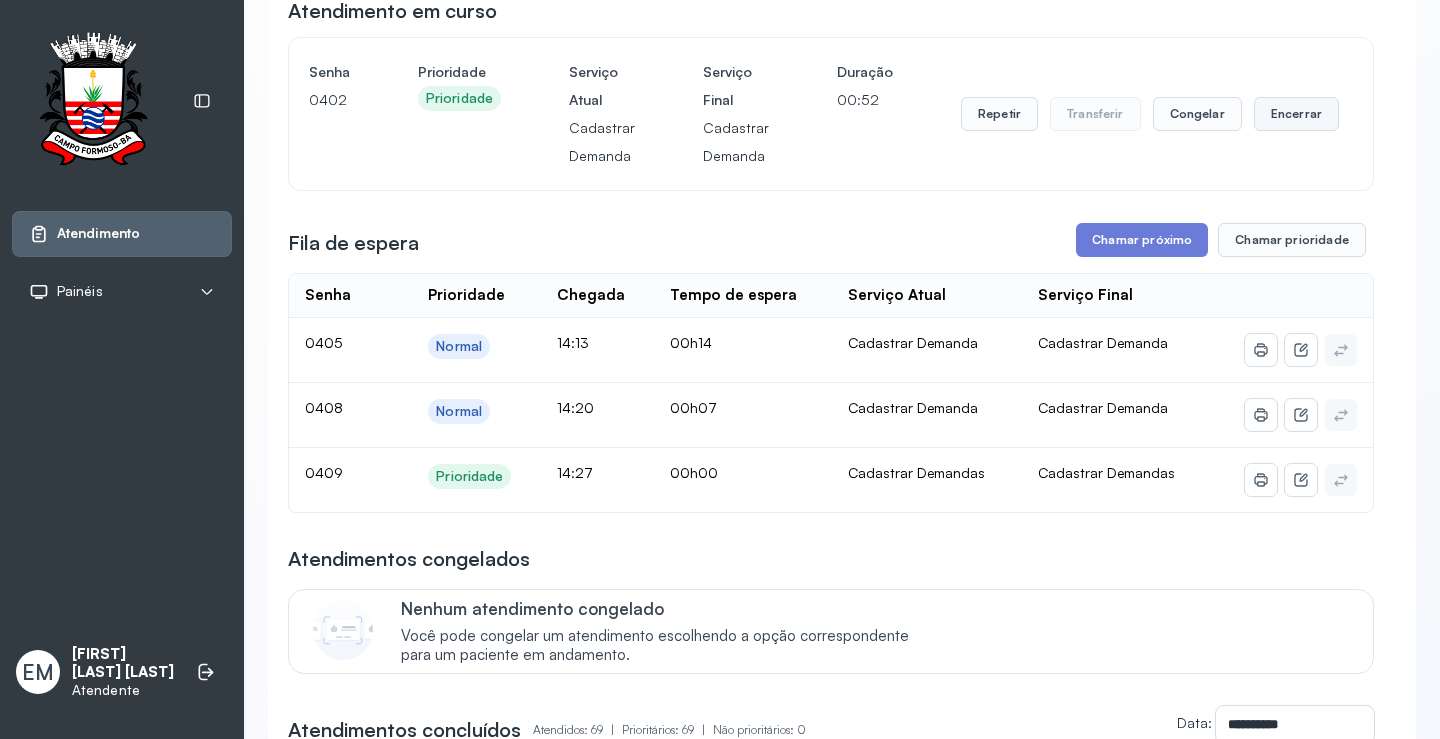 click on "Encerrar" at bounding box center (1296, 114) 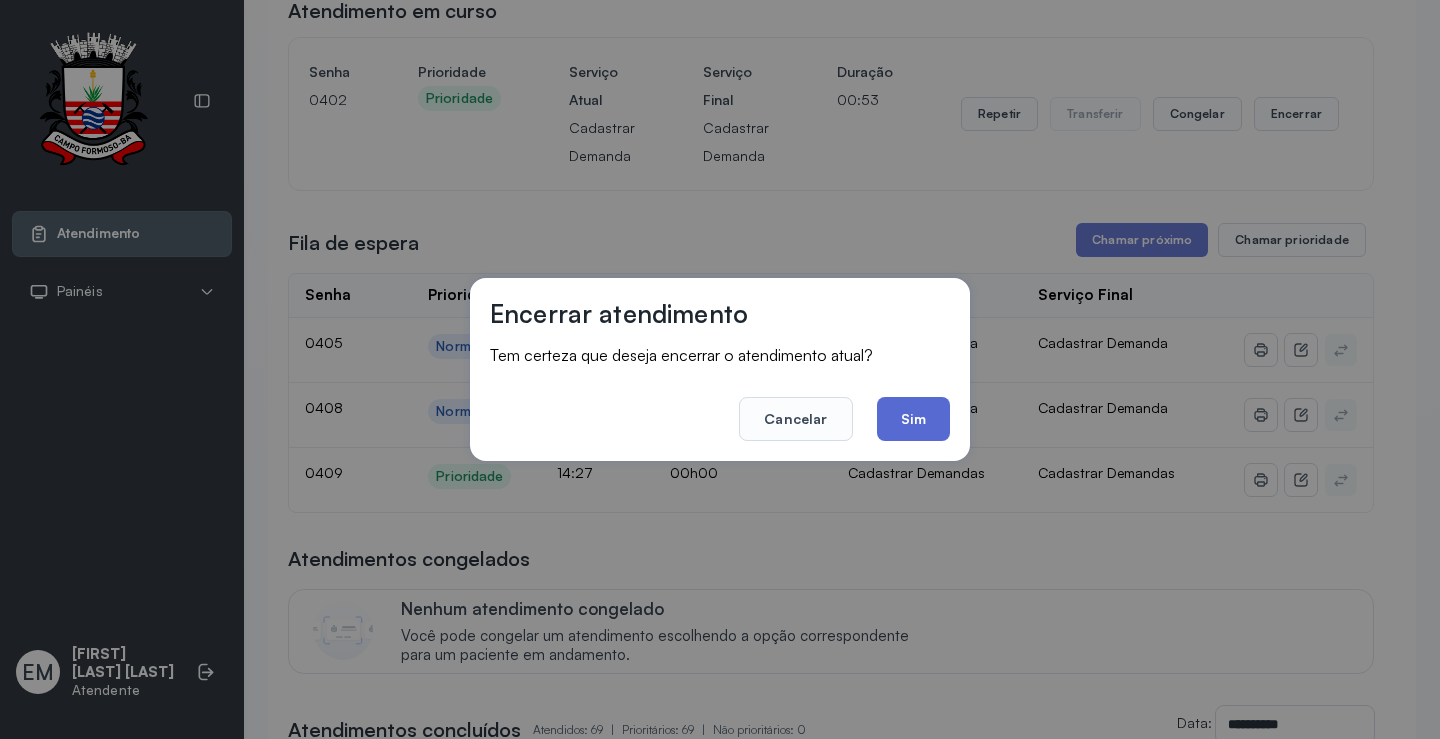 click on "Sim" 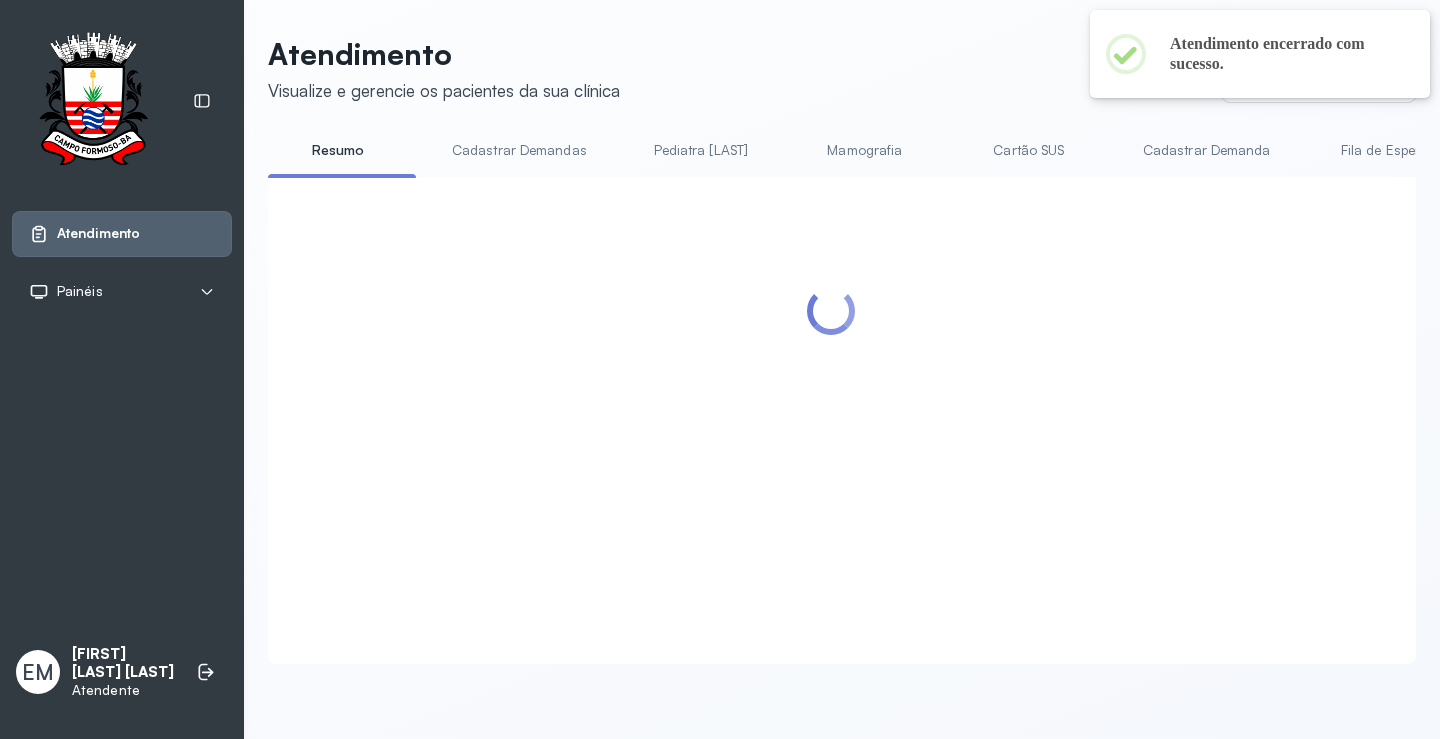 scroll, scrollTop: 200, scrollLeft: 0, axis: vertical 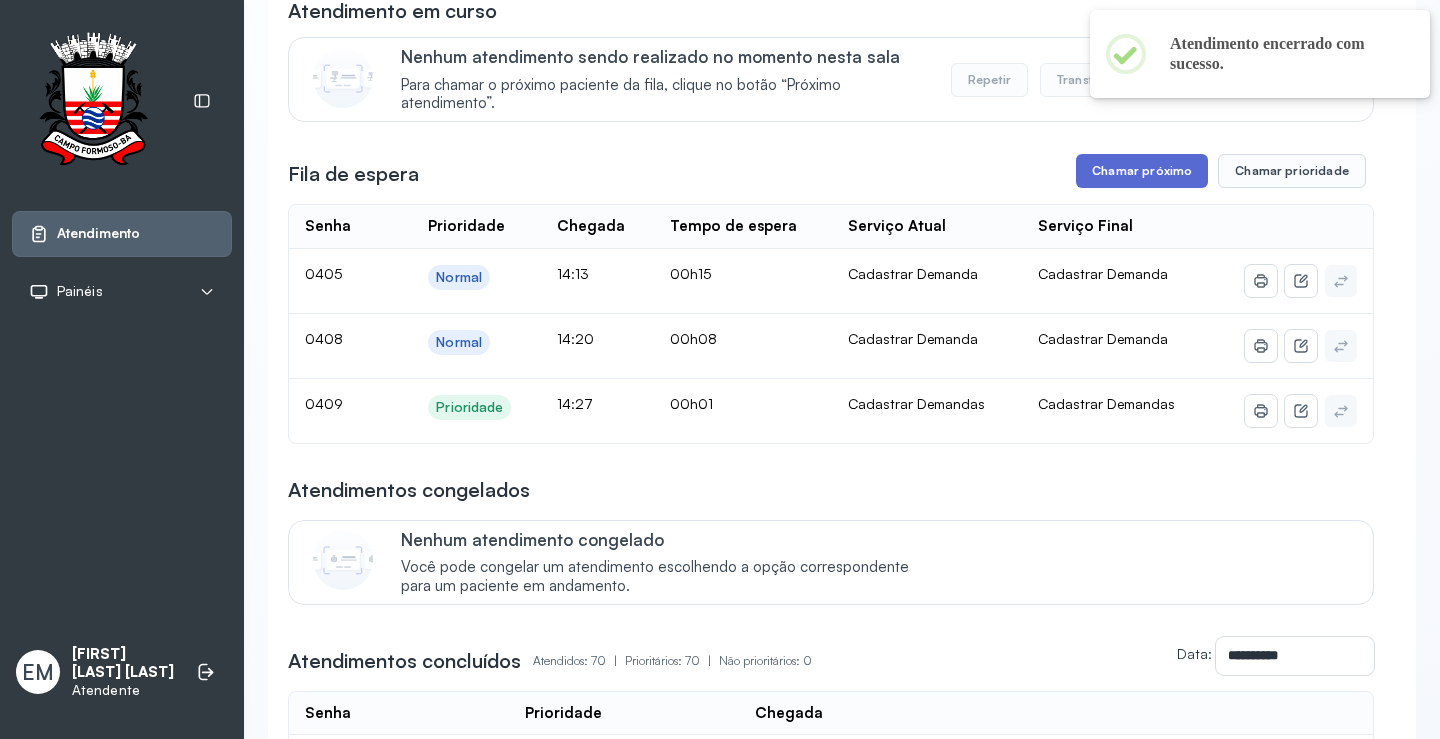 click on "Chamar próximo" at bounding box center [1142, 171] 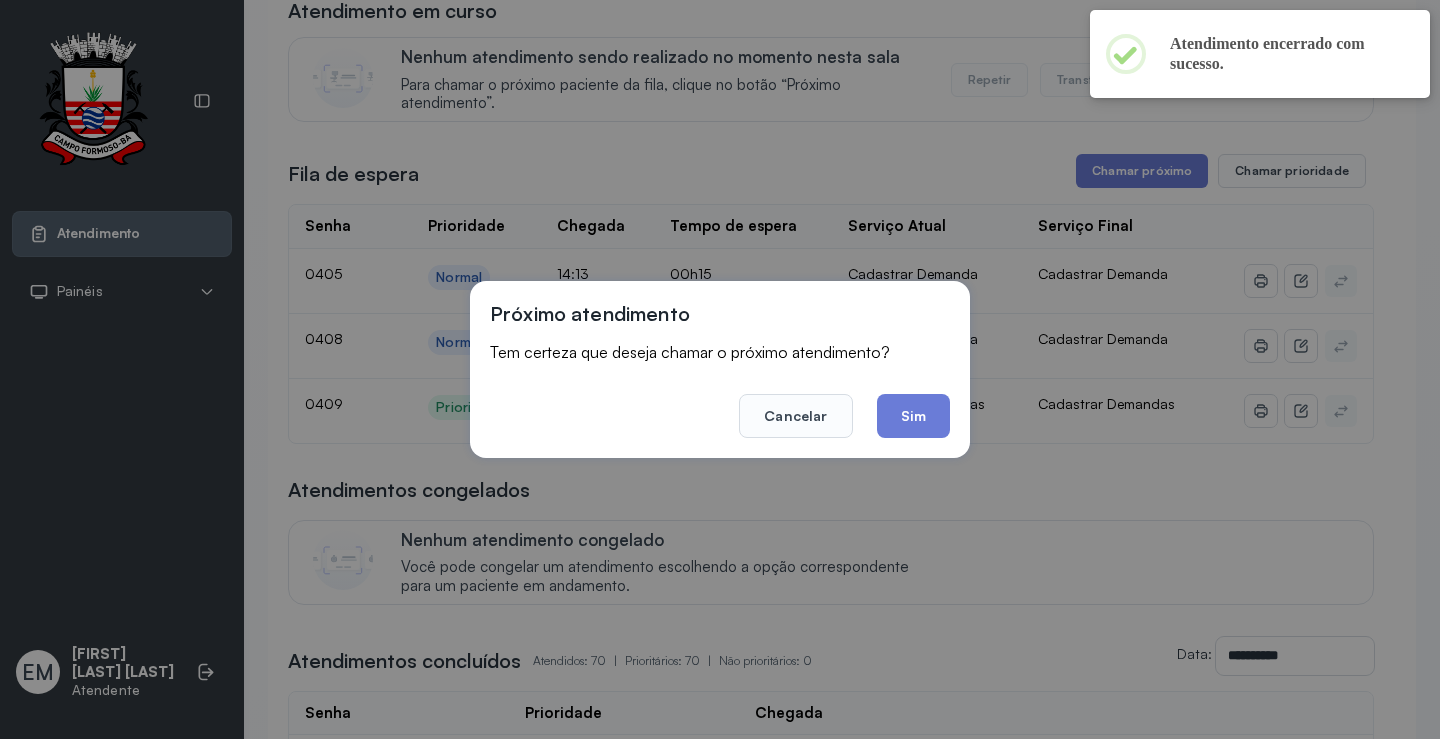 click on "Sim" 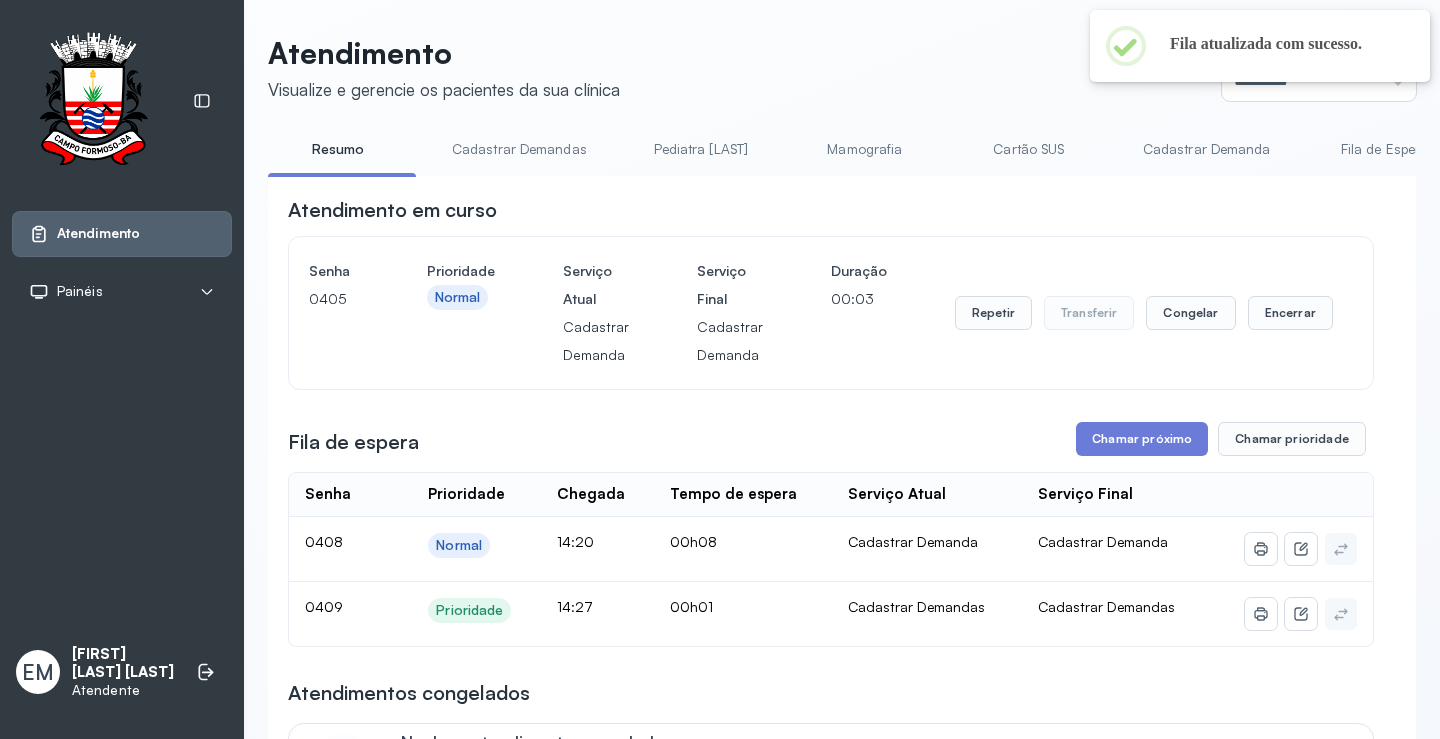 scroll, scrollTop: 200, scrollLeft: 0, axis: vertical 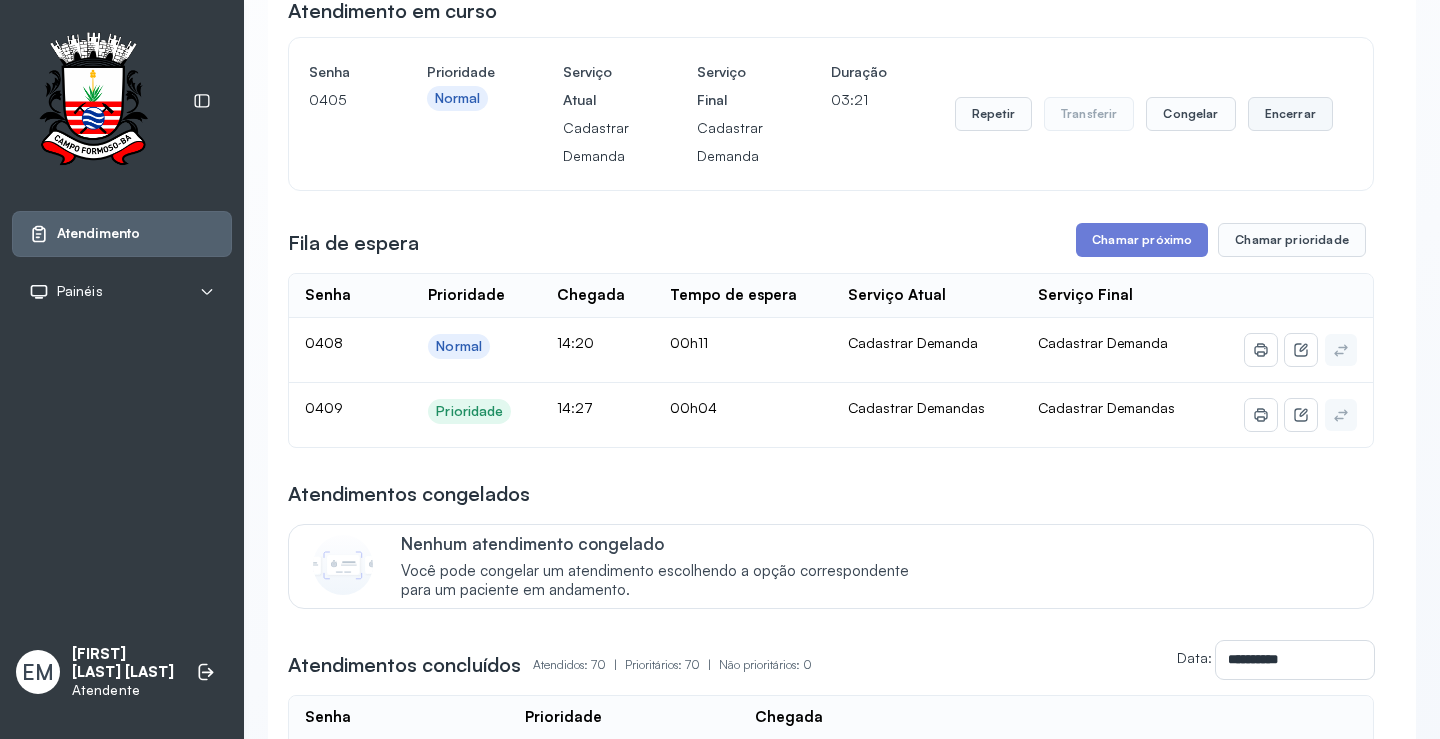 click on "Encerrar" at bounding box center (1290, 114) 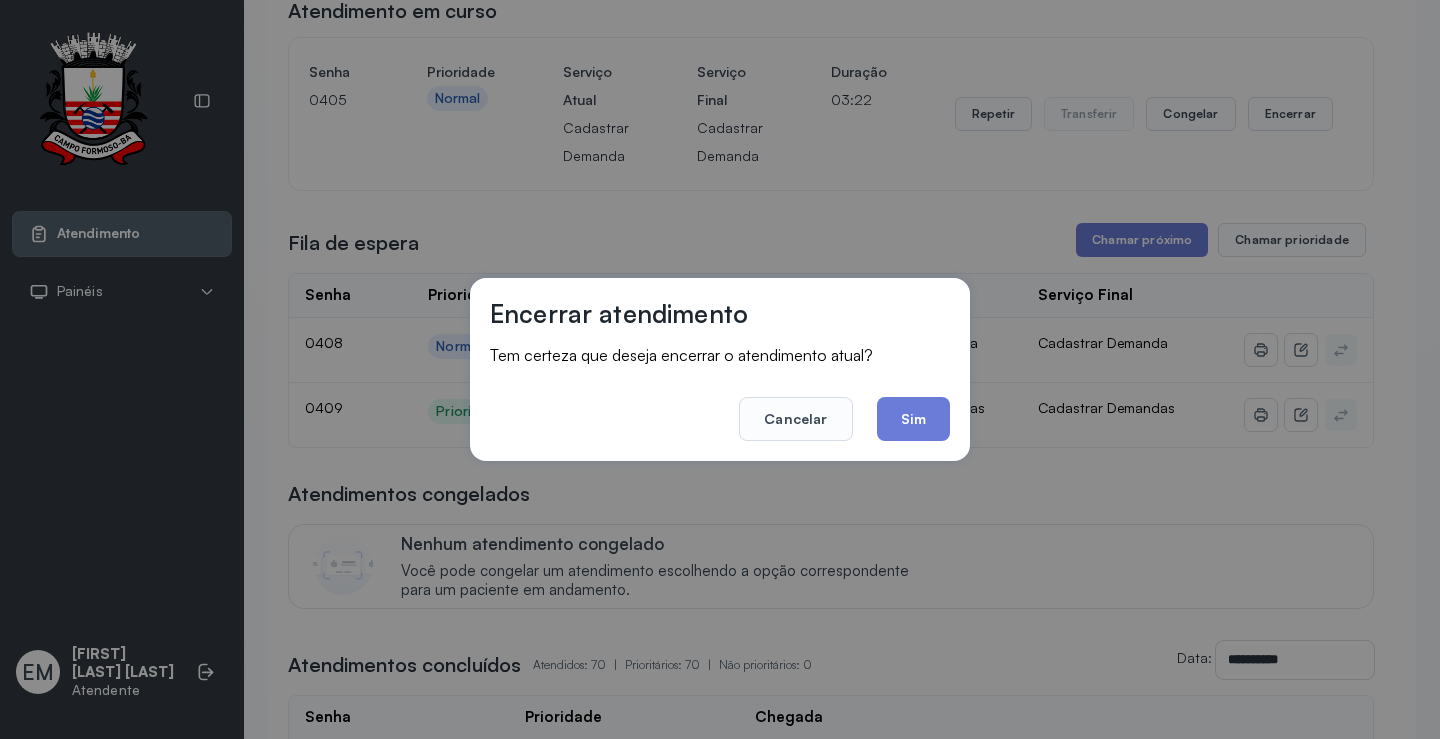 click on "Sim" 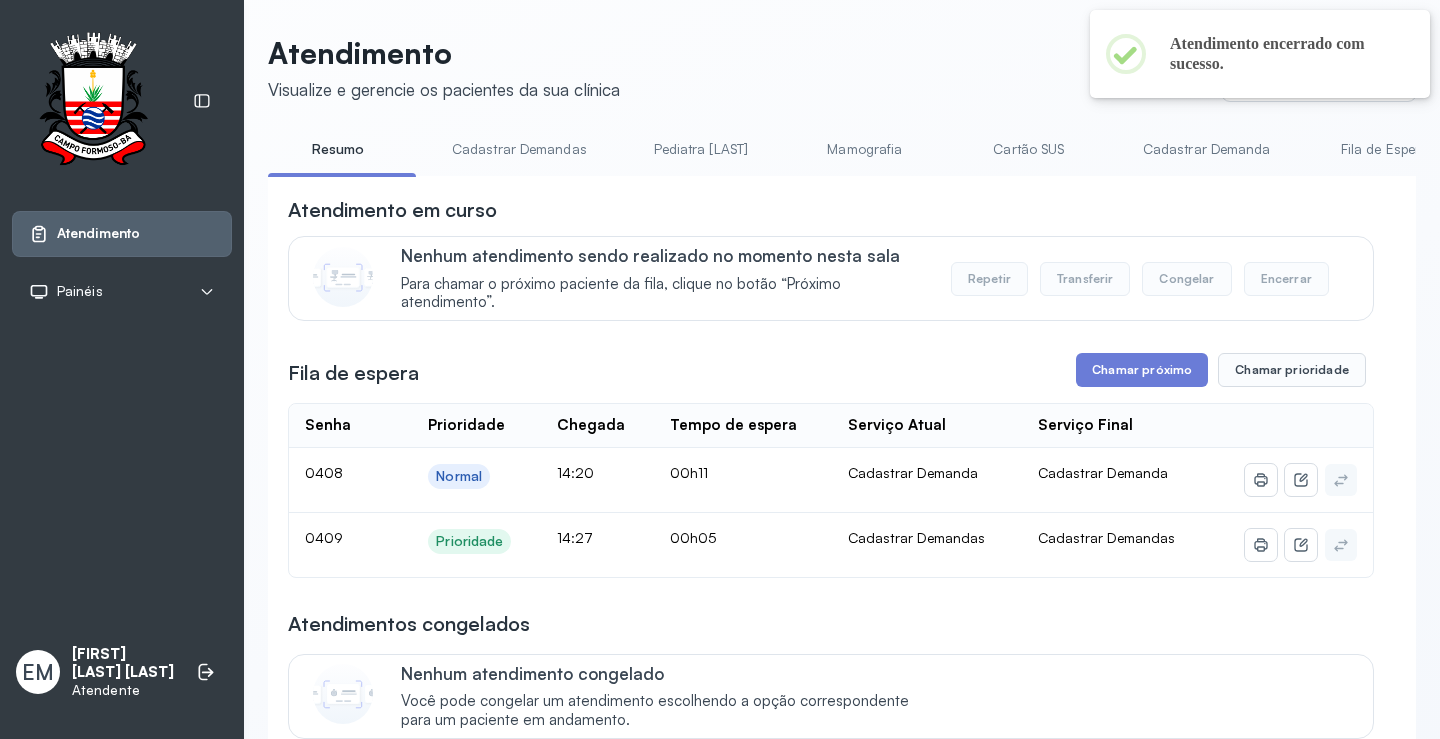 scroll, scrollTop: 200, scrollLeft: 0, axis: vertical 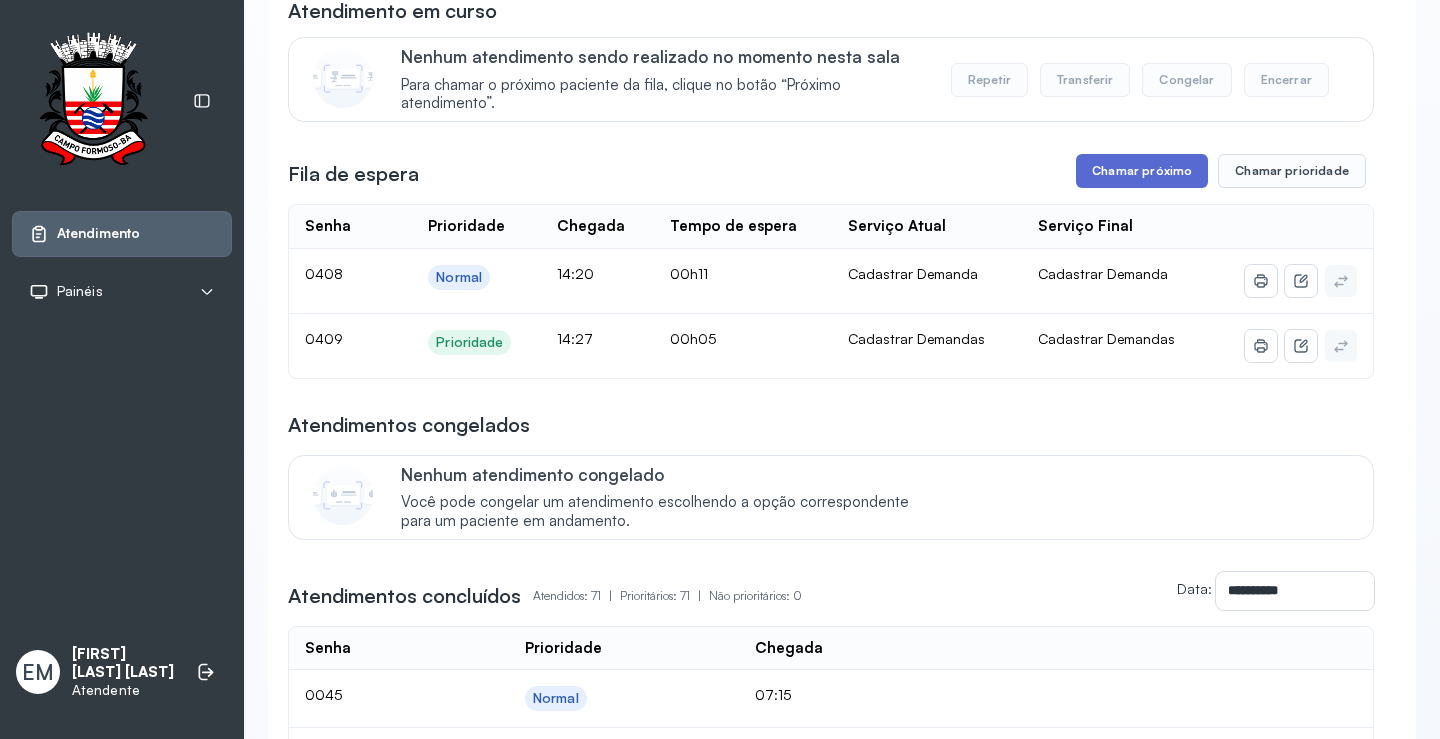 click on "Chamar próximo" at bounding box center [1142, 171] 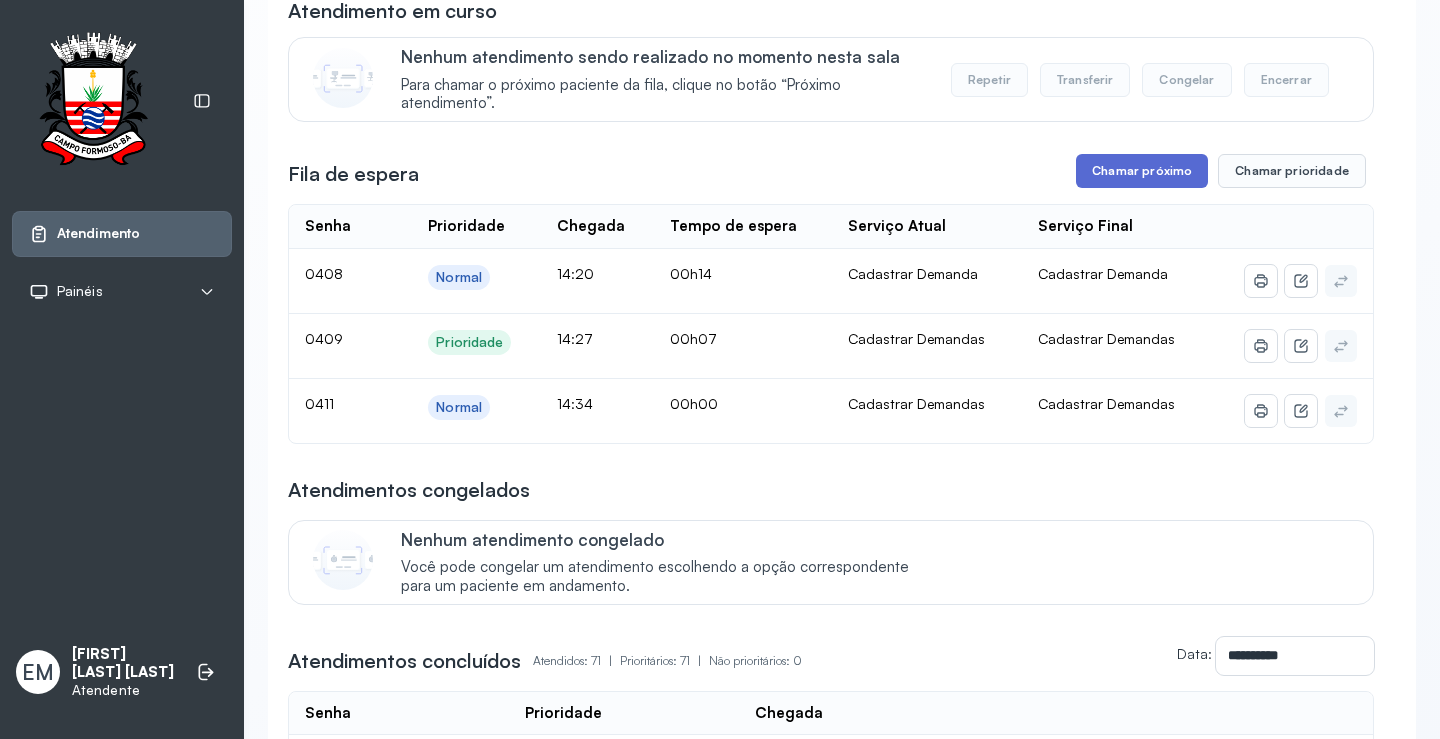 click on "Chamar próximo" at bounding box center [1142, 171] 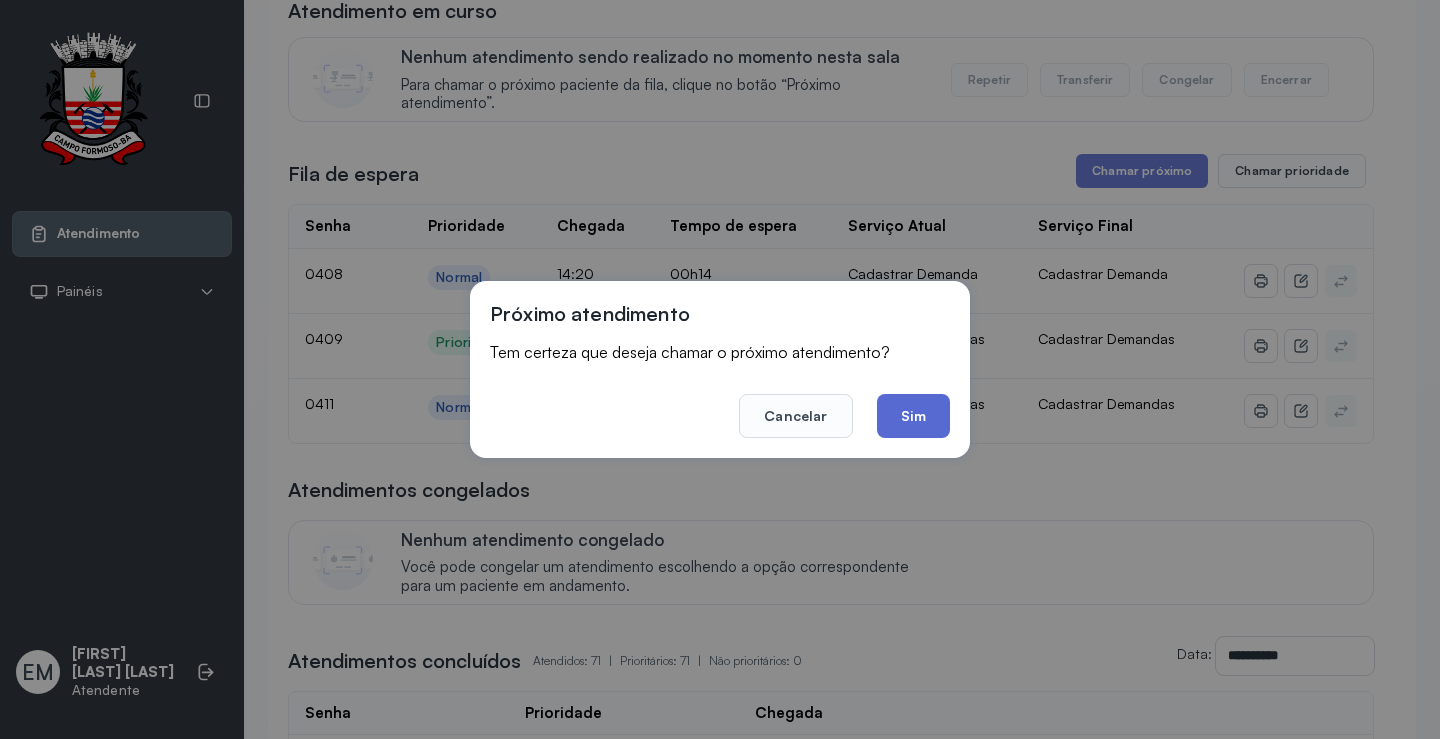 click on "Sim" 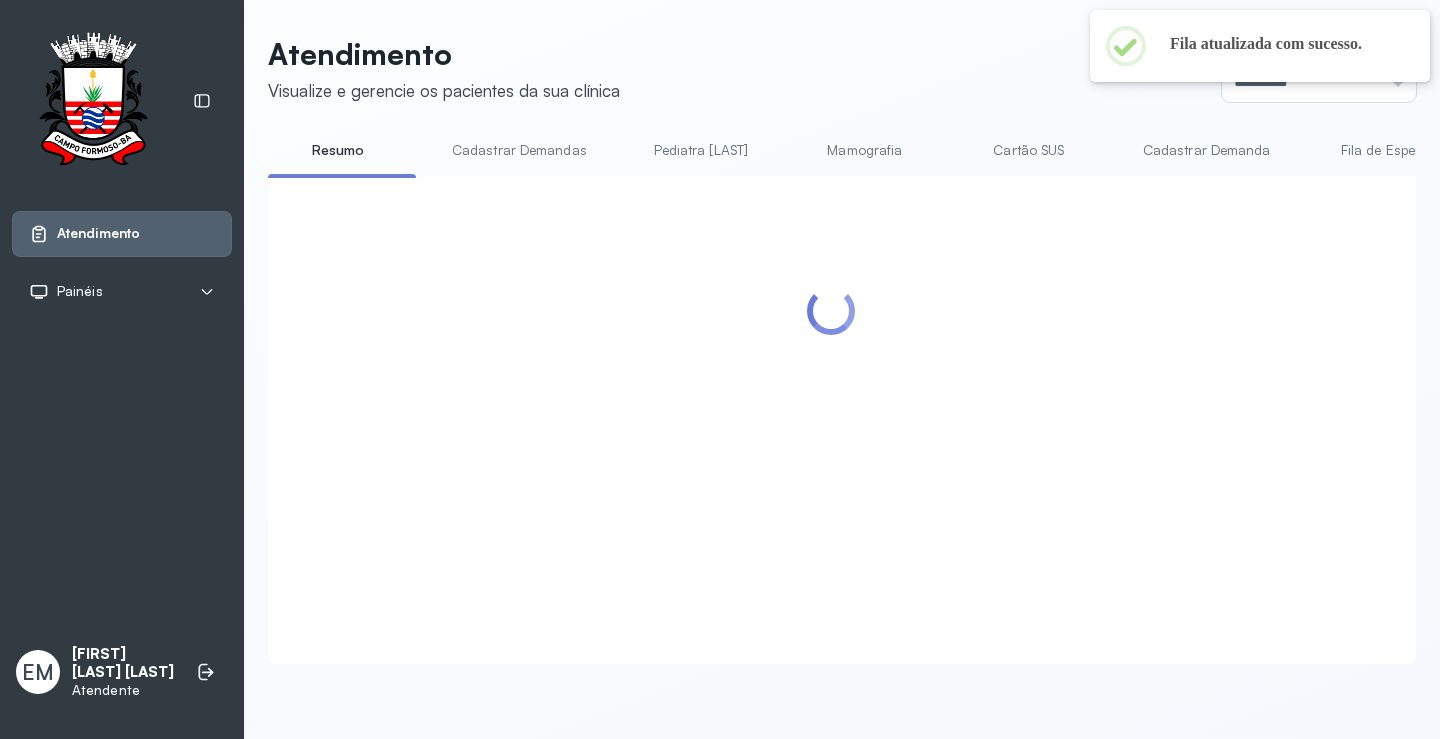 scroll, scrollTop: 200, scrollLeft: 0, axis: vertical 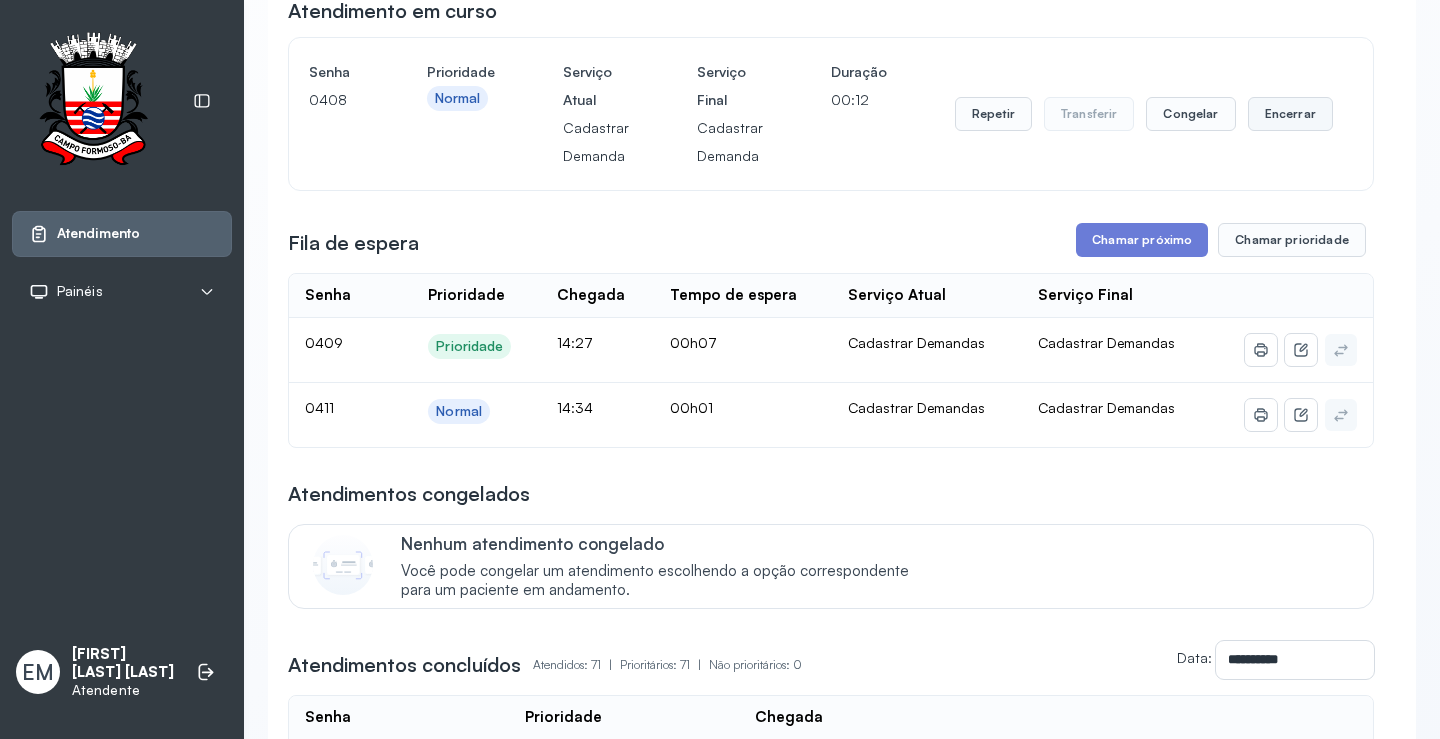 click on "Encerrar" at bounding box center [1290, 114] 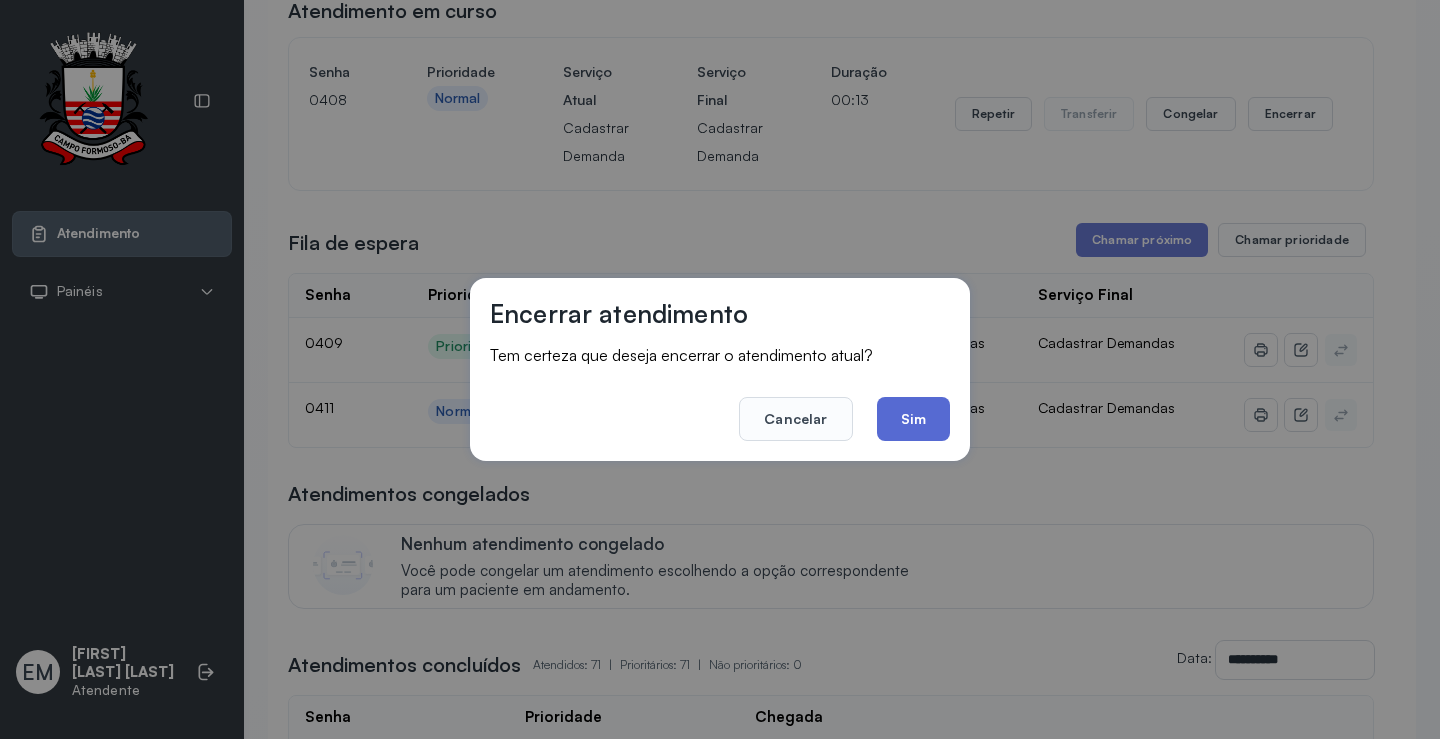 click on "Sim" 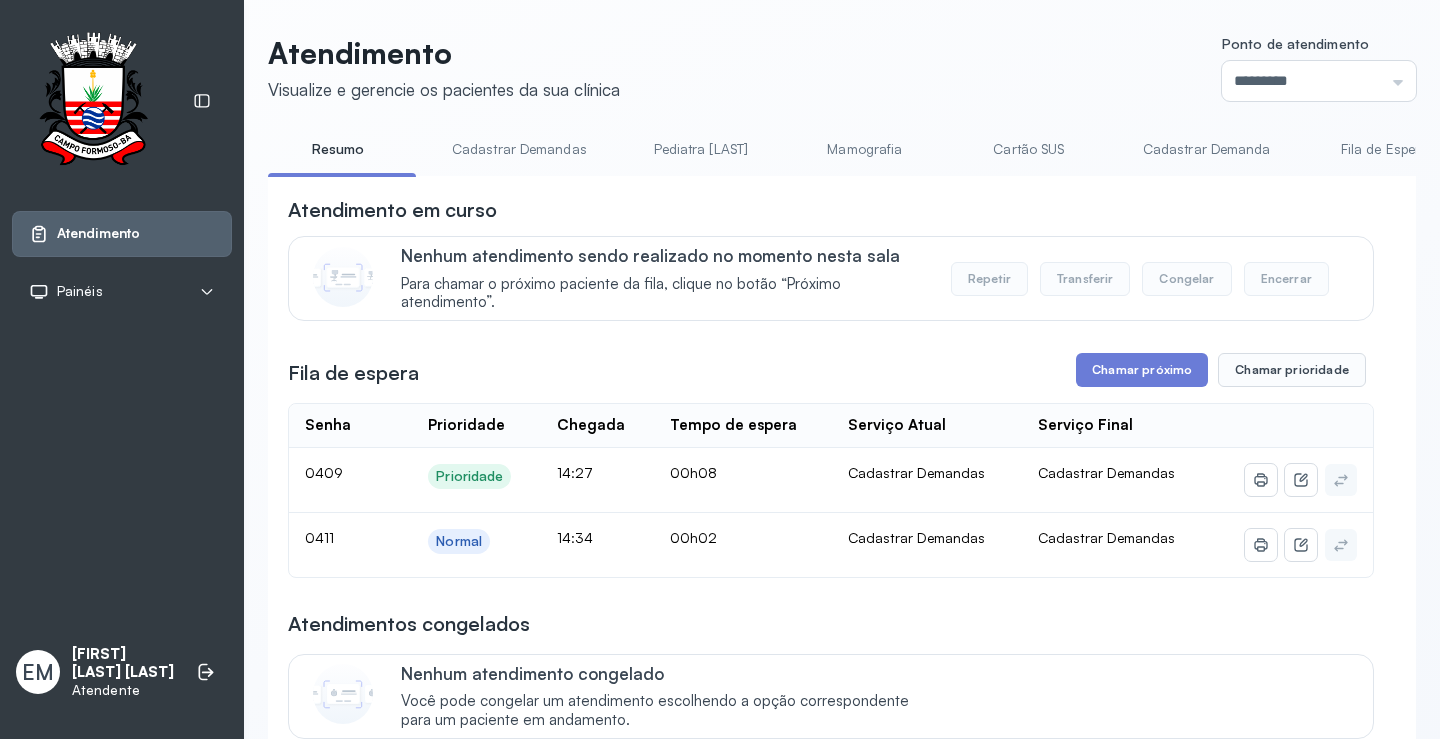 scroll, scrollTop: 200, scrollLeft: 0, axis: vertical 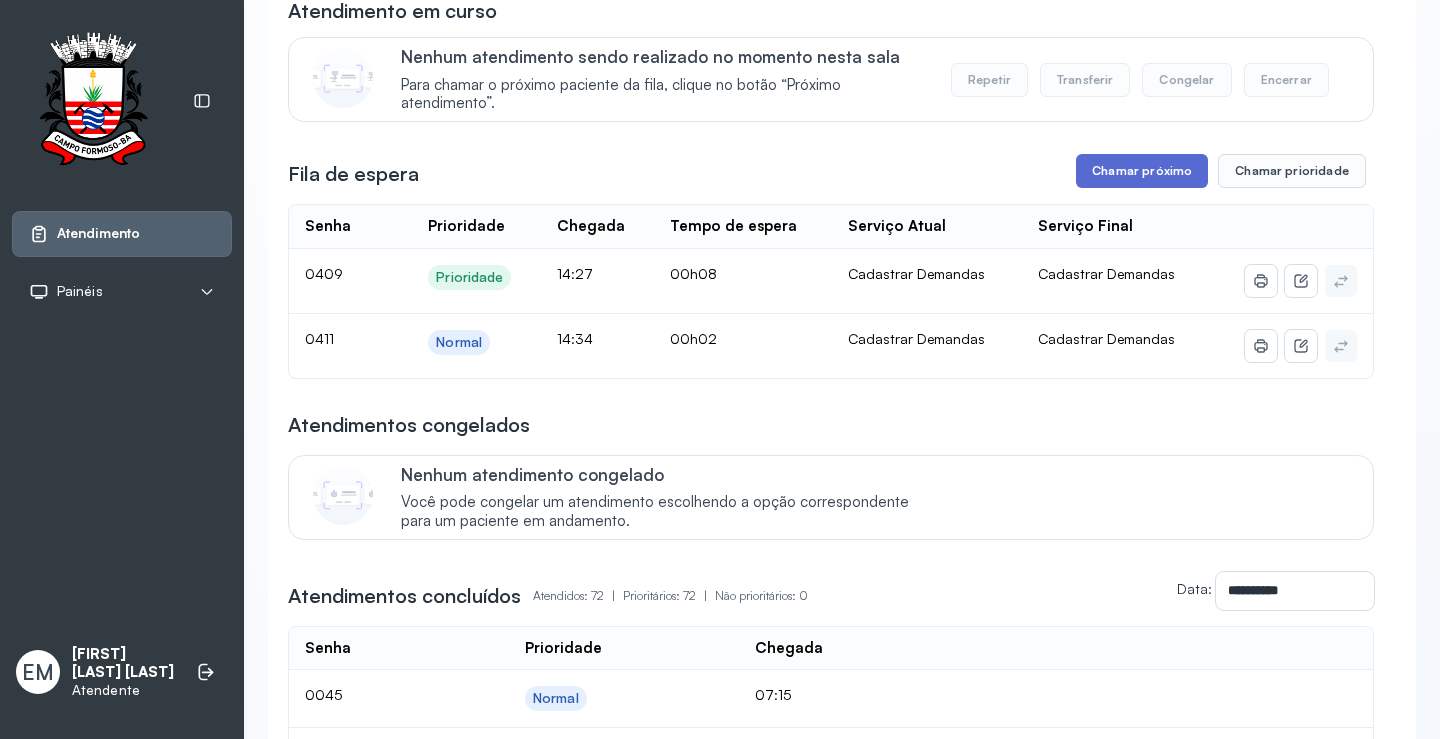 click on "Chamar próximo" at bounding box center [1142, 171] 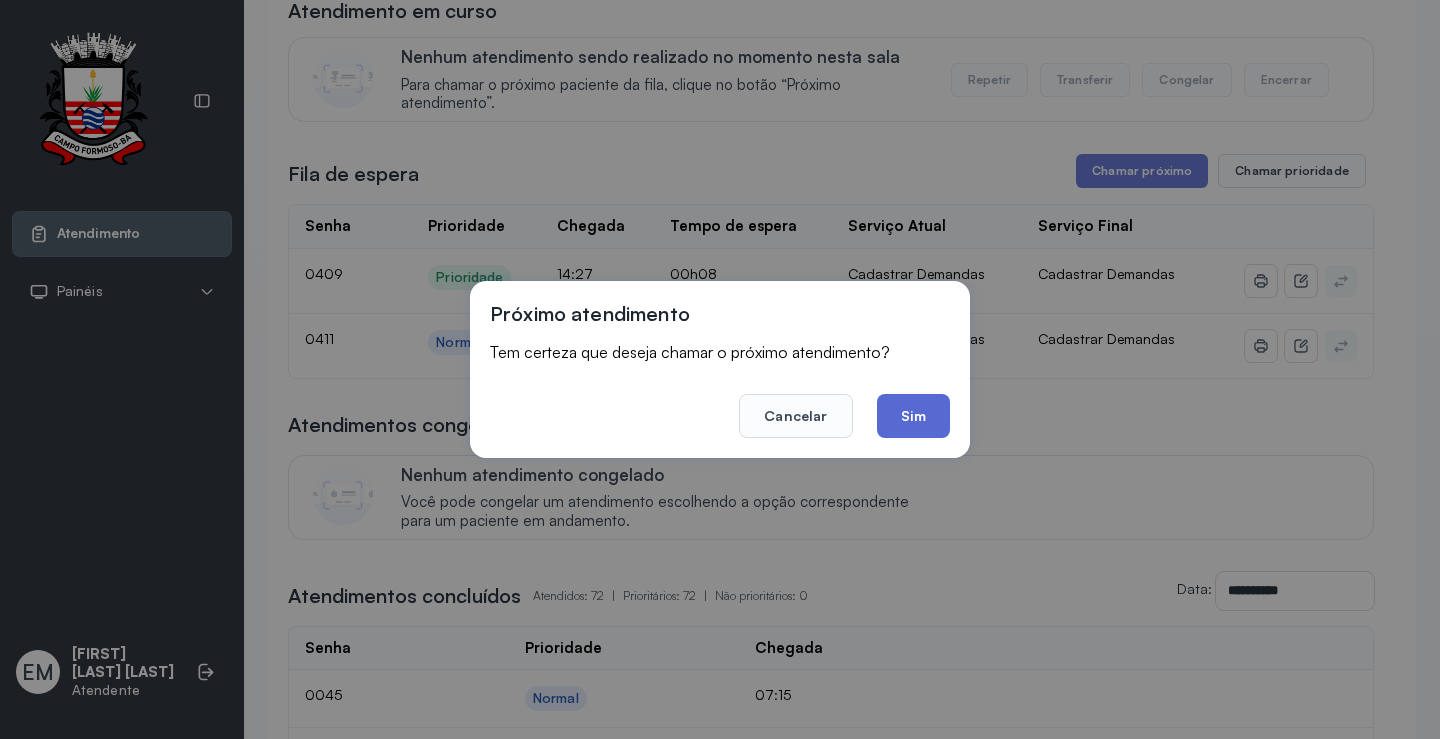 click on "Sim" 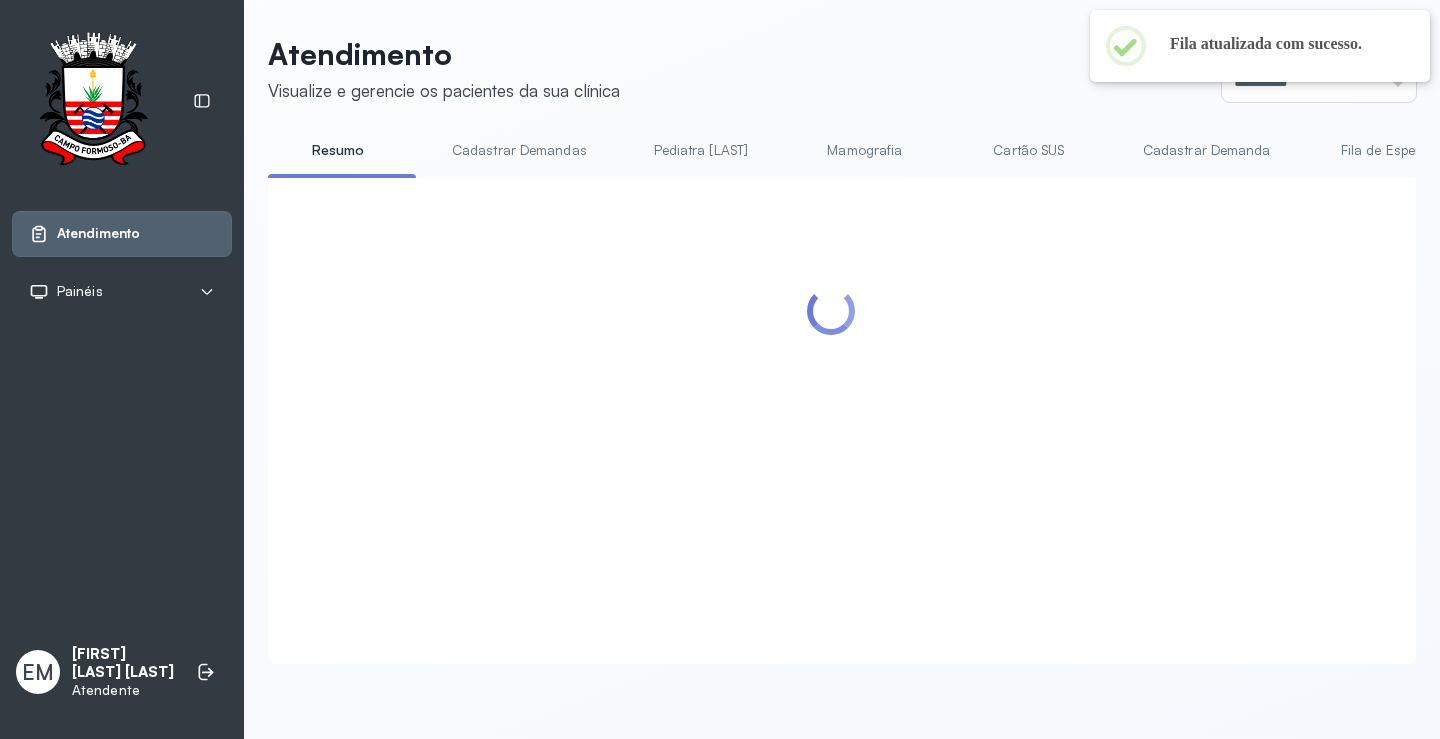 scroll, scrollTop: 200, scrollLeft: 0, axis: vertical 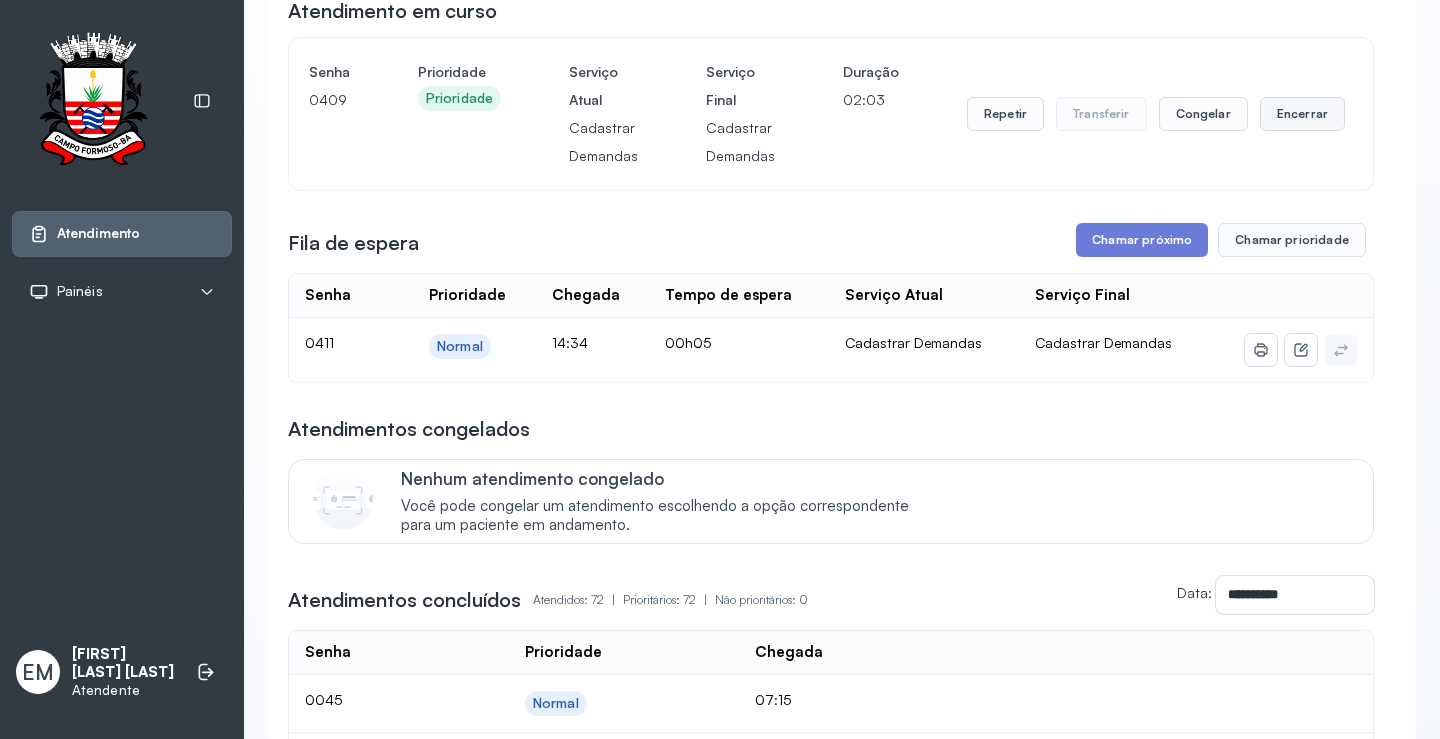 click on "Encerrar" at bounding box center [1302, 114] 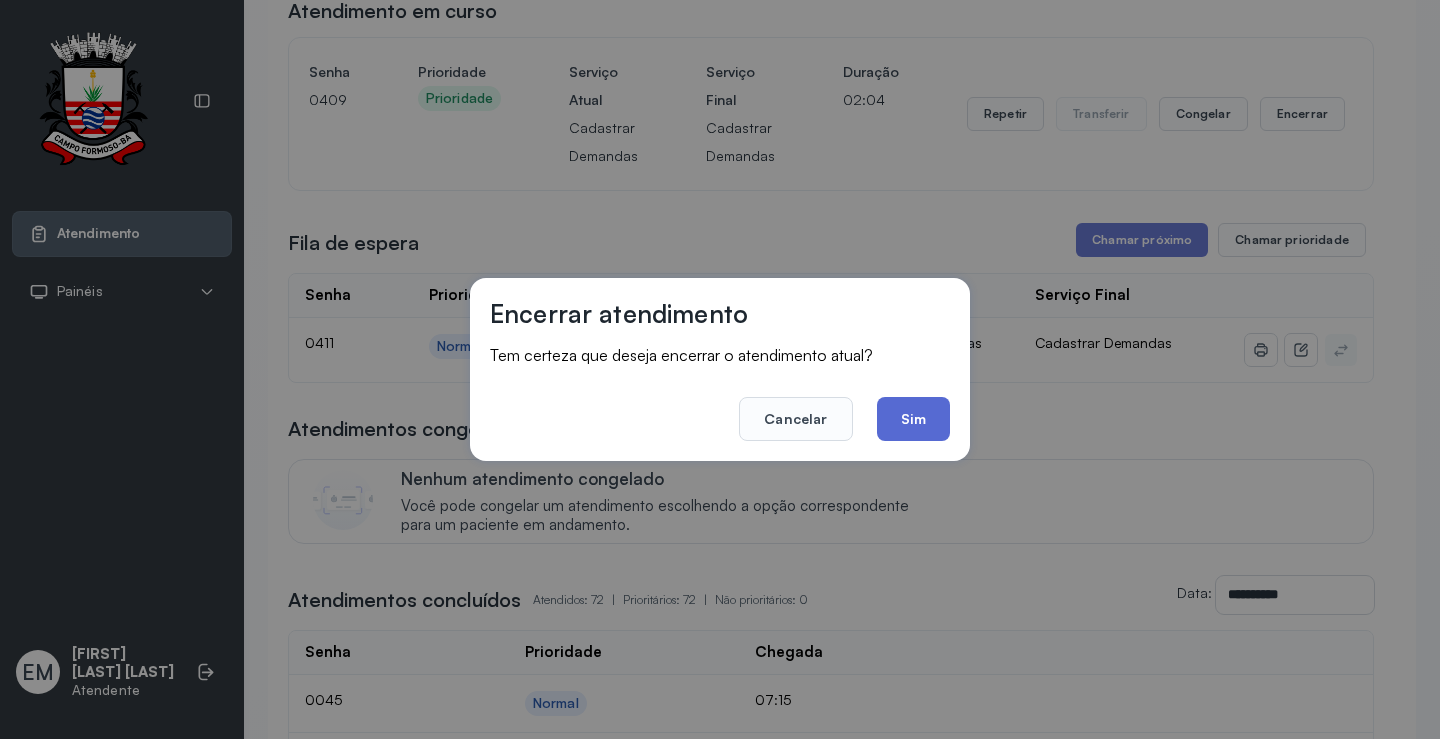 click on "Sim" 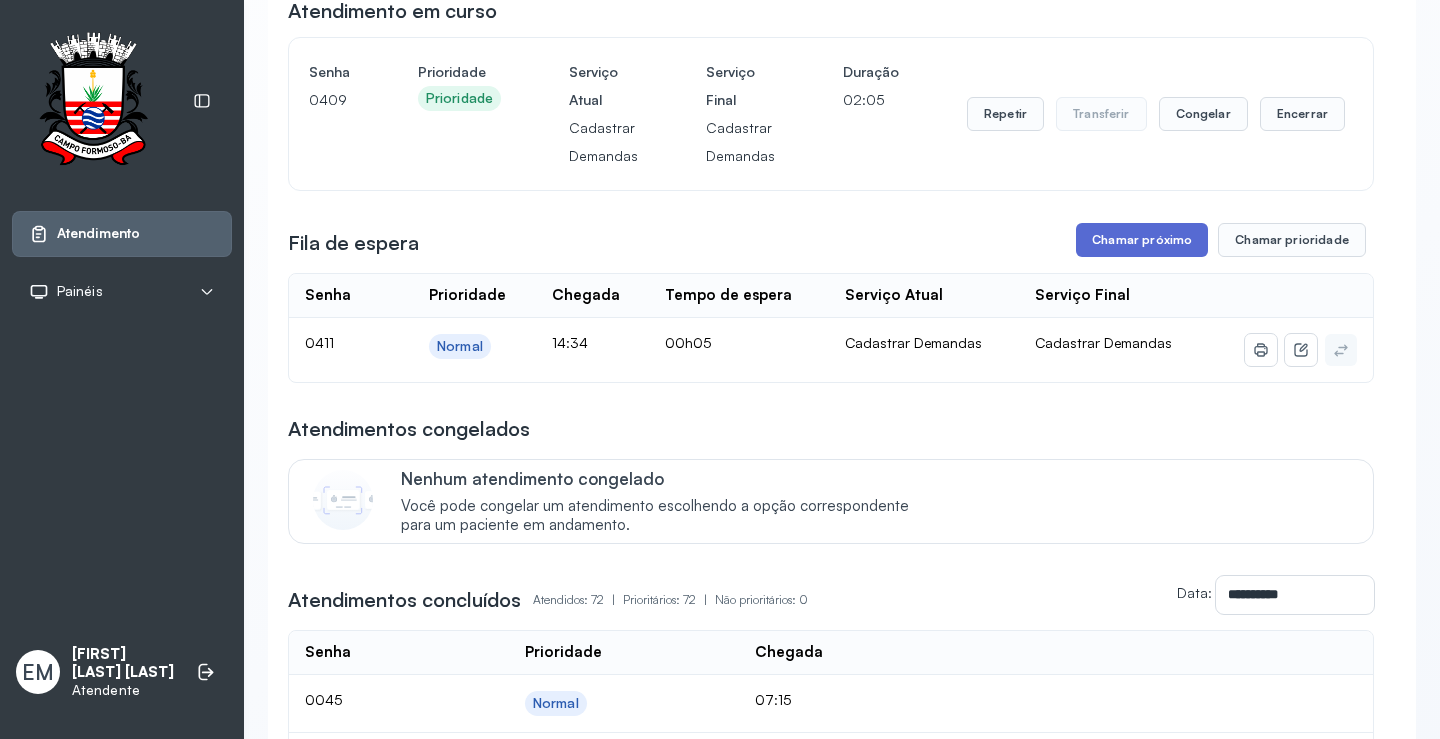 click on "Chamar próximo" at bounding box center (1142, 240) 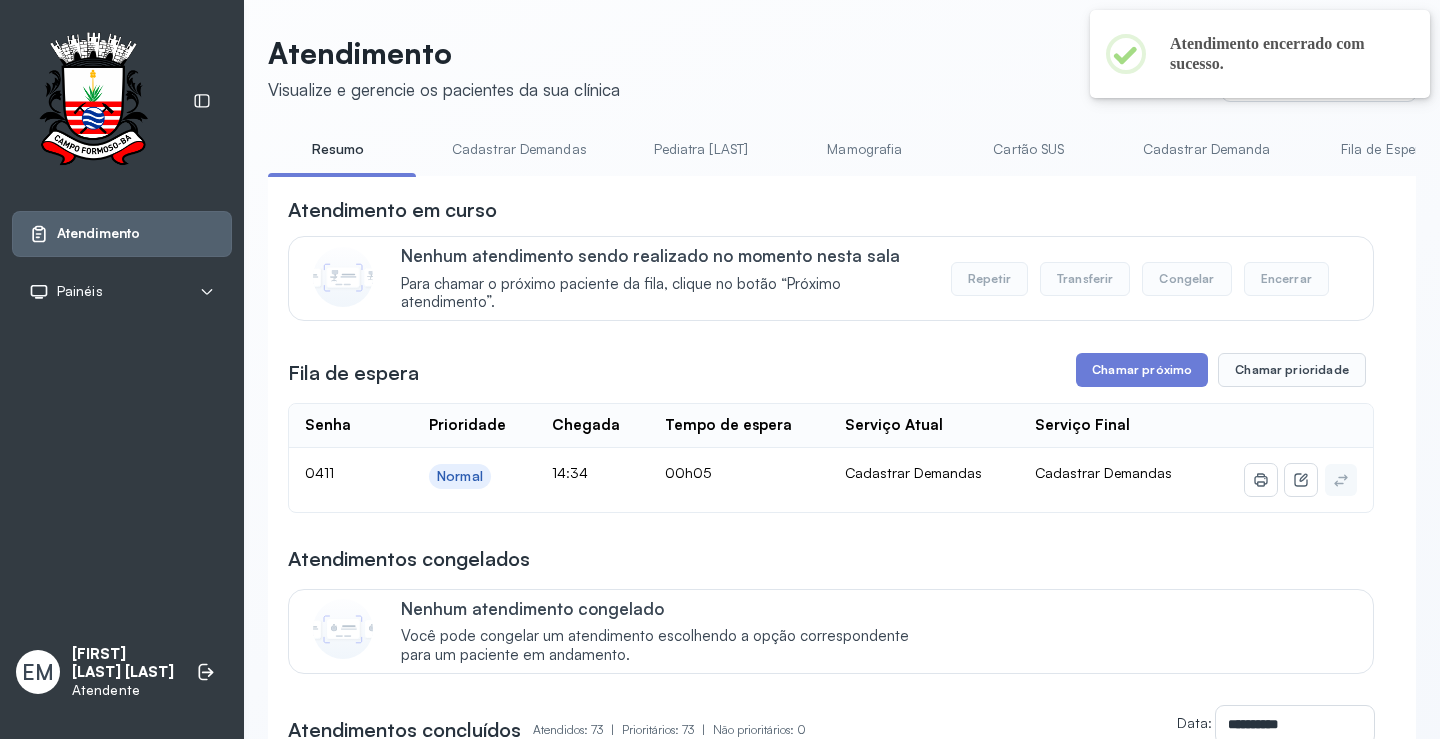 scroll, scrollTop: 200, scrollLeft: 0, axis: vertical 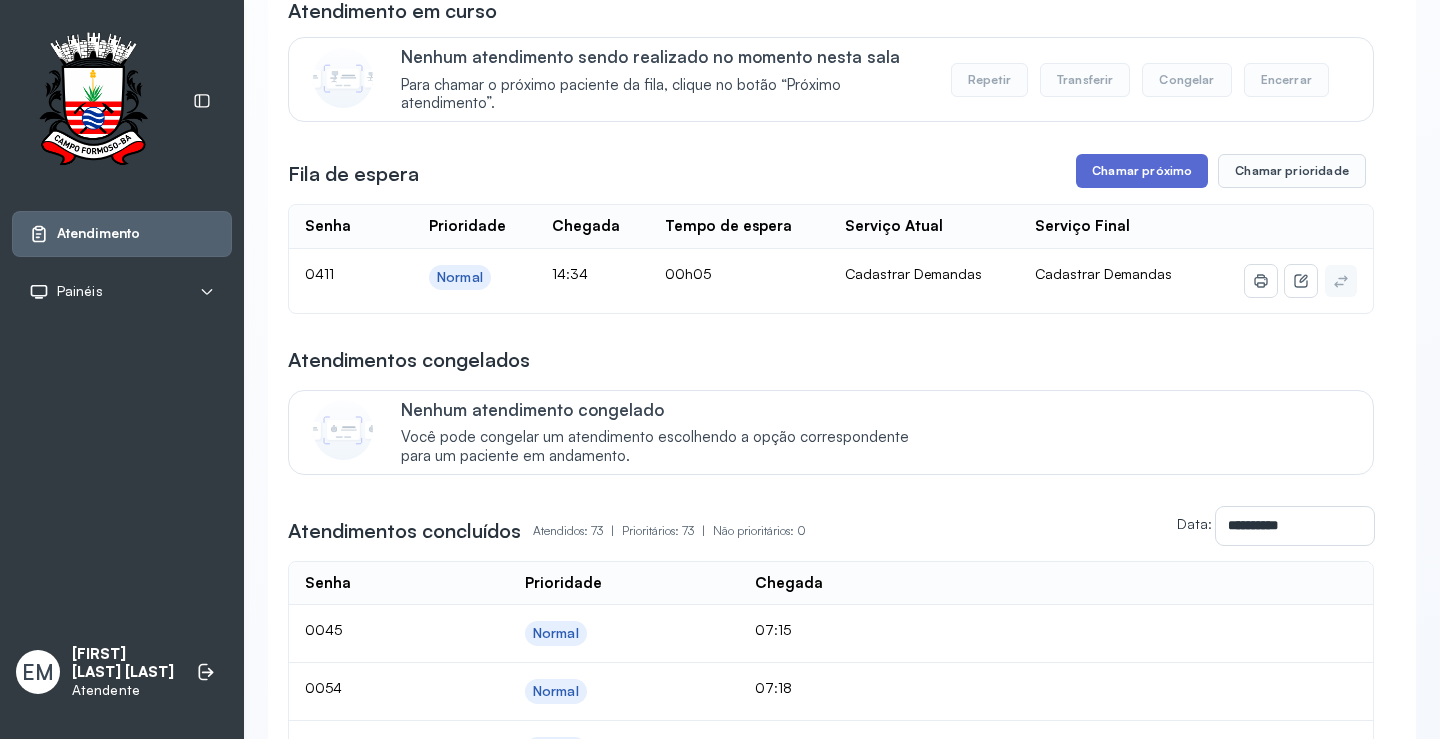 click on "Chamar próximo" at bounding box center (1142, 171) 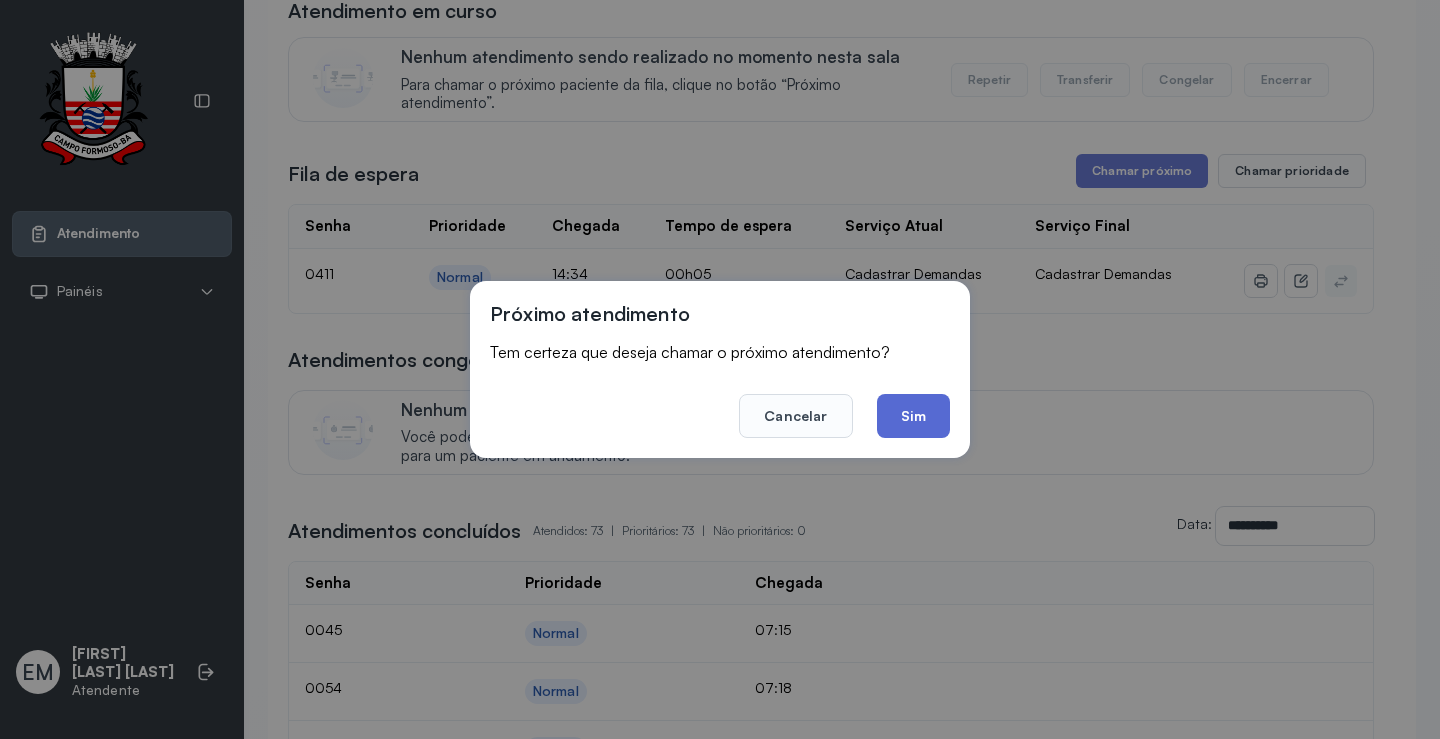 click on "Sim" 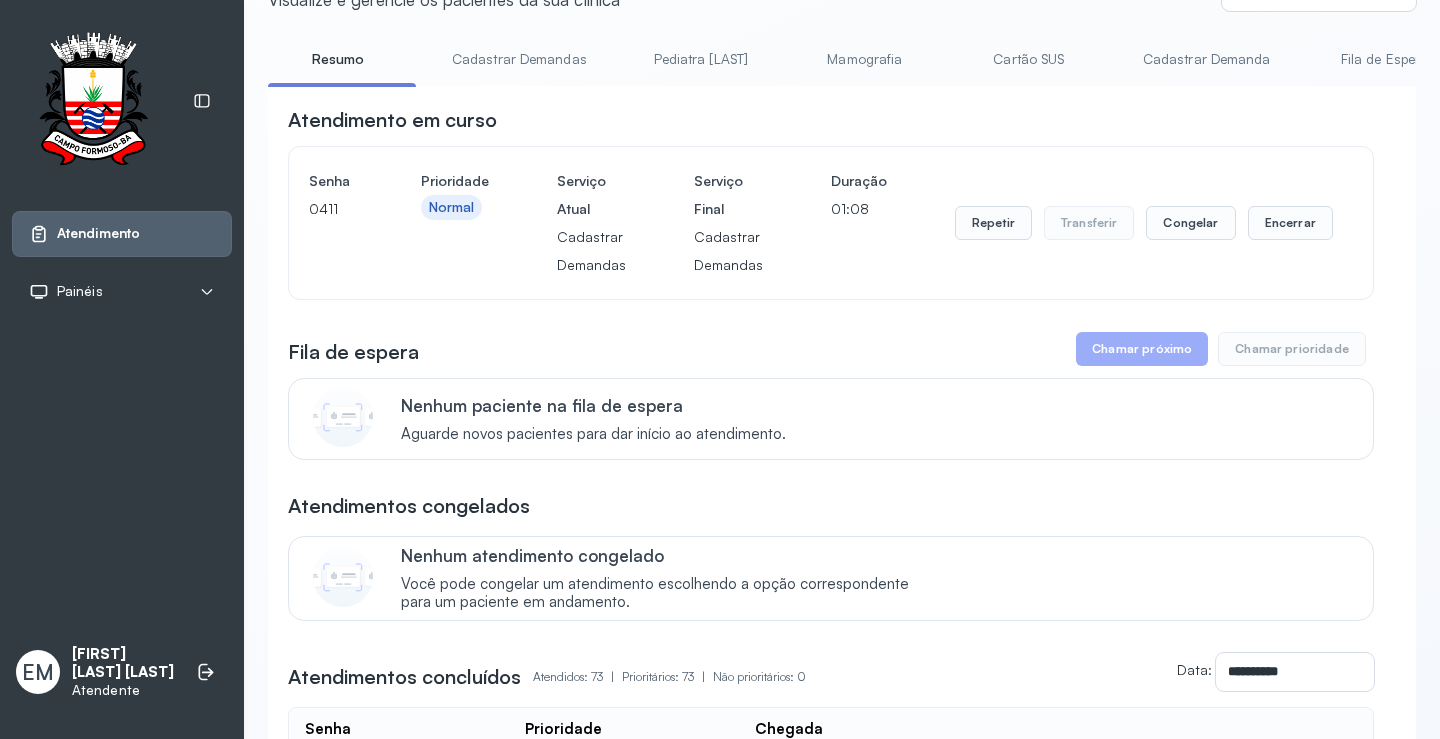 scroll, scrollTop: 0, scrollLeft: 0, axis: both 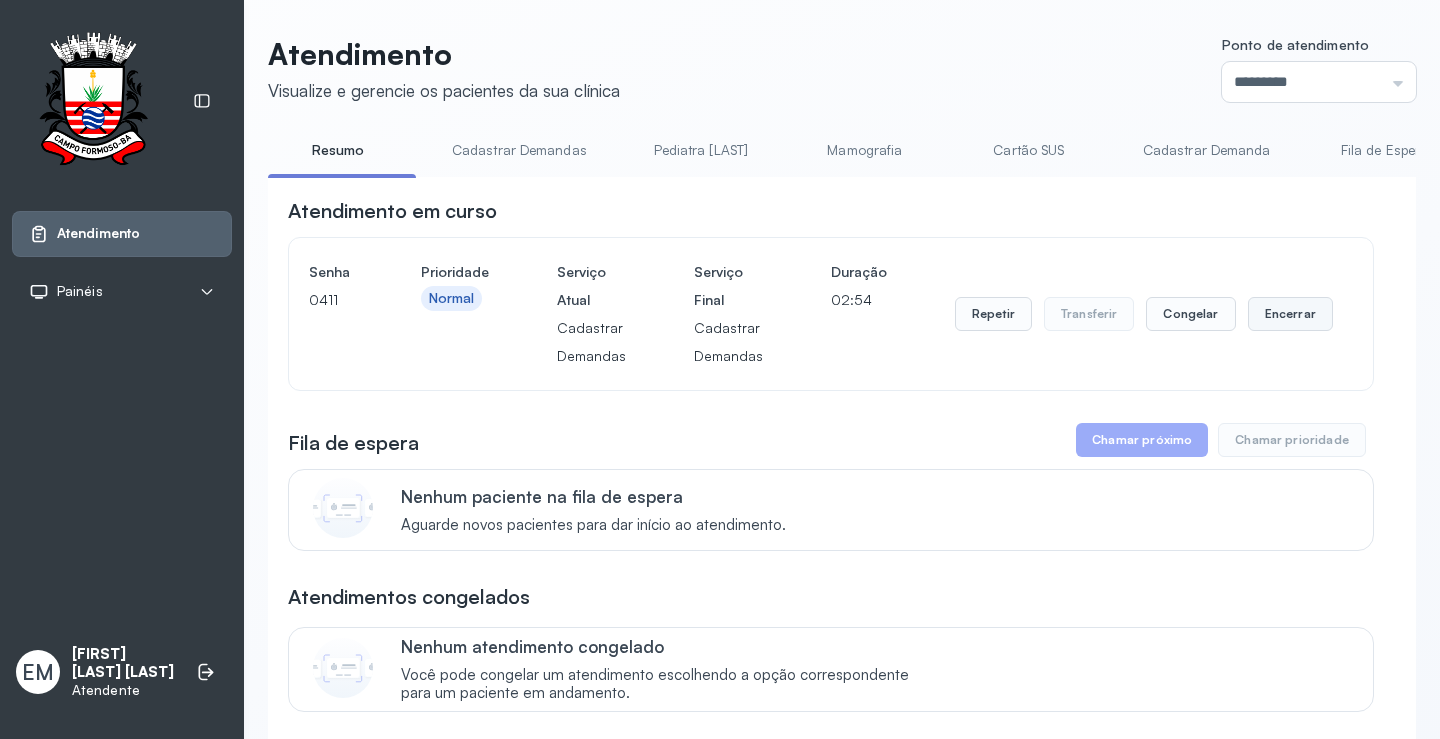 click on "Encerrar" at bounding box center [1290, 314] 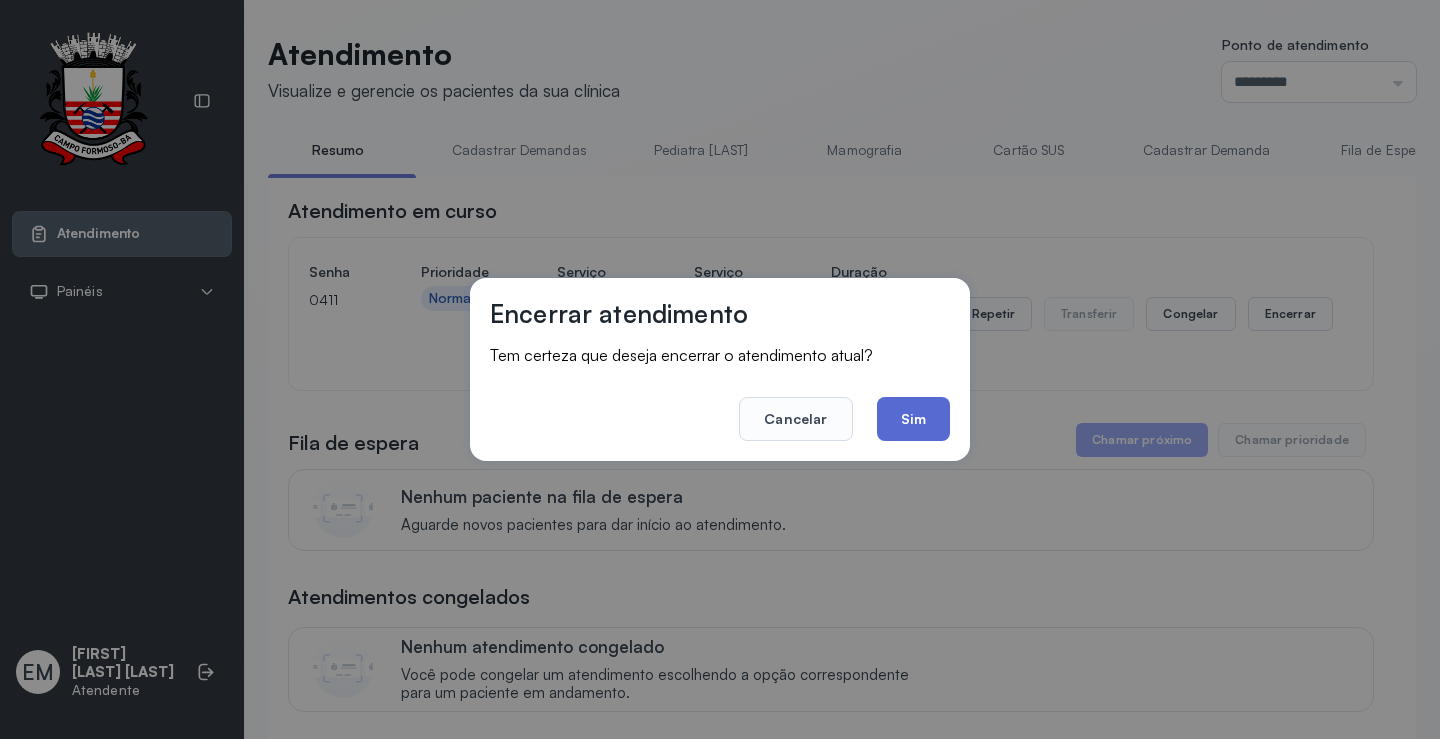 click on "Sim" 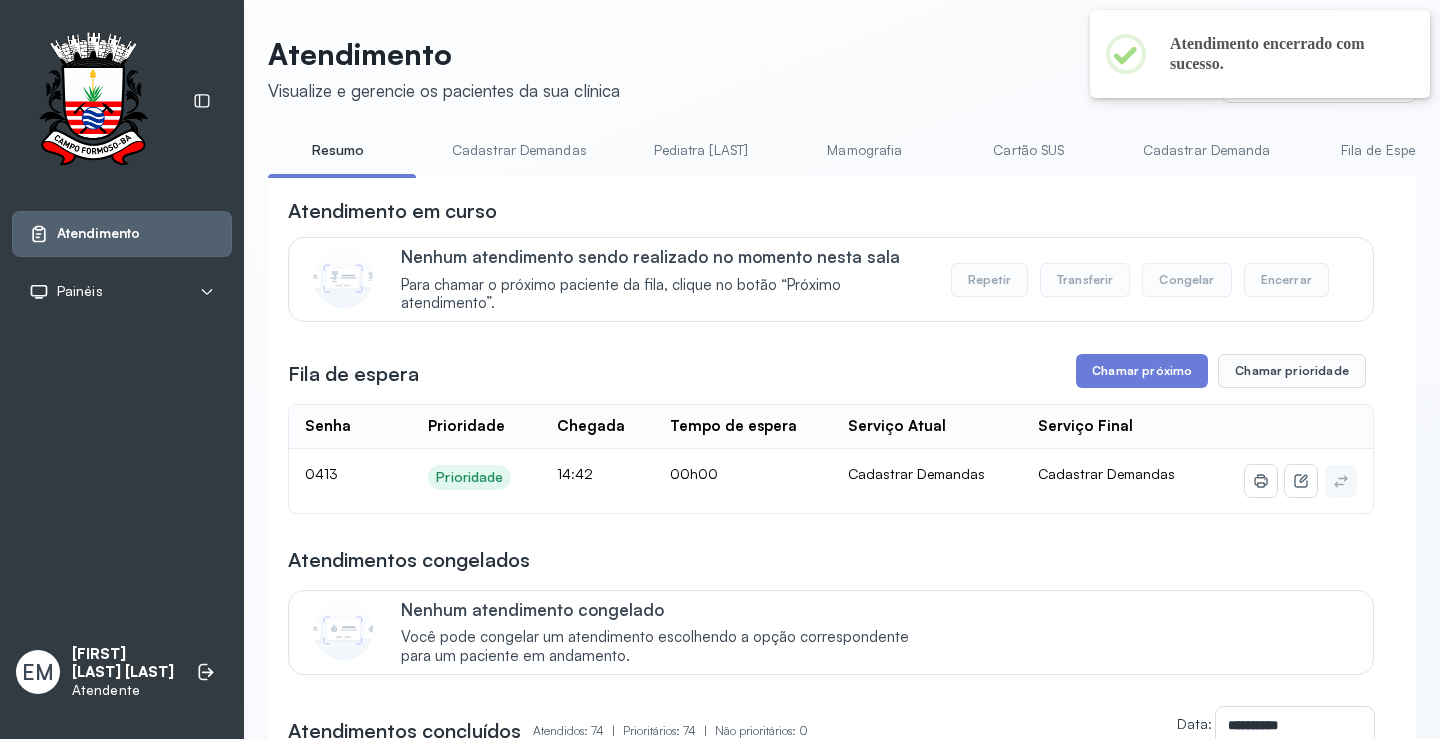 scroll, scrollTop: 100, scrollLeft: 0, axis: vertical 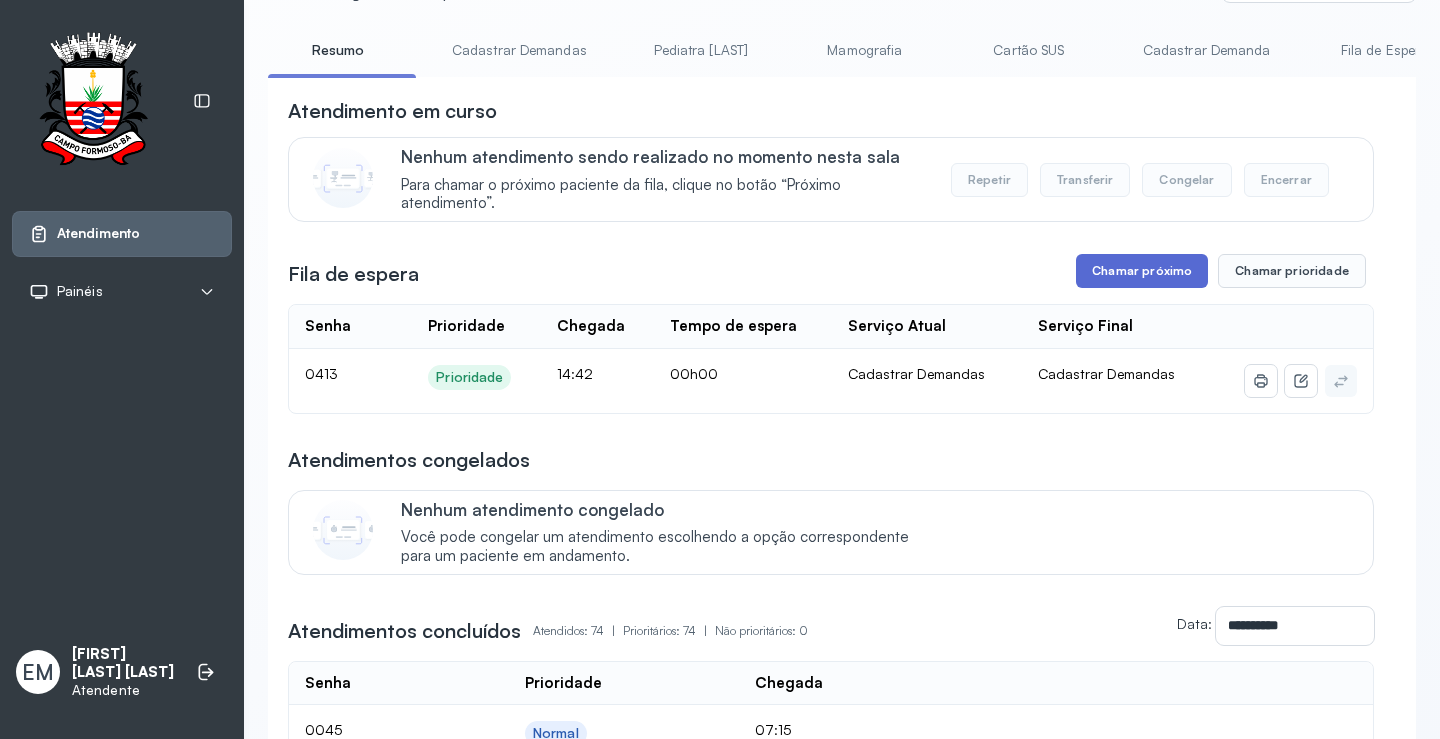 click on "Chamar próximo" at bounding box center [1142, 271] 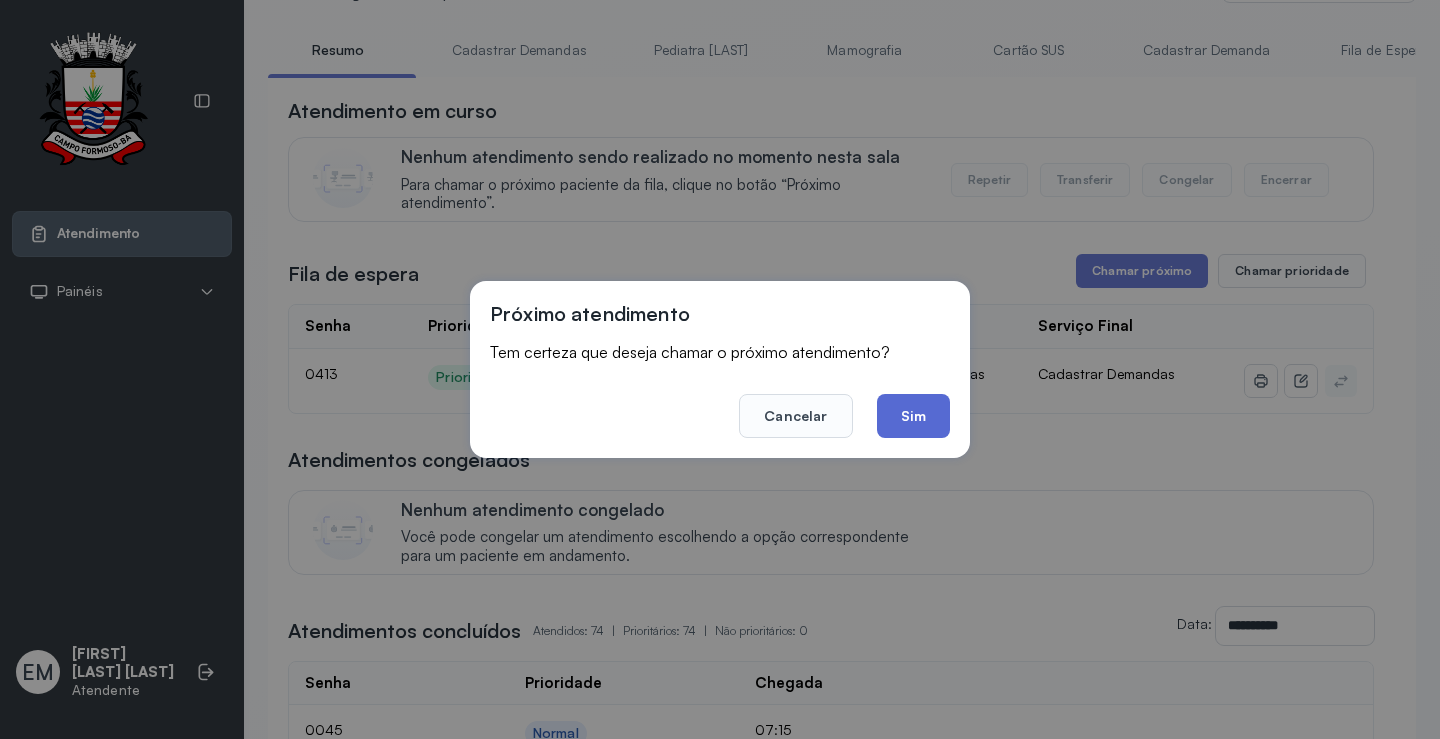 click on "Sim" 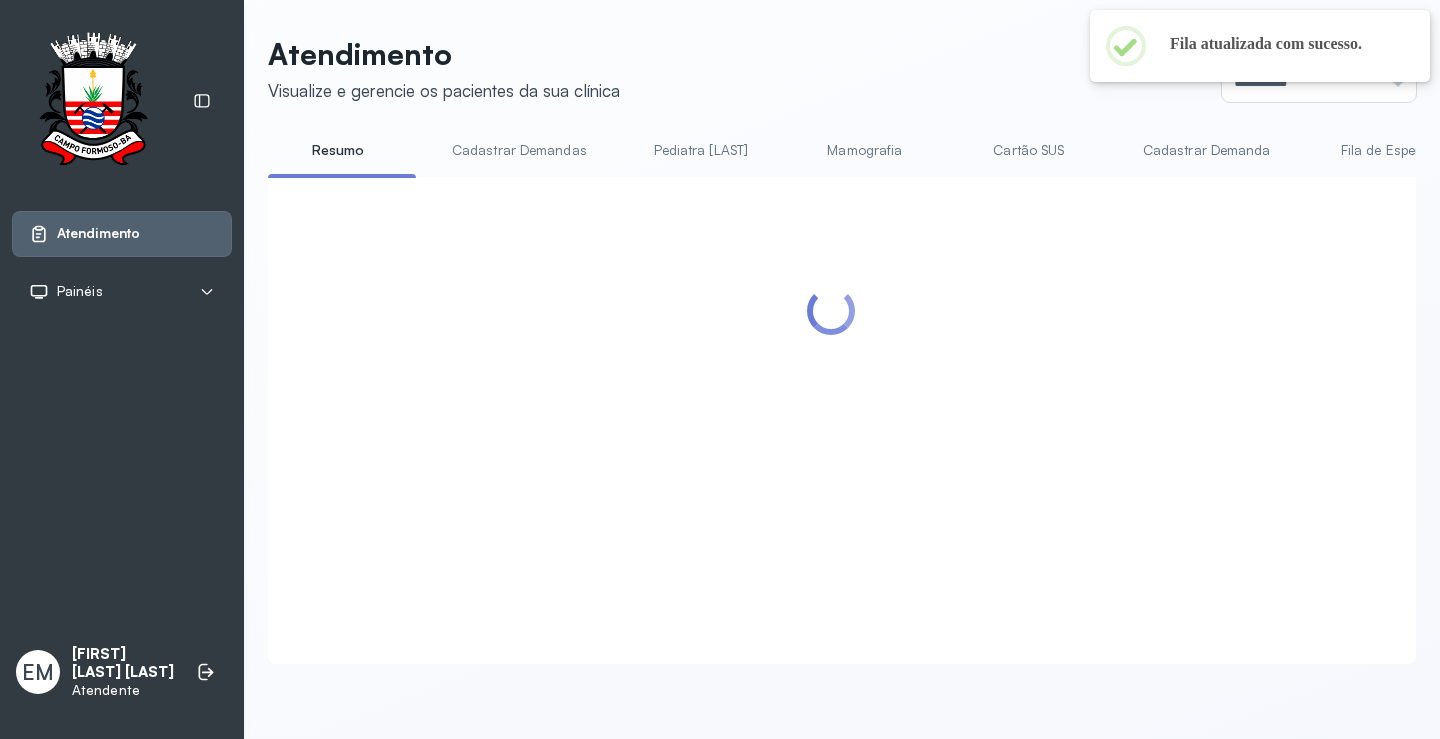 scroll, scrollTop: 100, scrollLeft: 0, axis: vertical 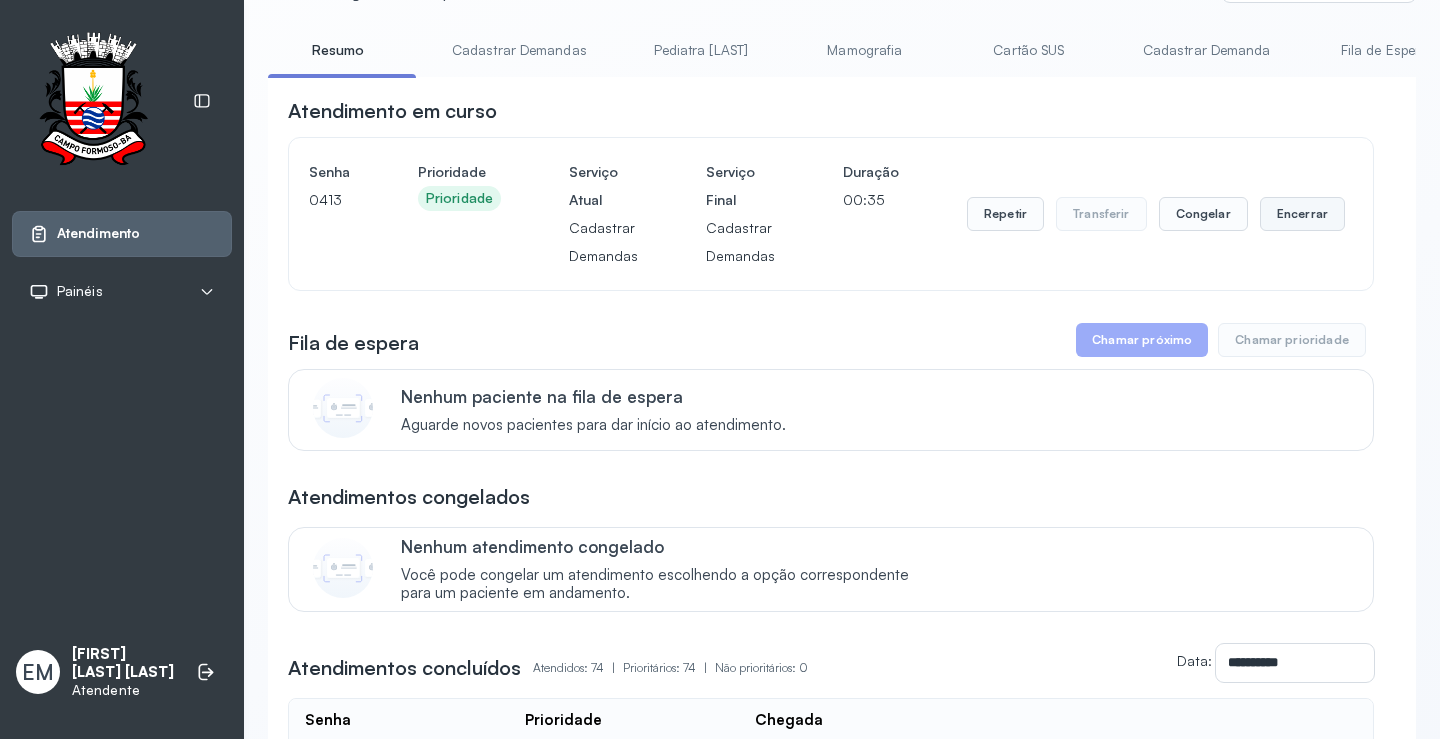 click on "Encerrar" at bounding box center [1302, 214] 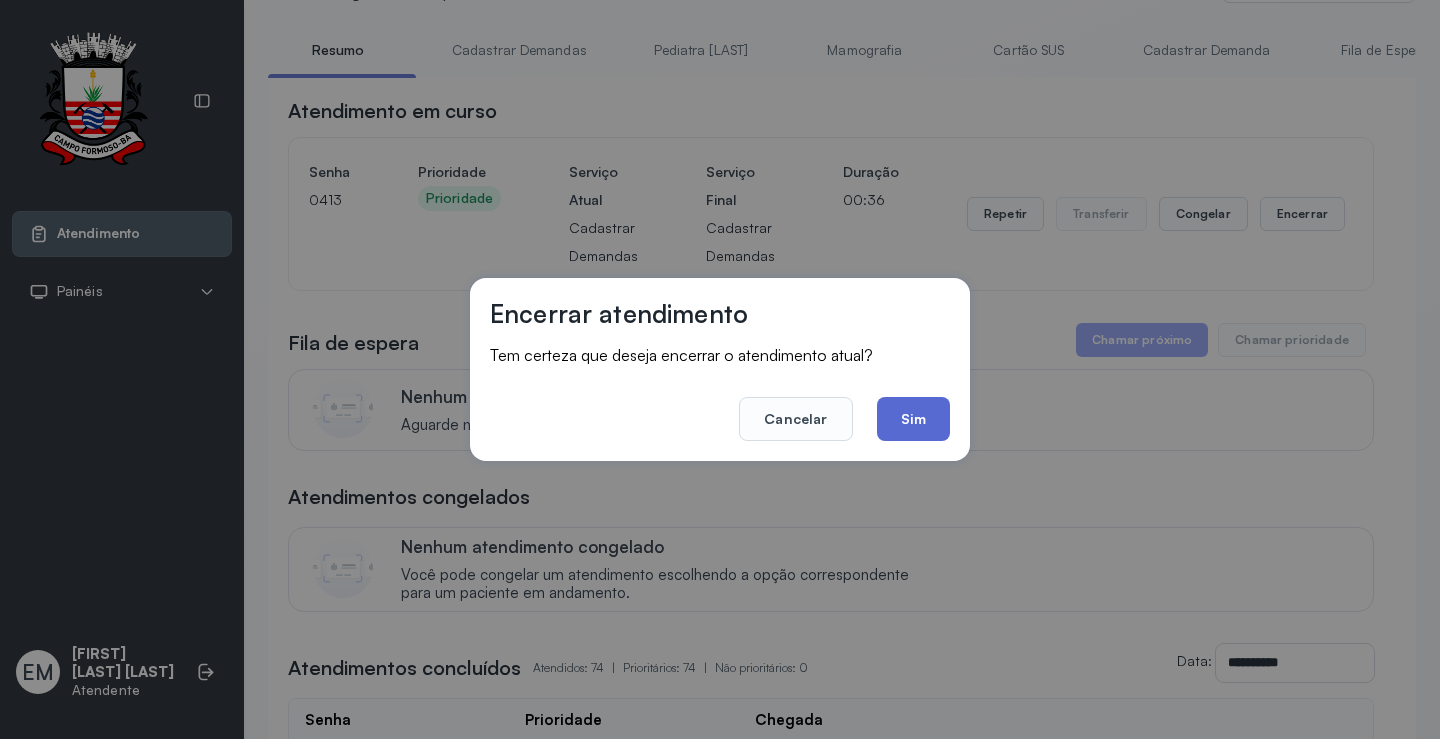 click on "Sim" 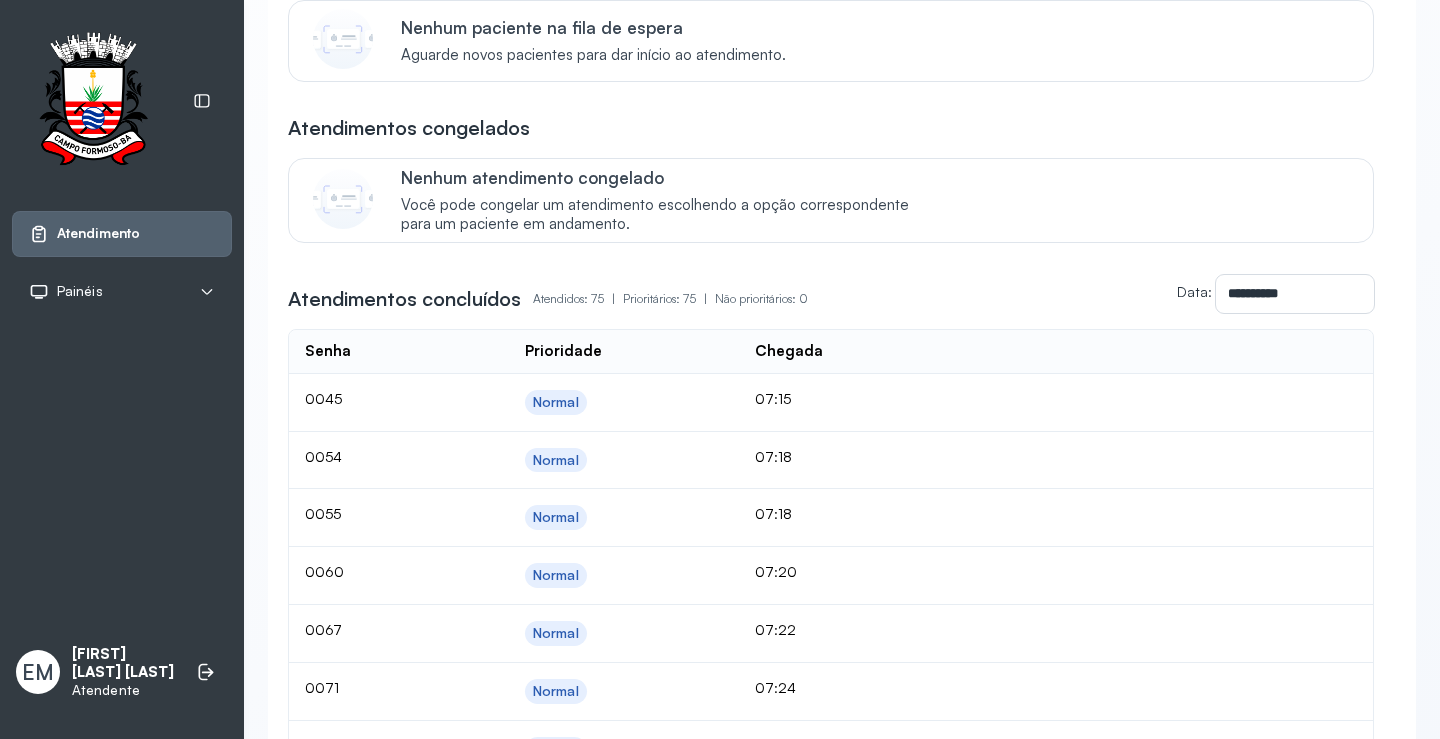 scroll, scrollTop: 0, scrollLeft: 0, axis: both 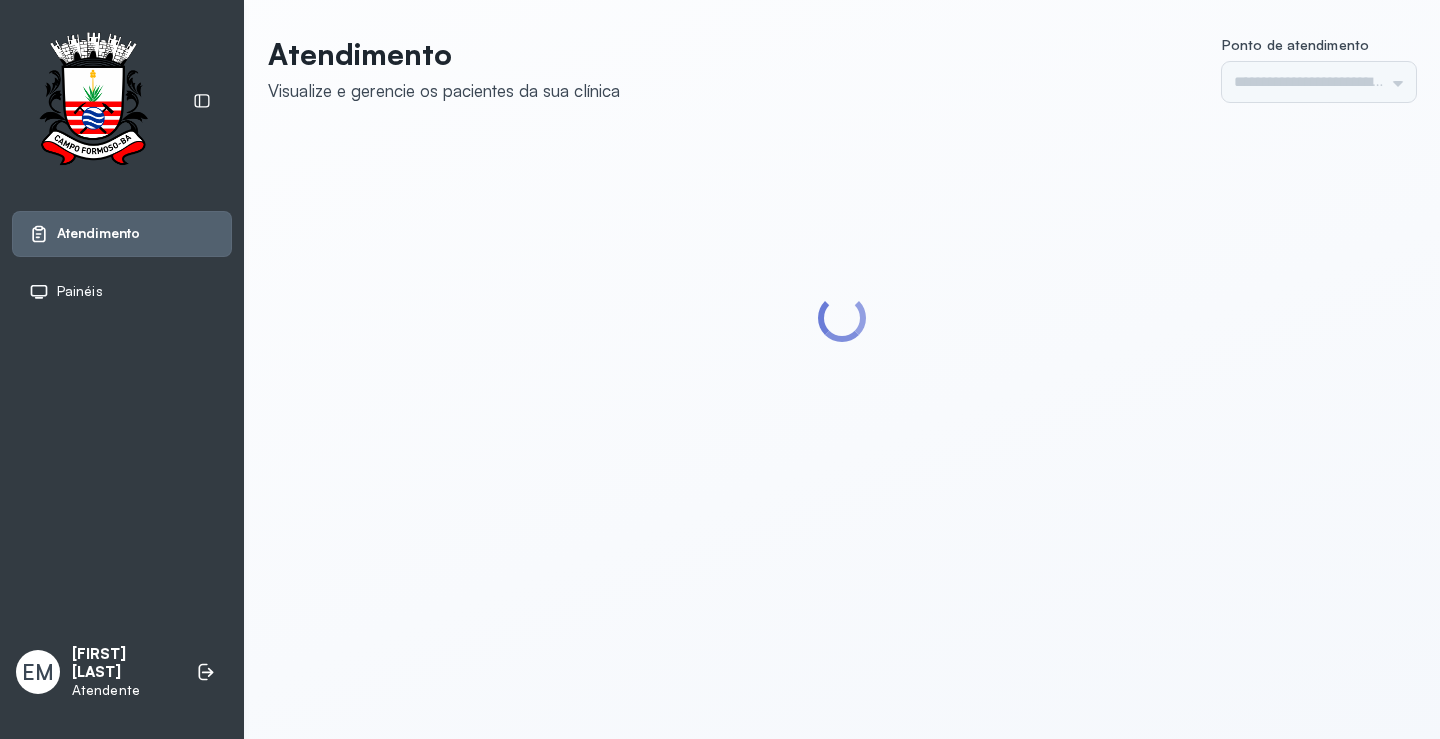 type on "*********" 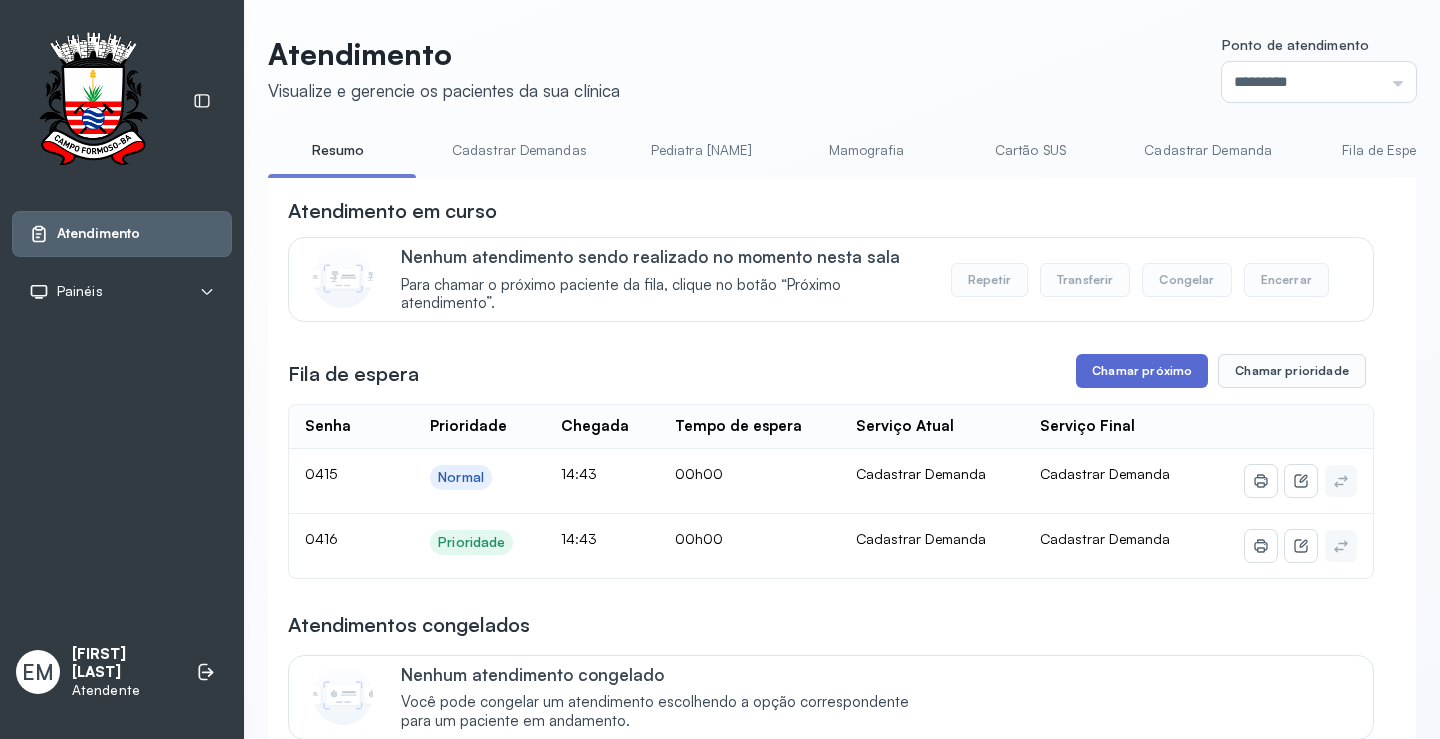 click on "Chamar próximo" at bounding box center [1142, 371] 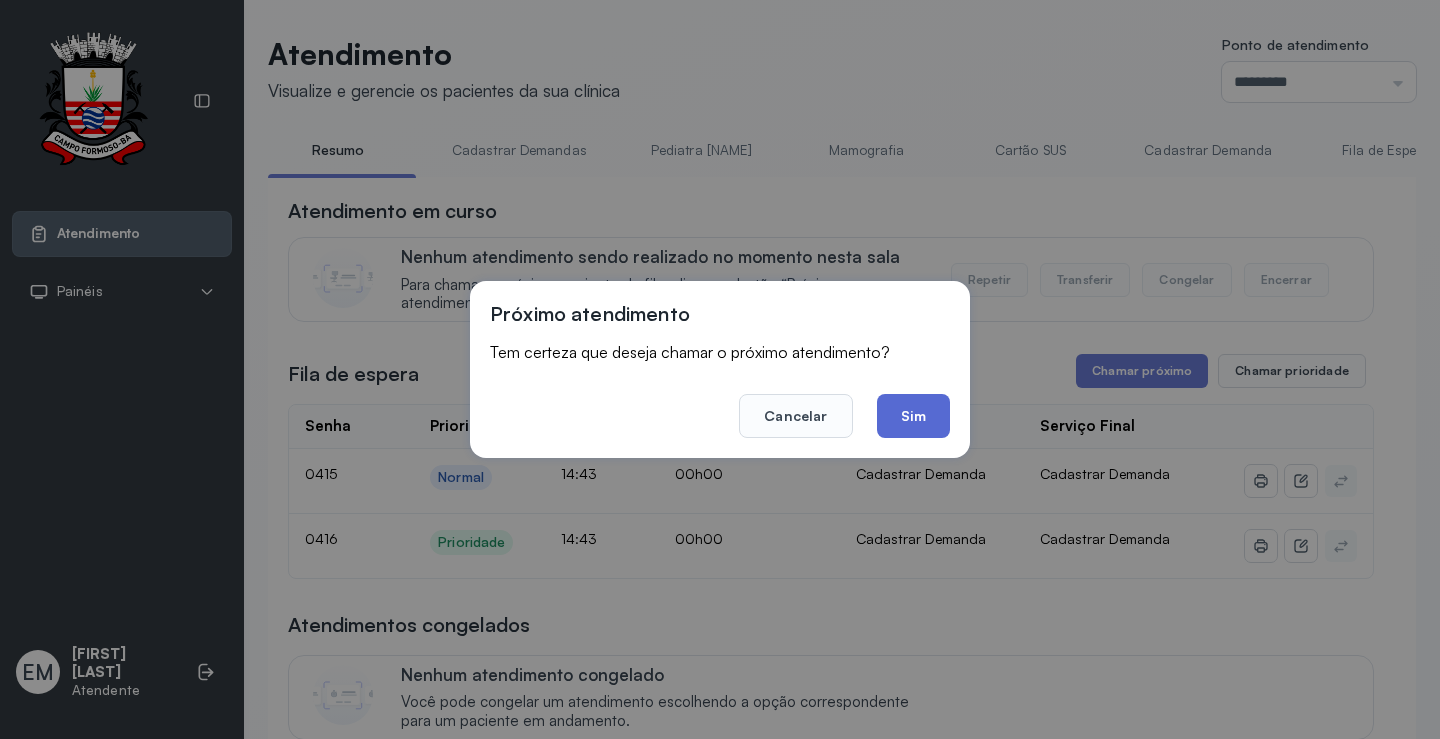 click on "Sim" 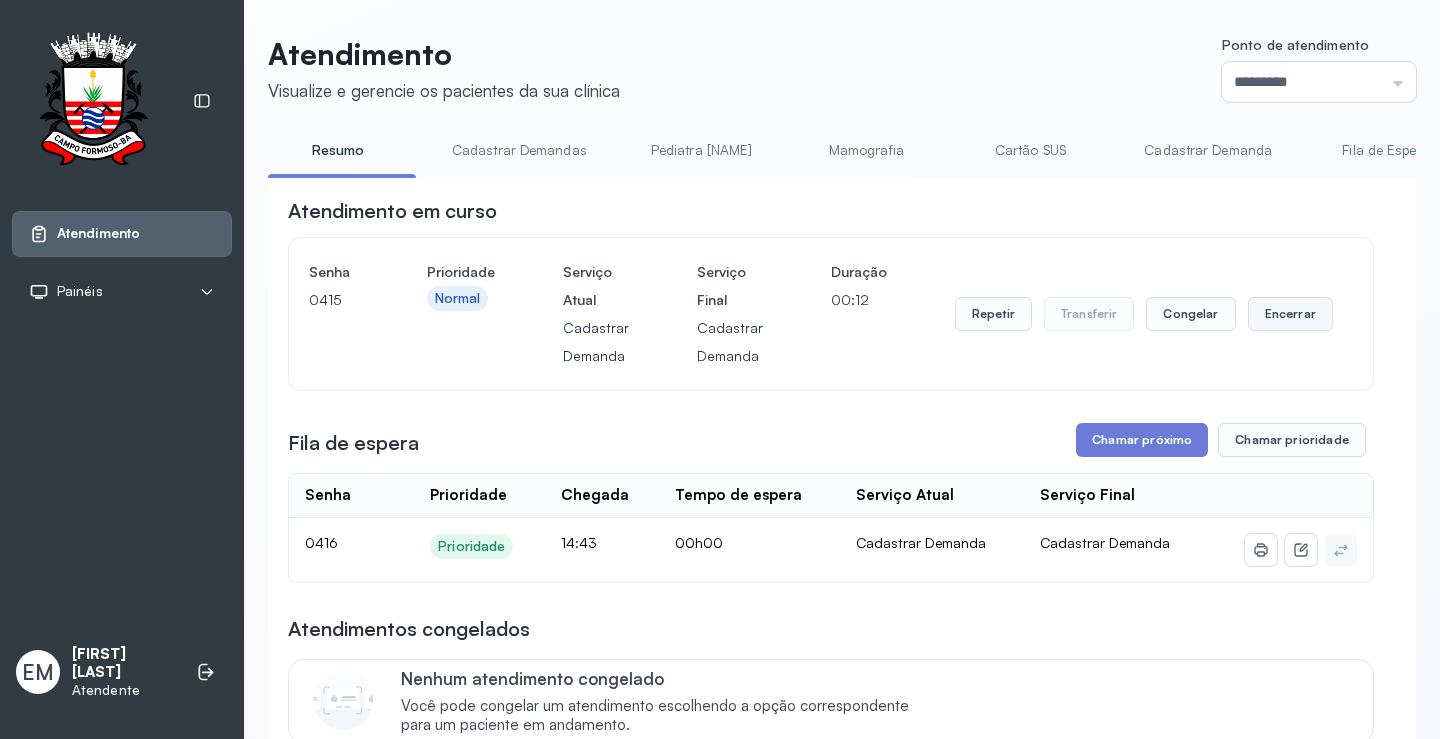 click on "Encerrar" at bounding box center [1290, 314] 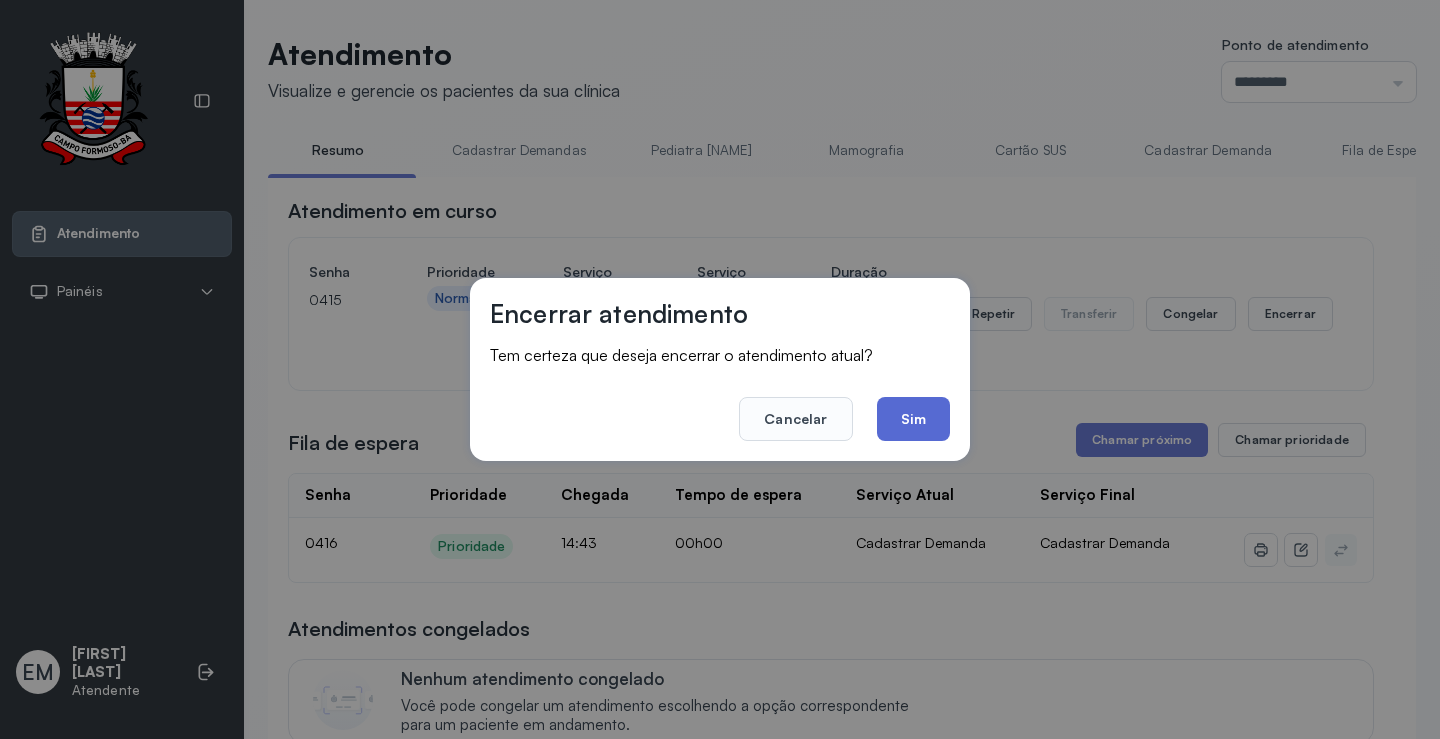click on "Sim" 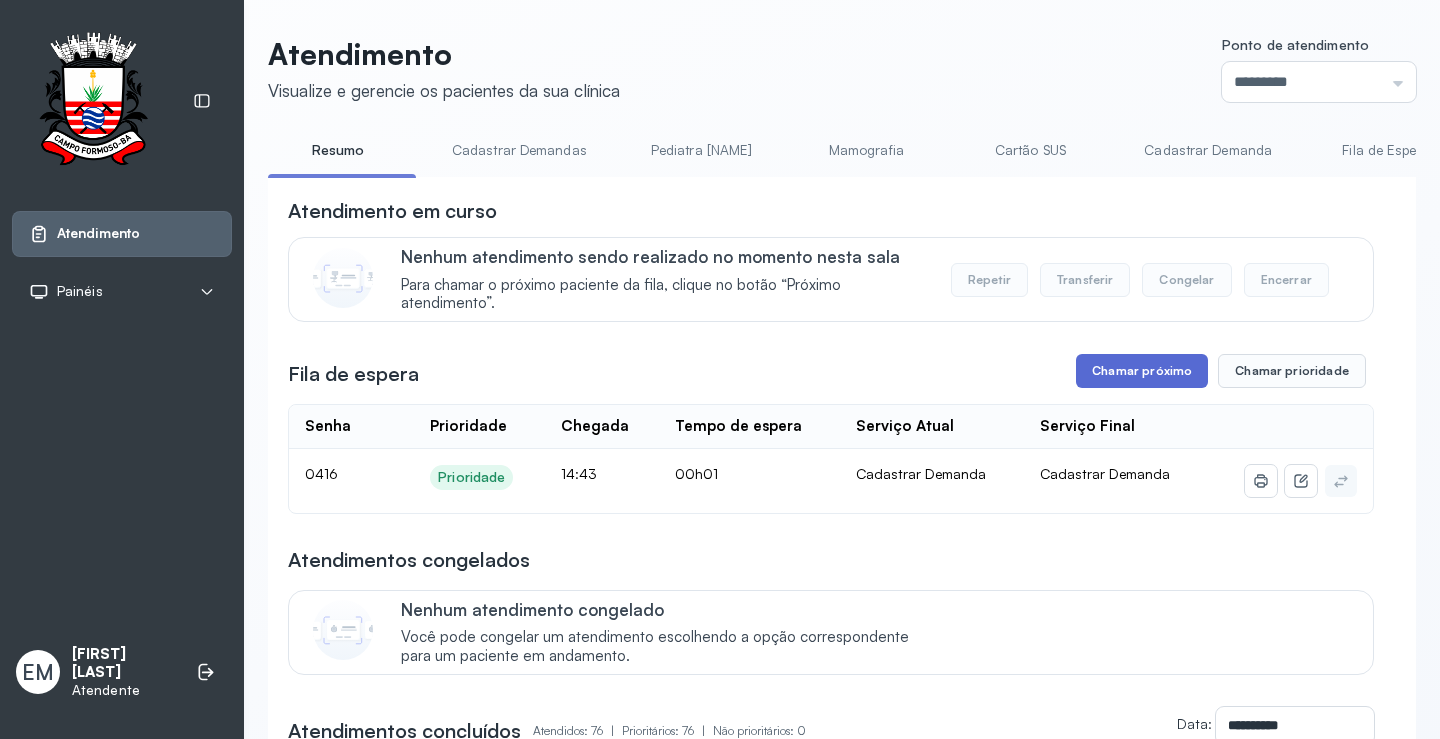 click on "Chamar próximo" at bounding box center [1142, 371] 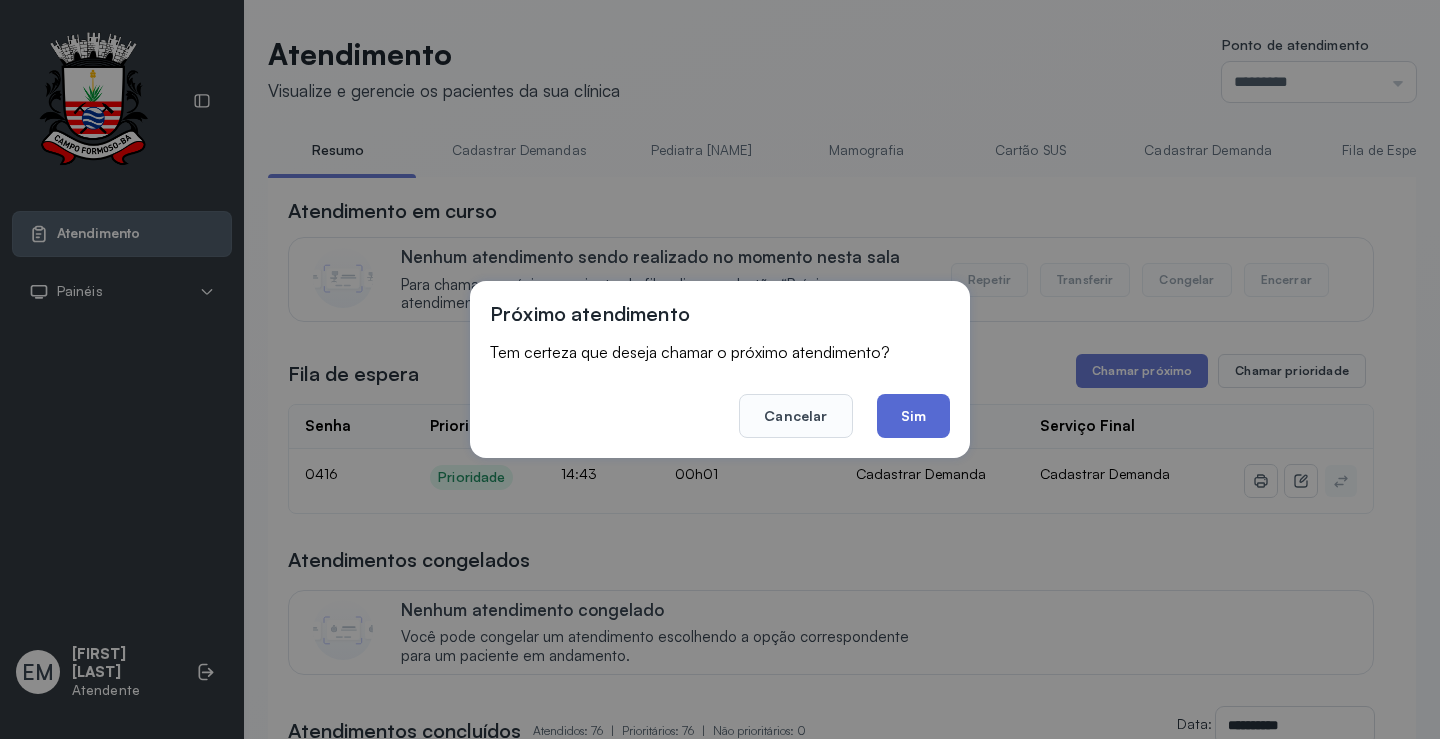 click on "Sim" 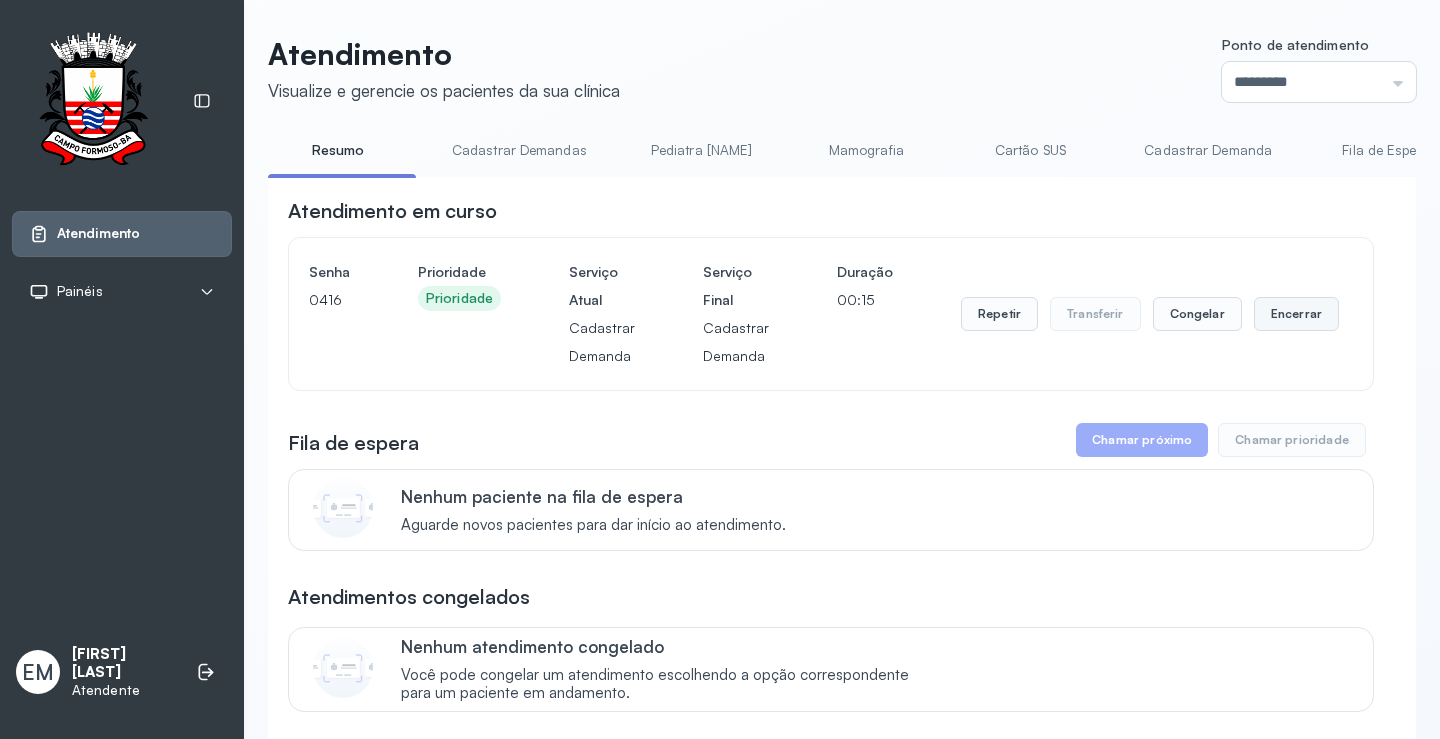 click on "Encerrar" at bounding box center [1296, 314] 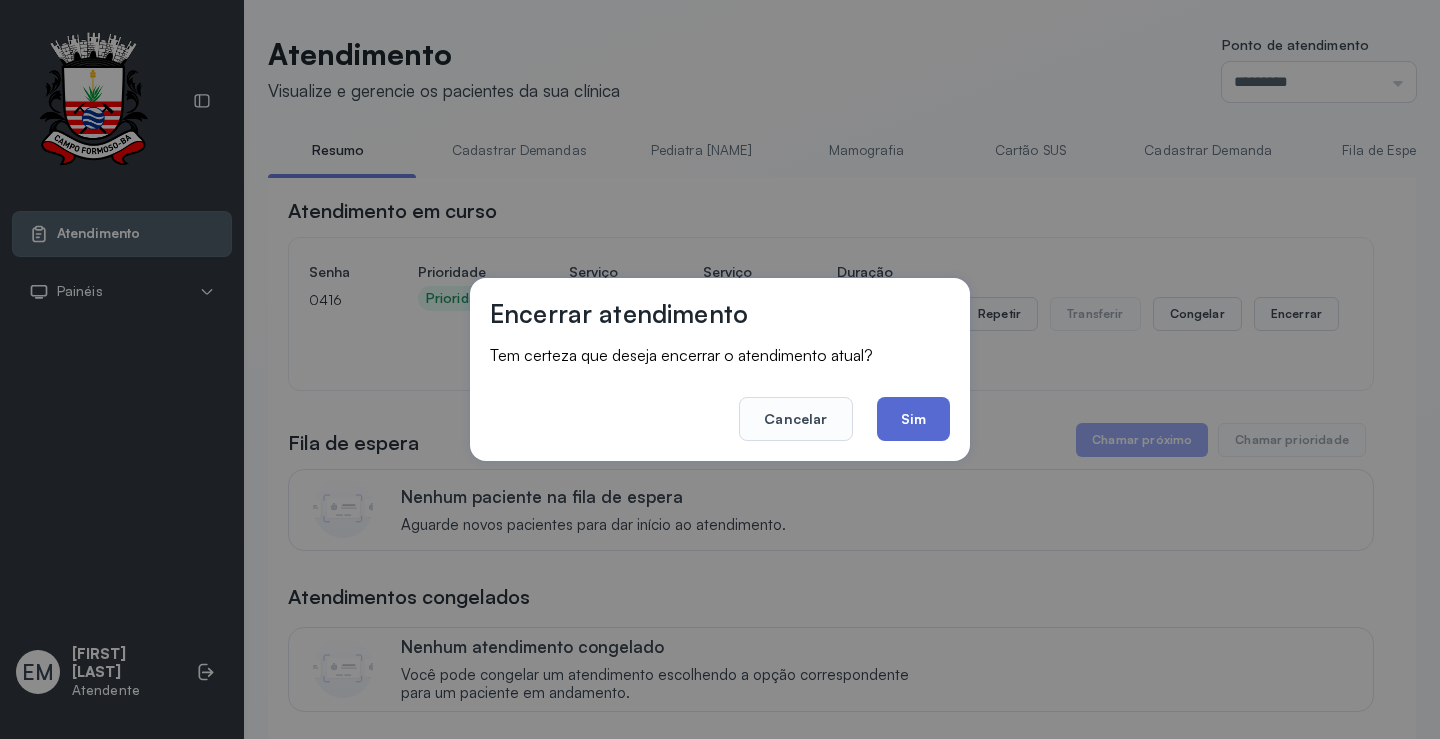 click on "Sim" 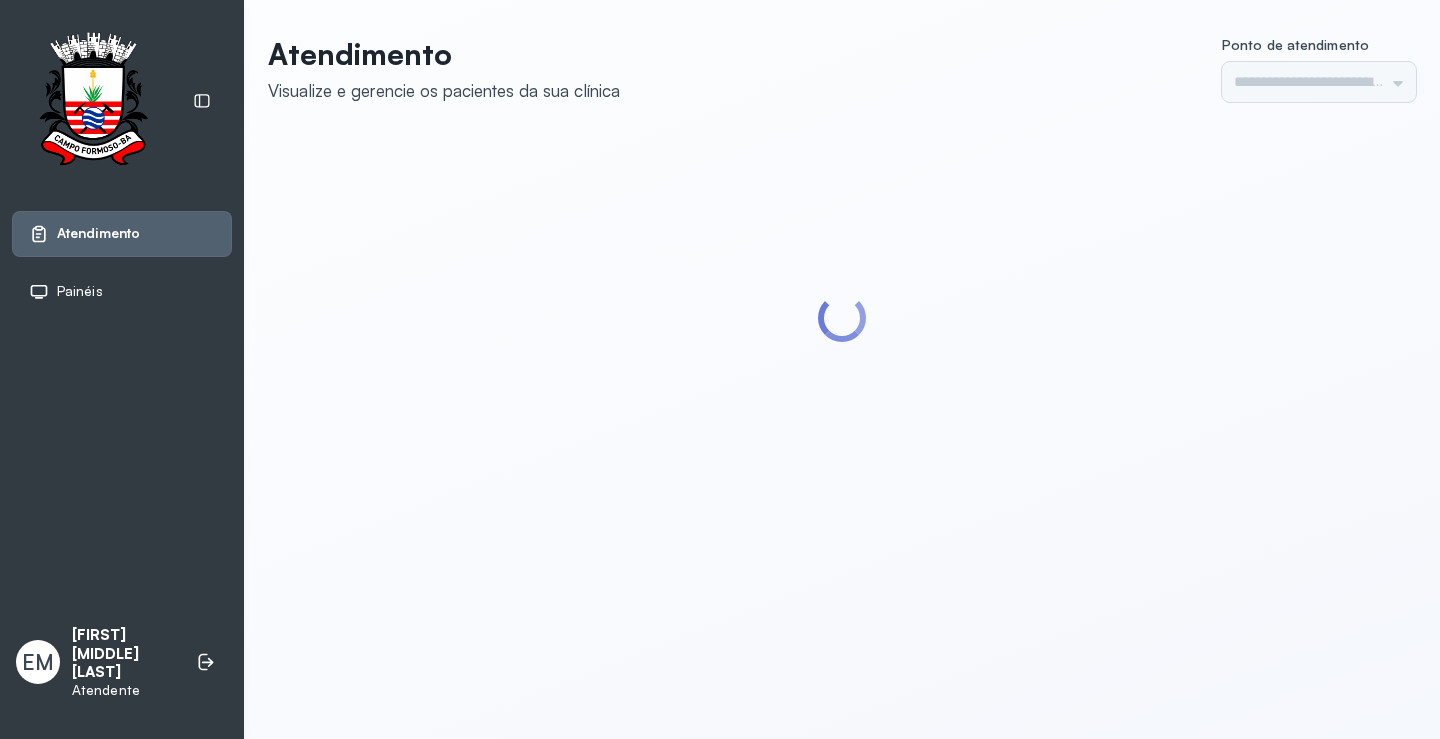 scroll, scrollTop: 0, scrollLeft: 0, axis: both 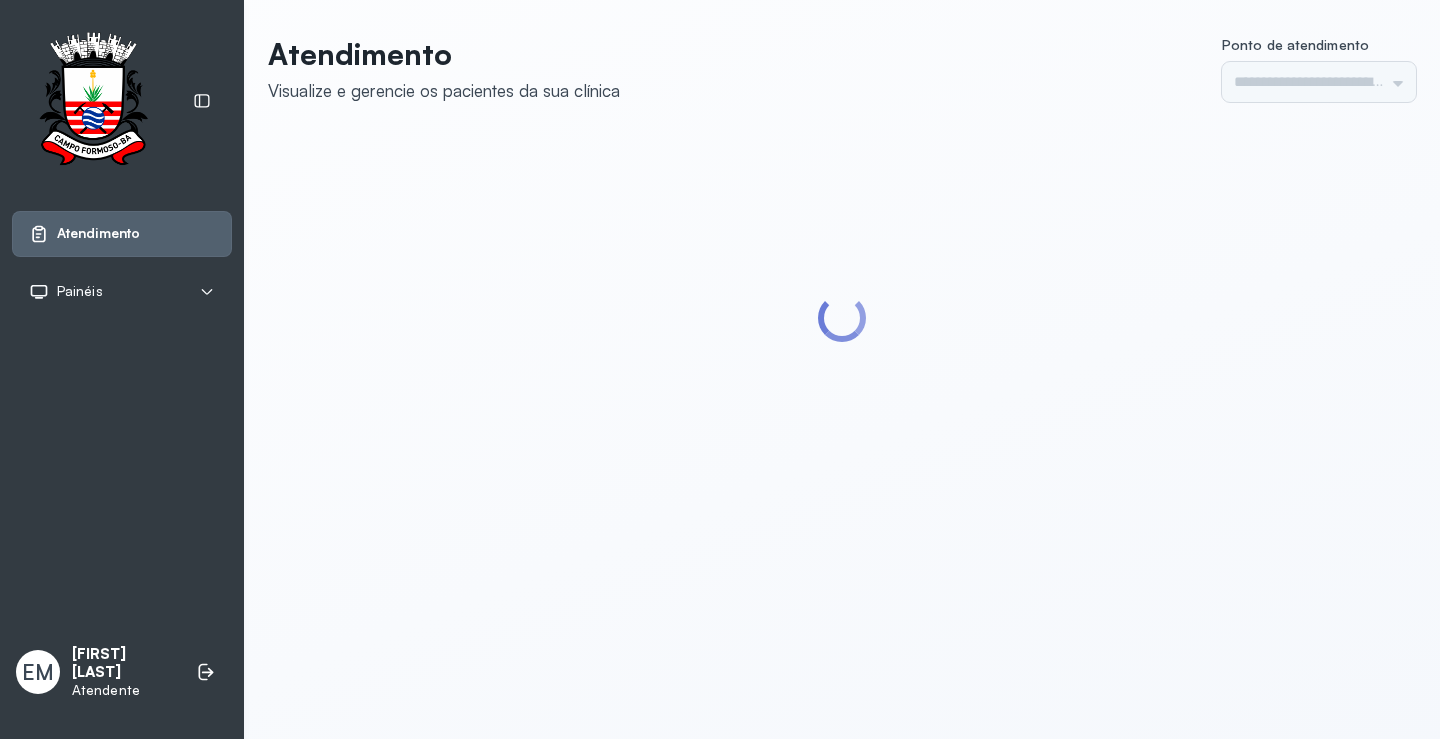 type on "*********" 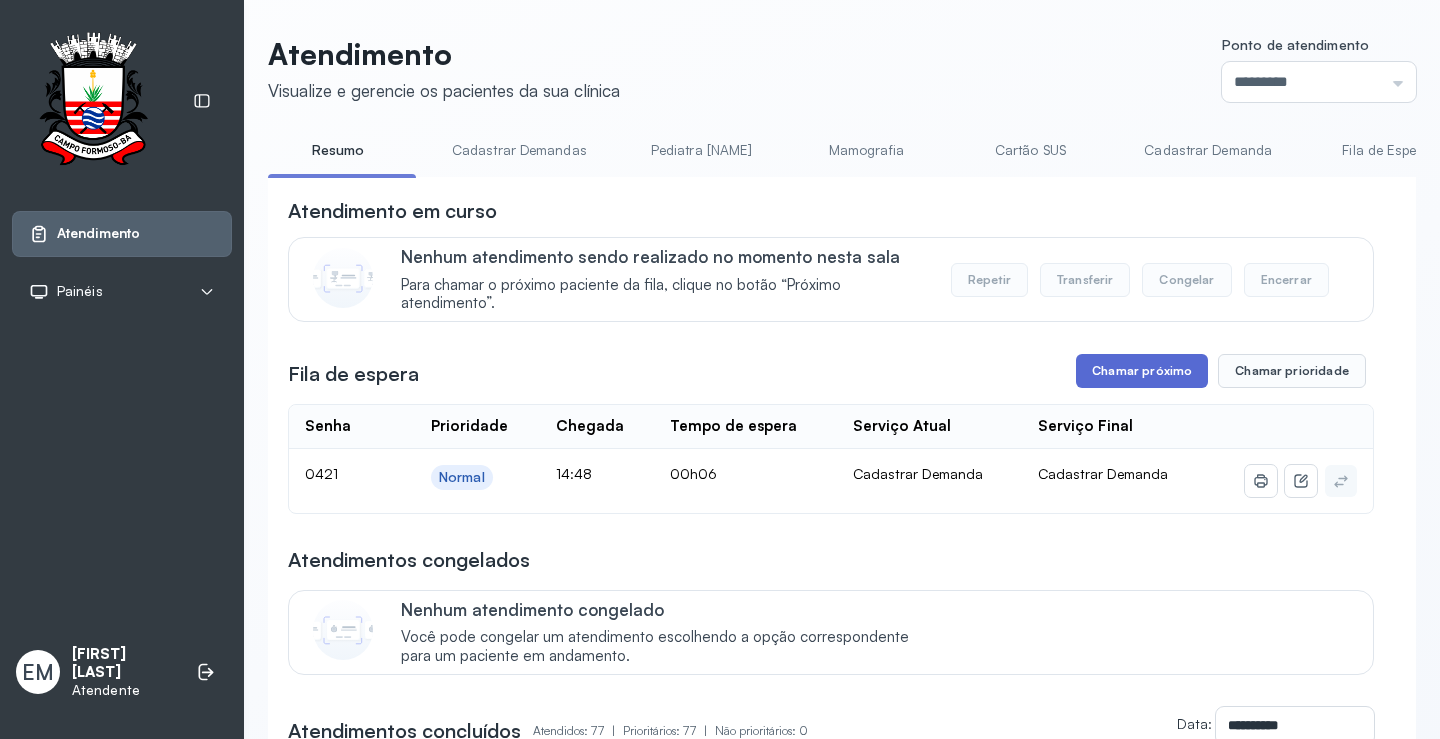 click on "Chamar próximo" at bounding box center (1142, 371) 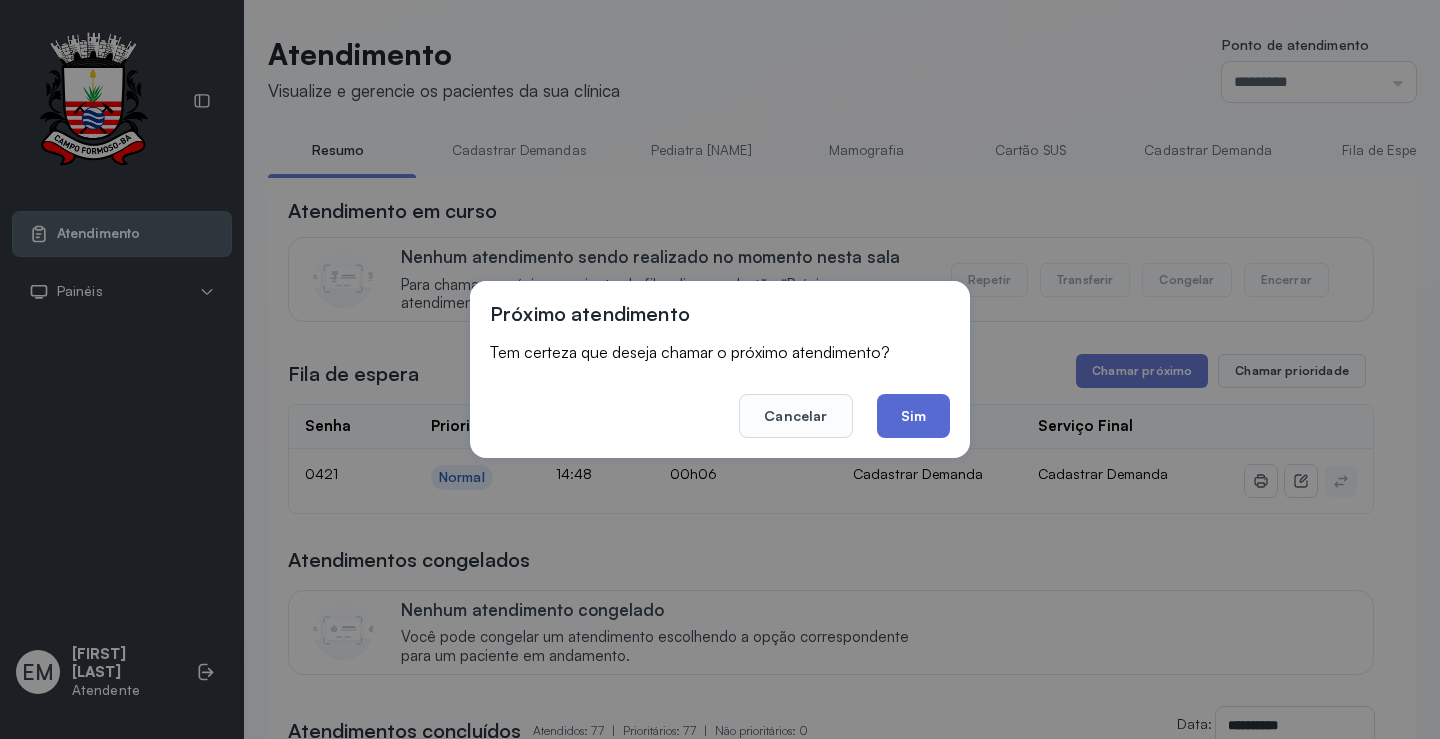 click on "Sim" 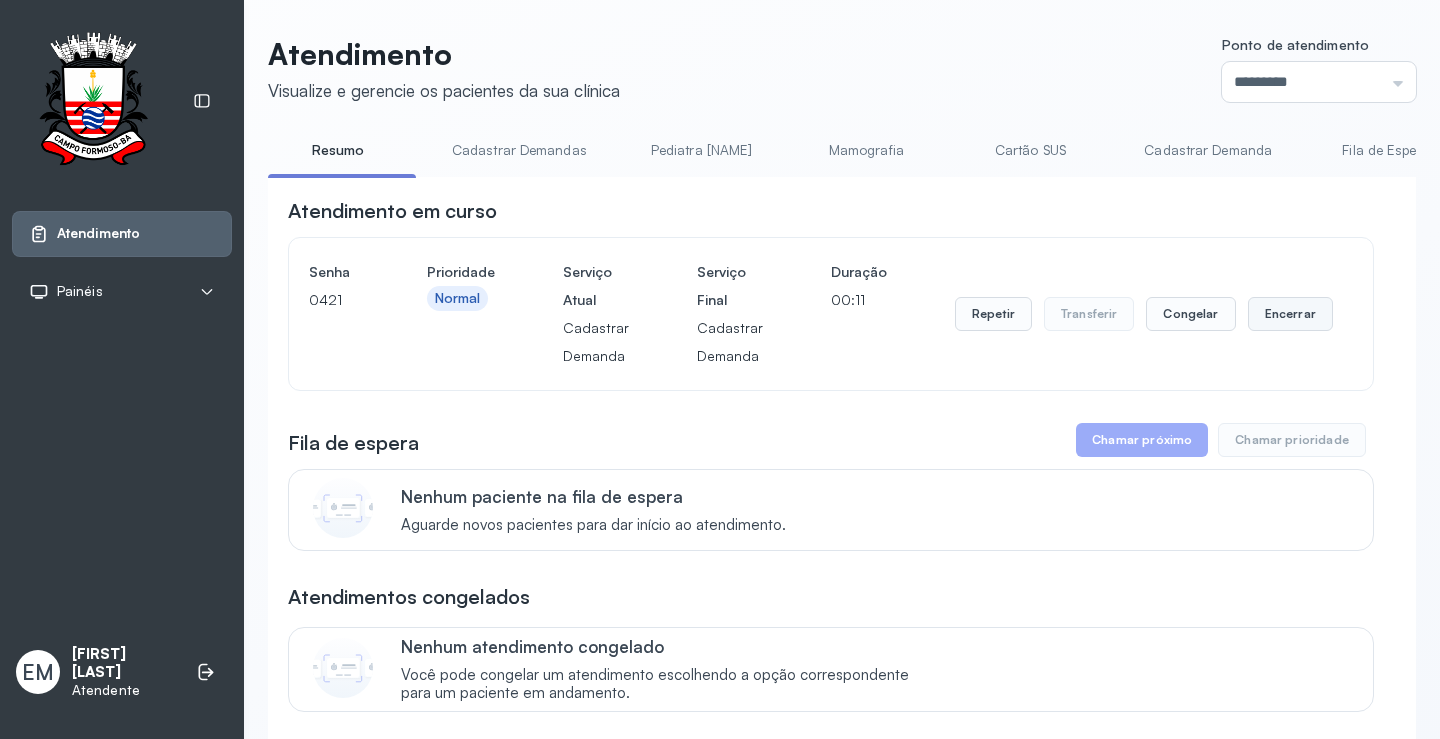 click on "Encerrar" at bounding box center [1290, 314] 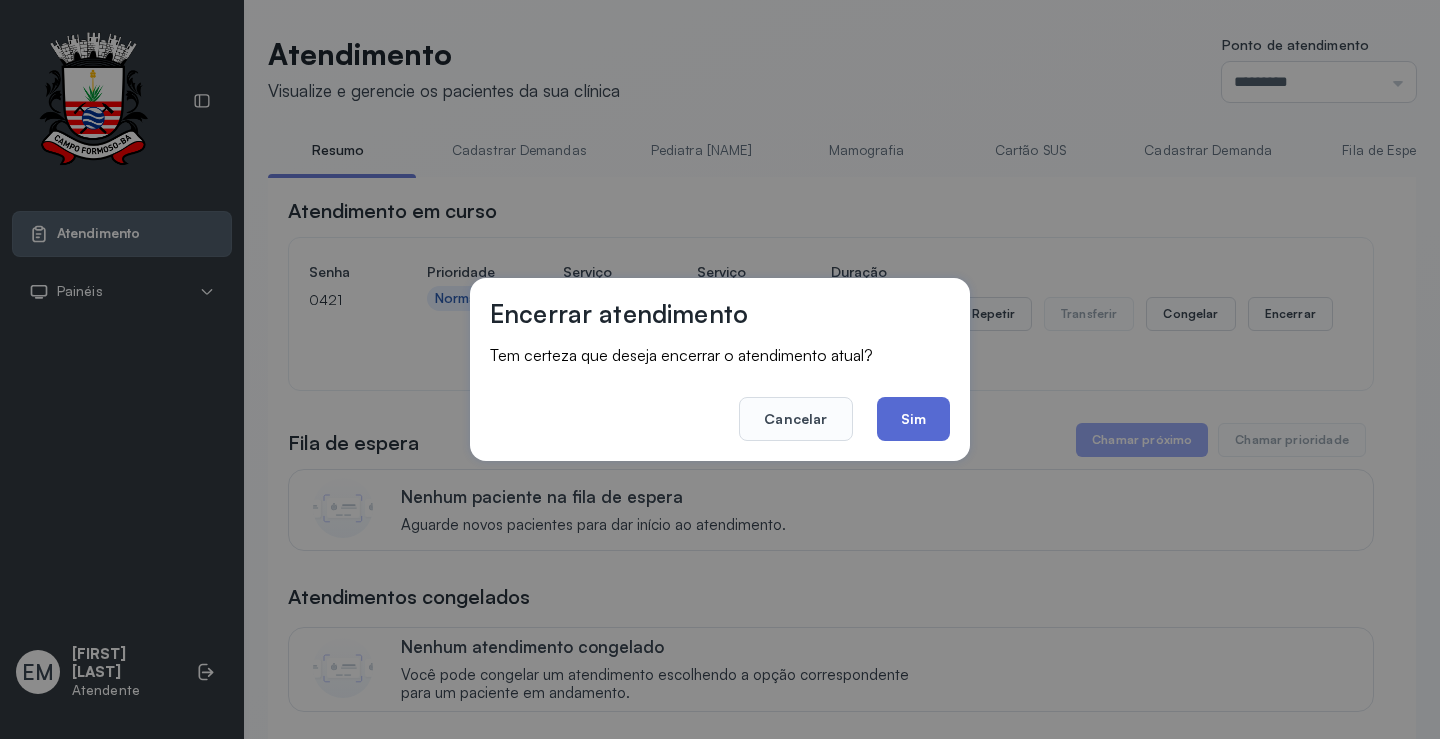click on "Sim" 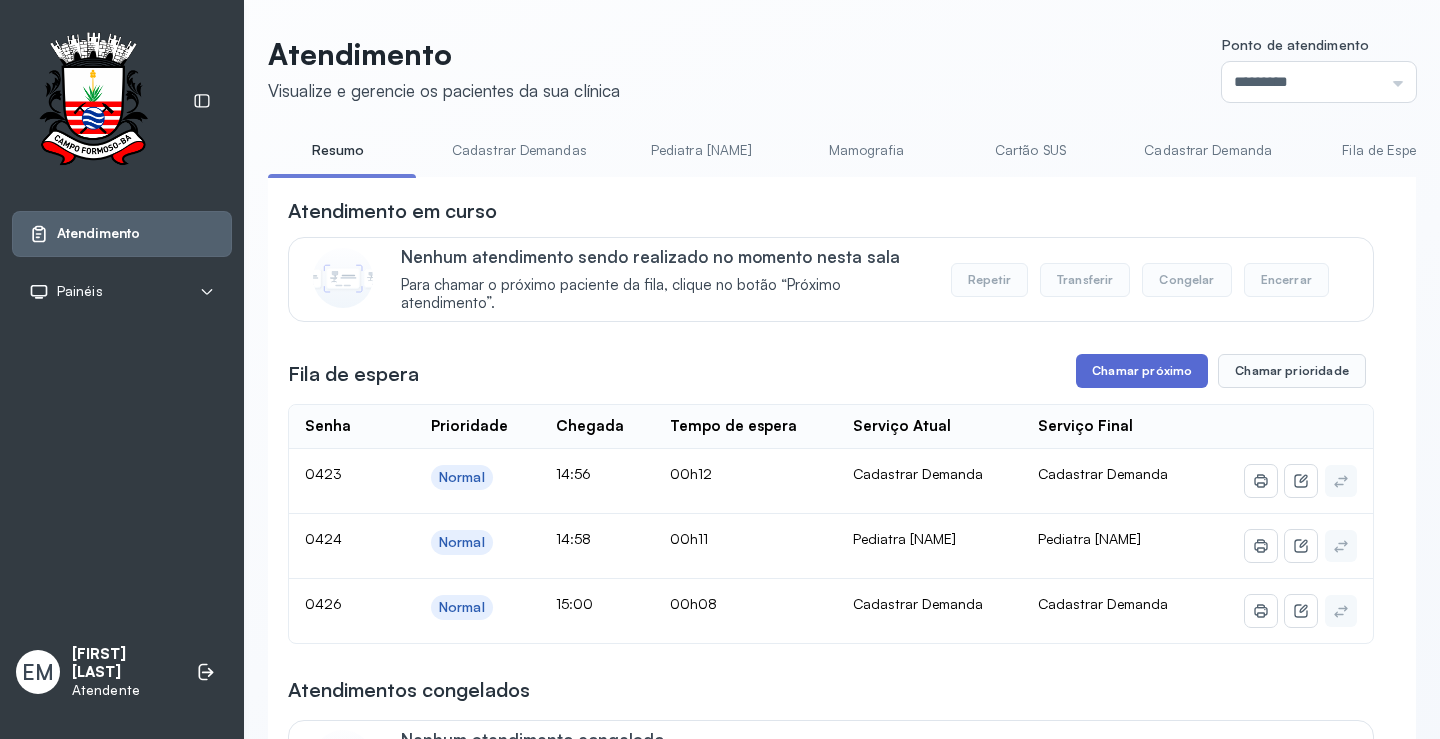 click on "Chamar próximo" at bounding box center (1142, 371) 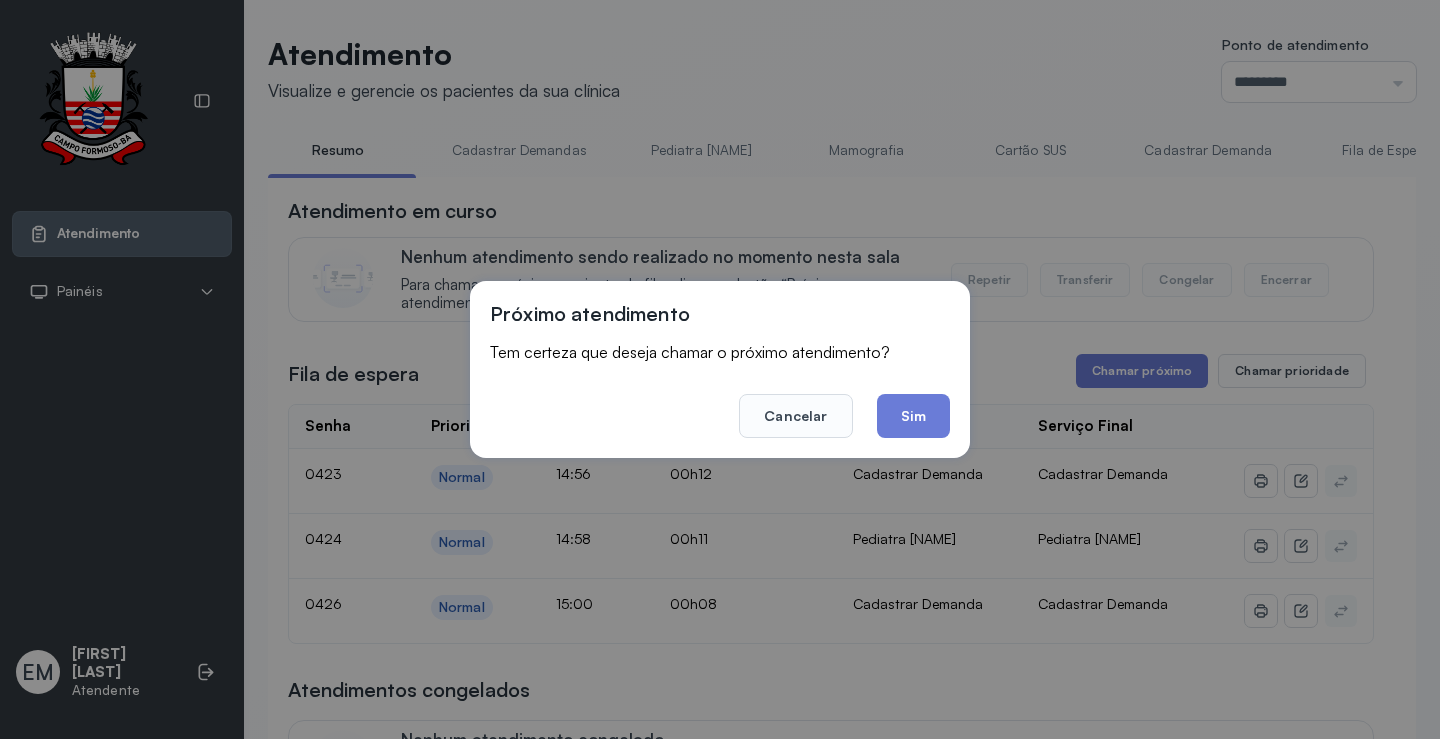 click on "Sim" 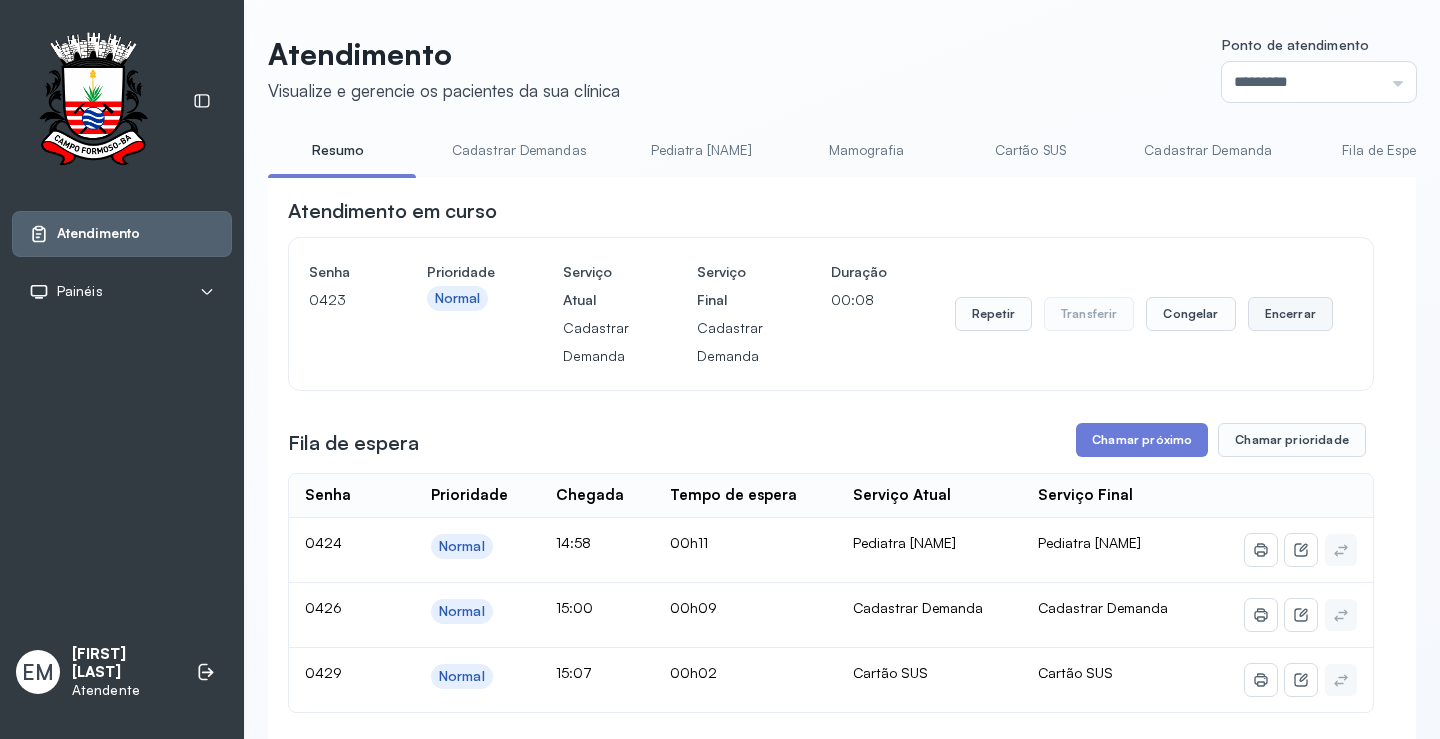 click on "Encerrar" at bounding box center (1290, 314) 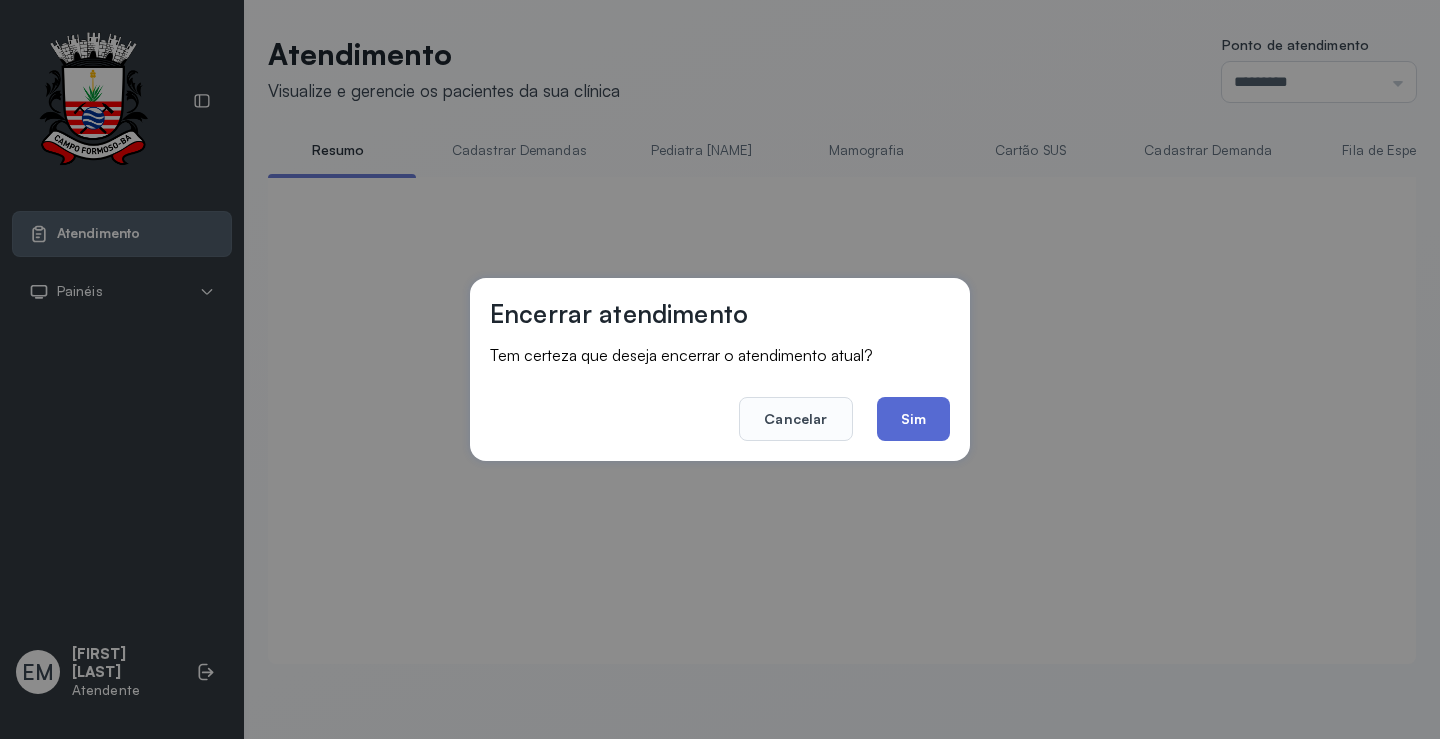 click on "Sim" 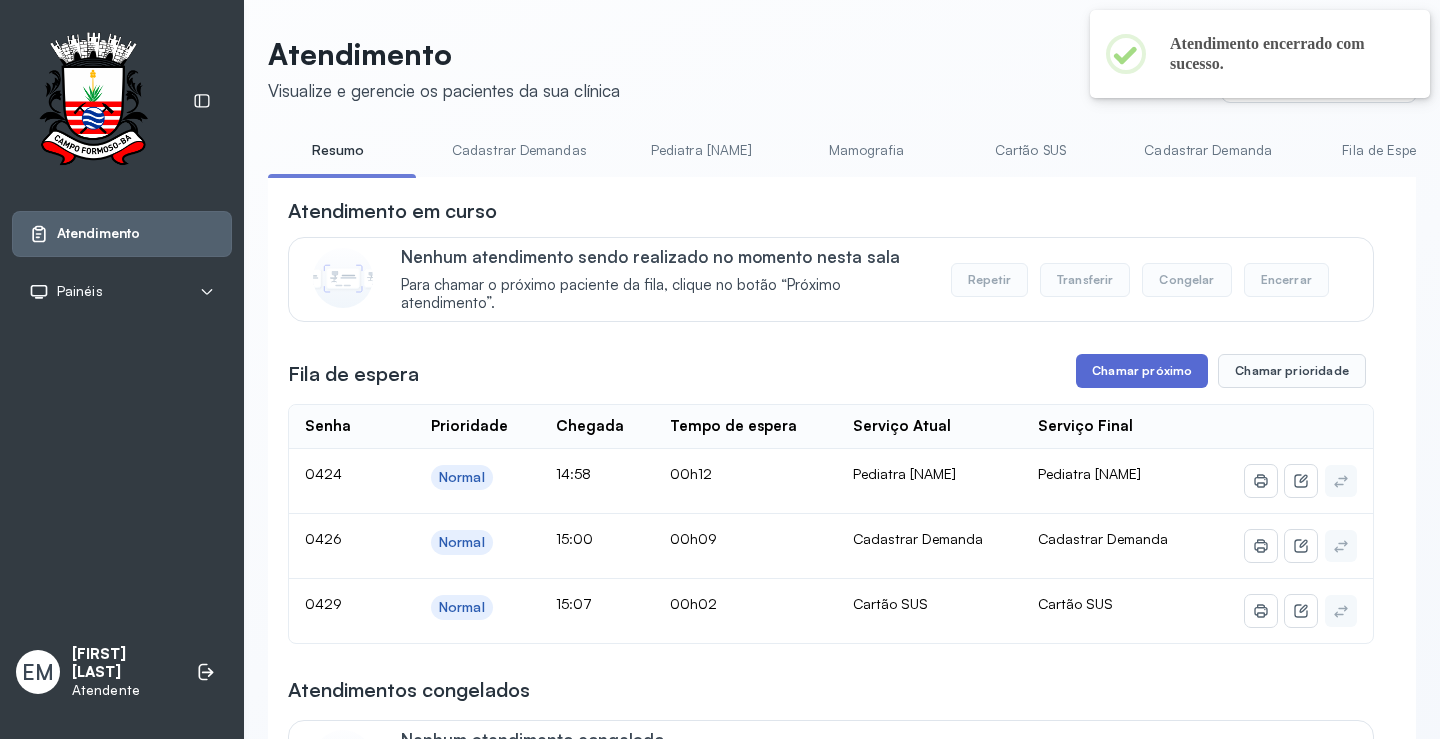 click on "Chamar próximo" at bounding box center [1142, 371] 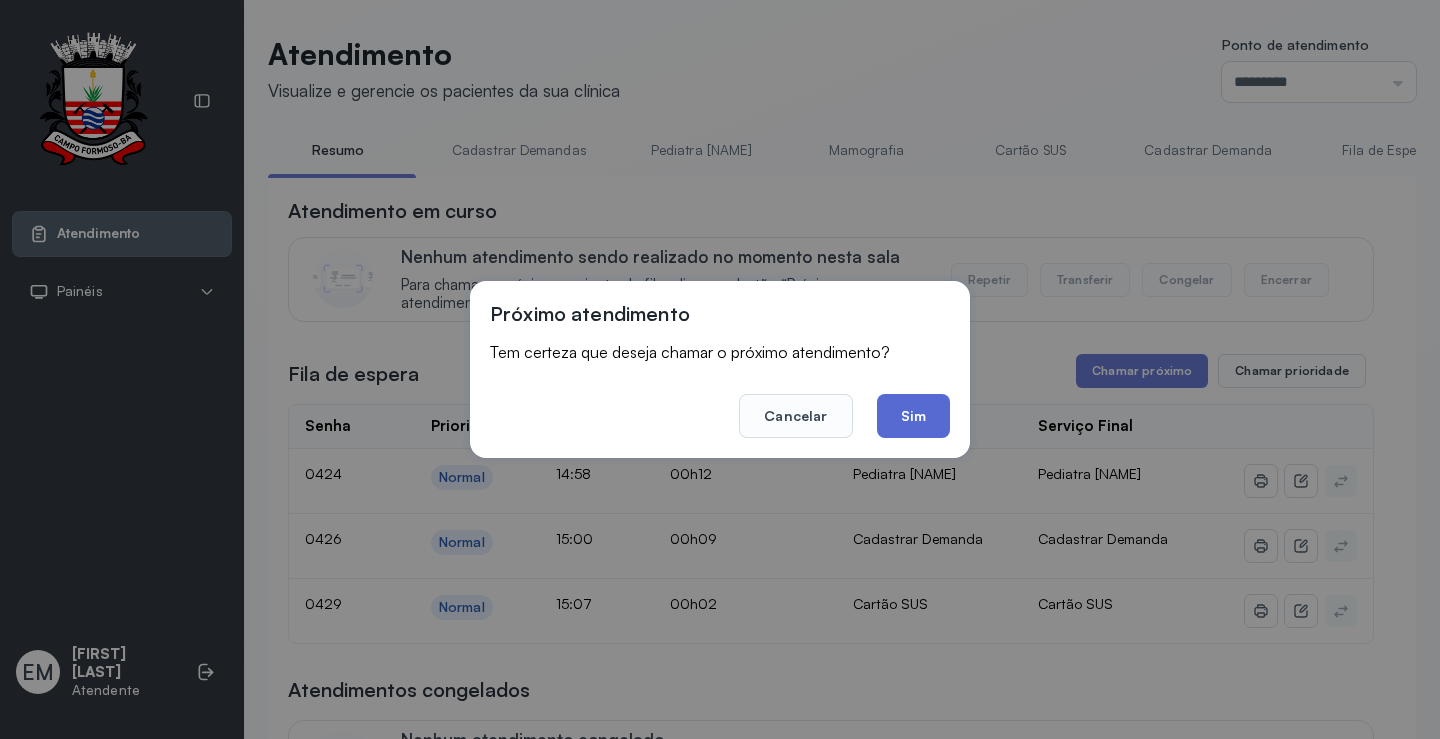 click on "Sim" 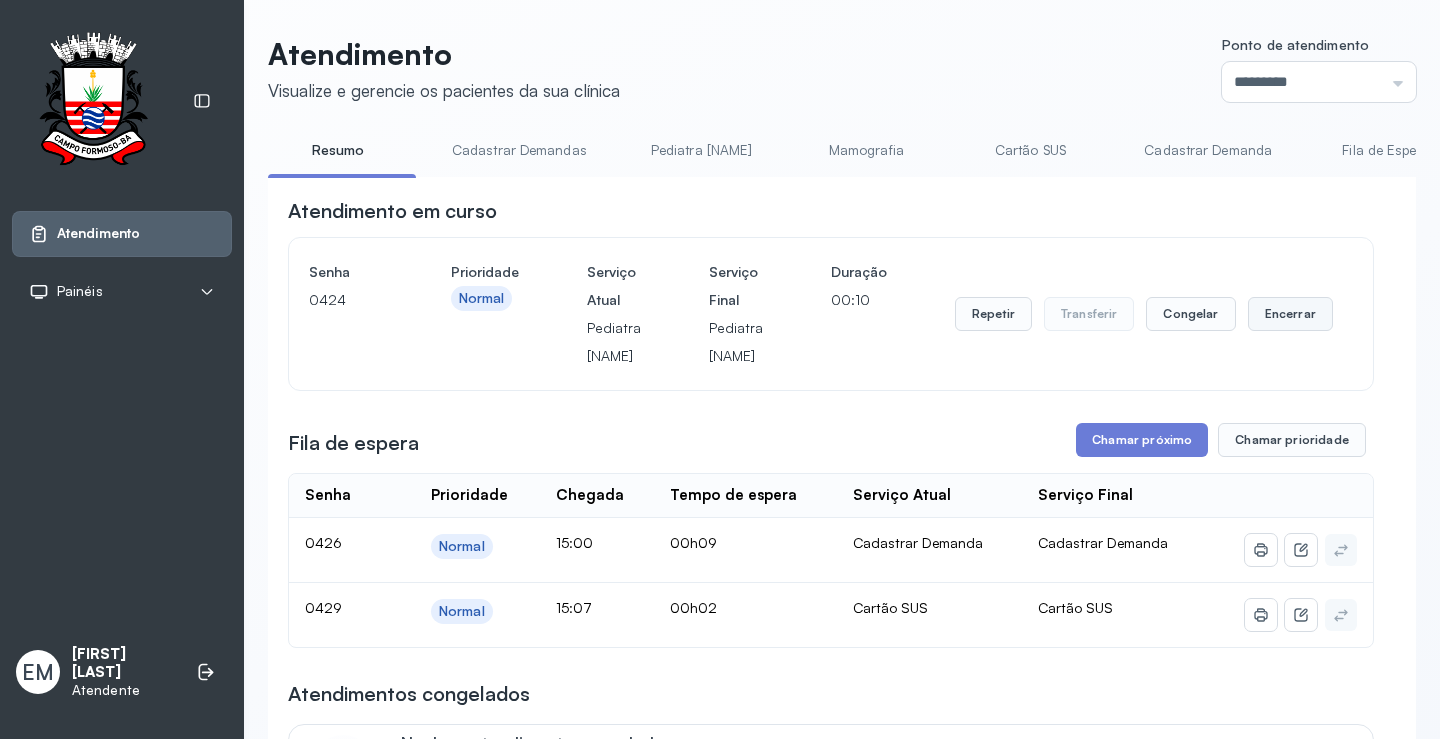 click on "Encerrar" at bounding box center [1290, 314] 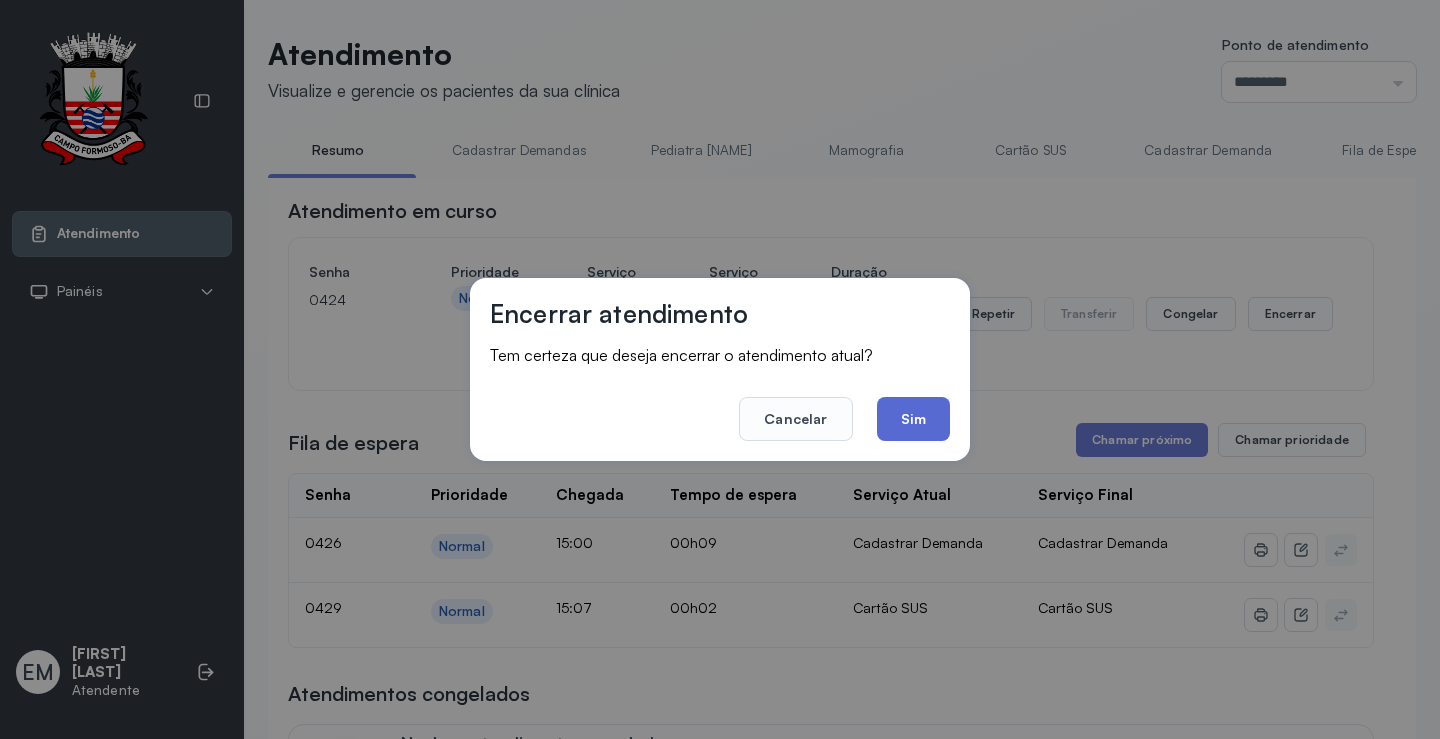 click on "Sim" 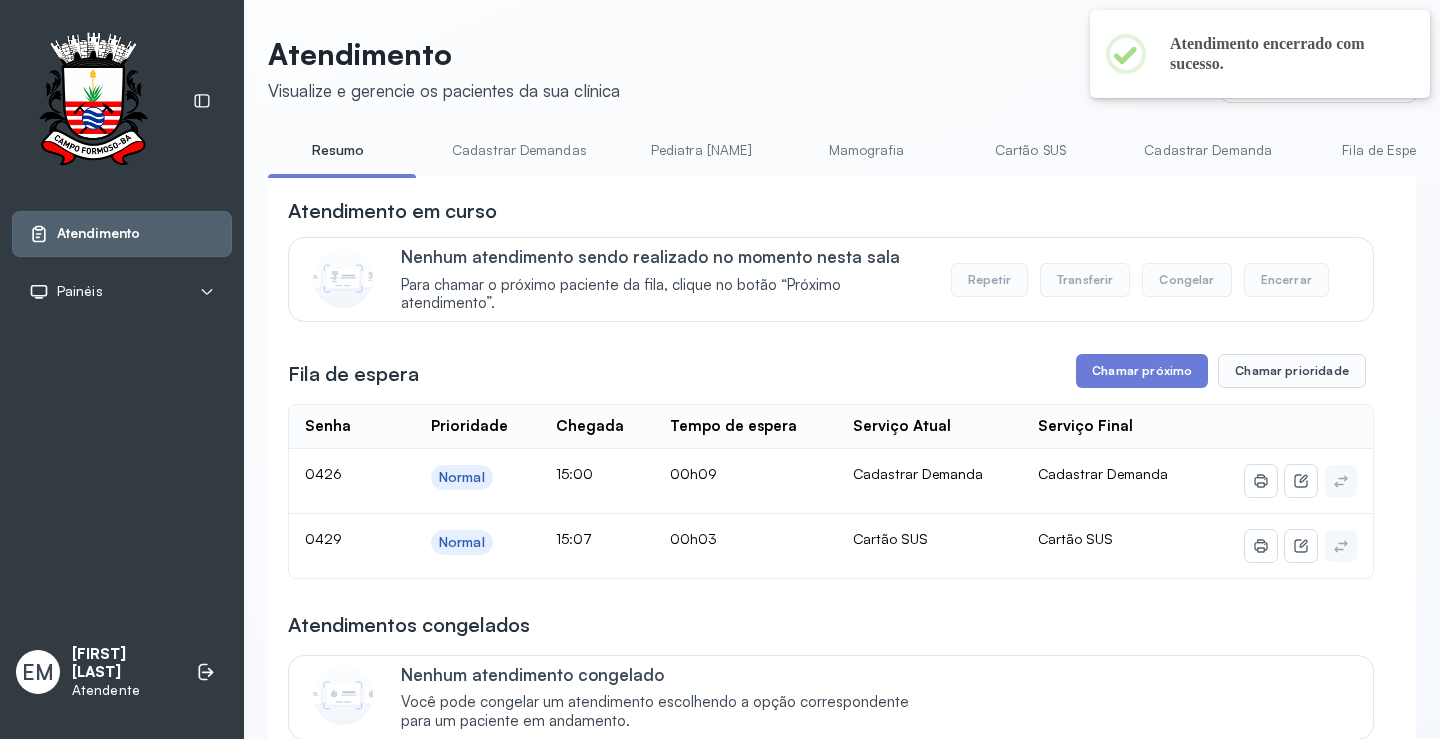 click on "Cartão SUS" at bounding box center [1030, 150] 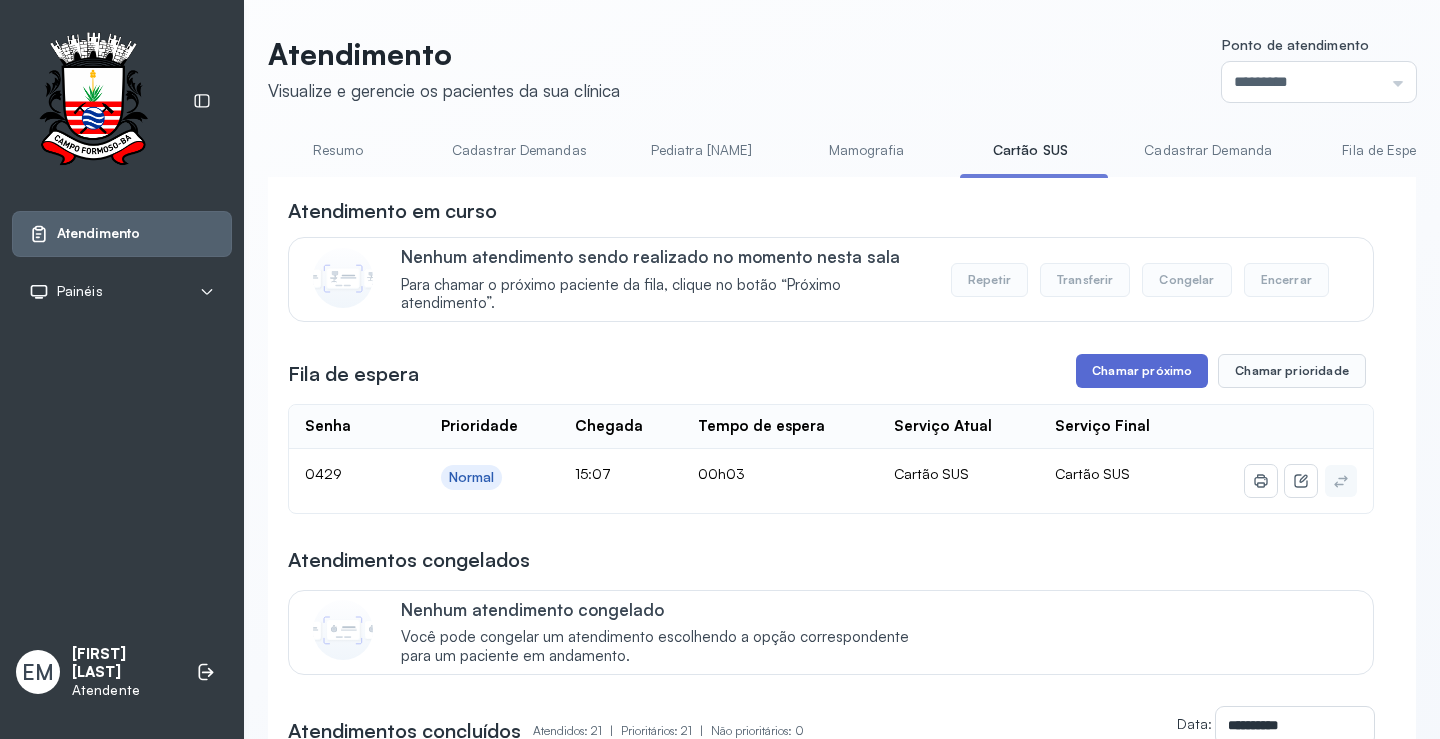 click on "Chamar próximo" at bounding box center [1142, 371] 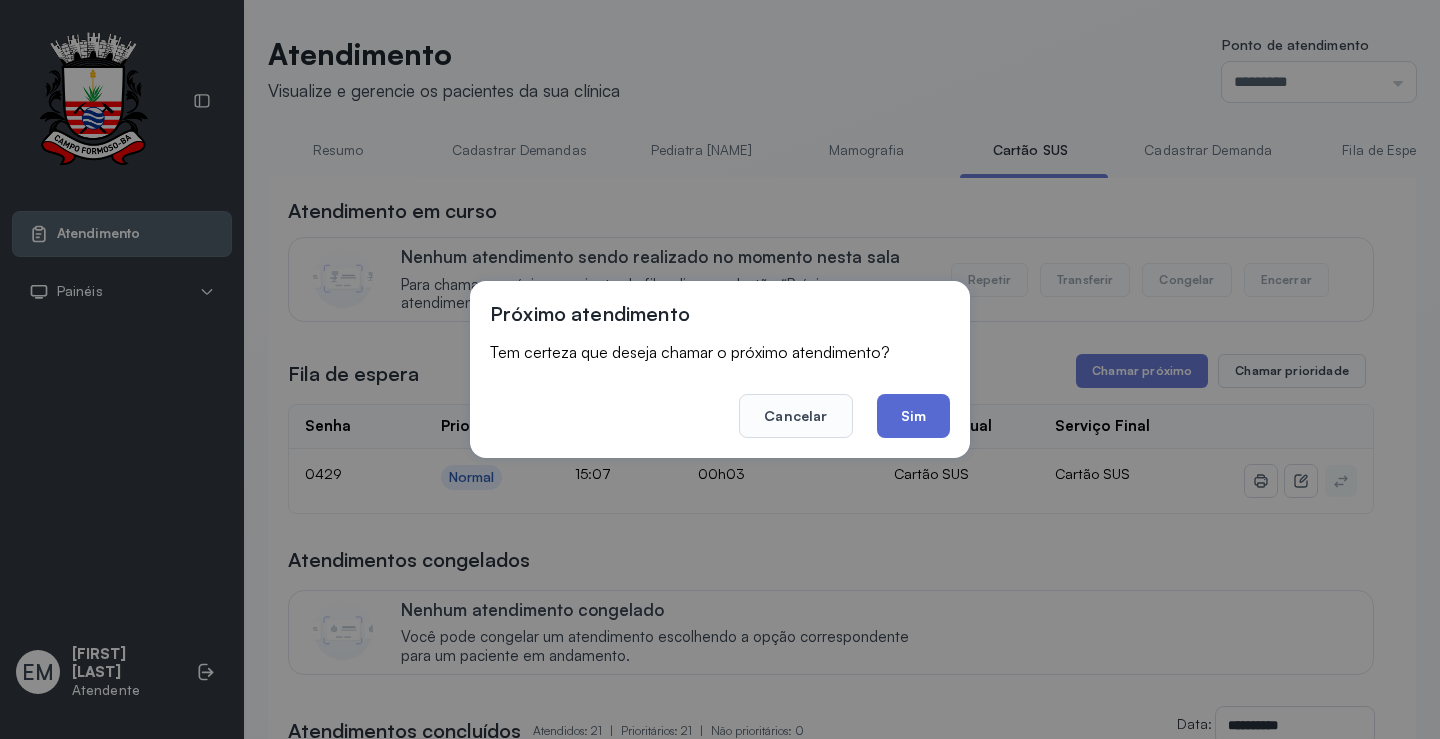 click on "Sim" 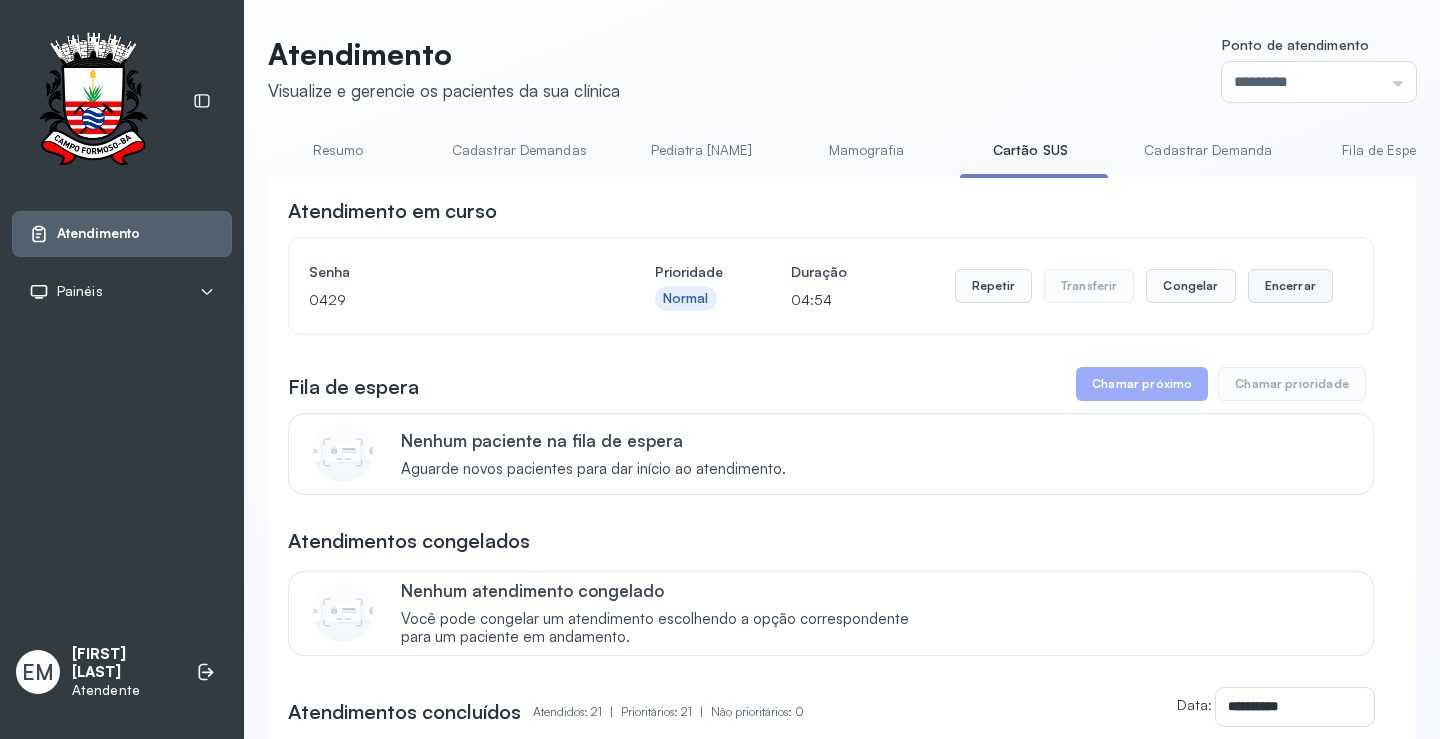 click on "Encerrar" at bounding box center [1290, 286] 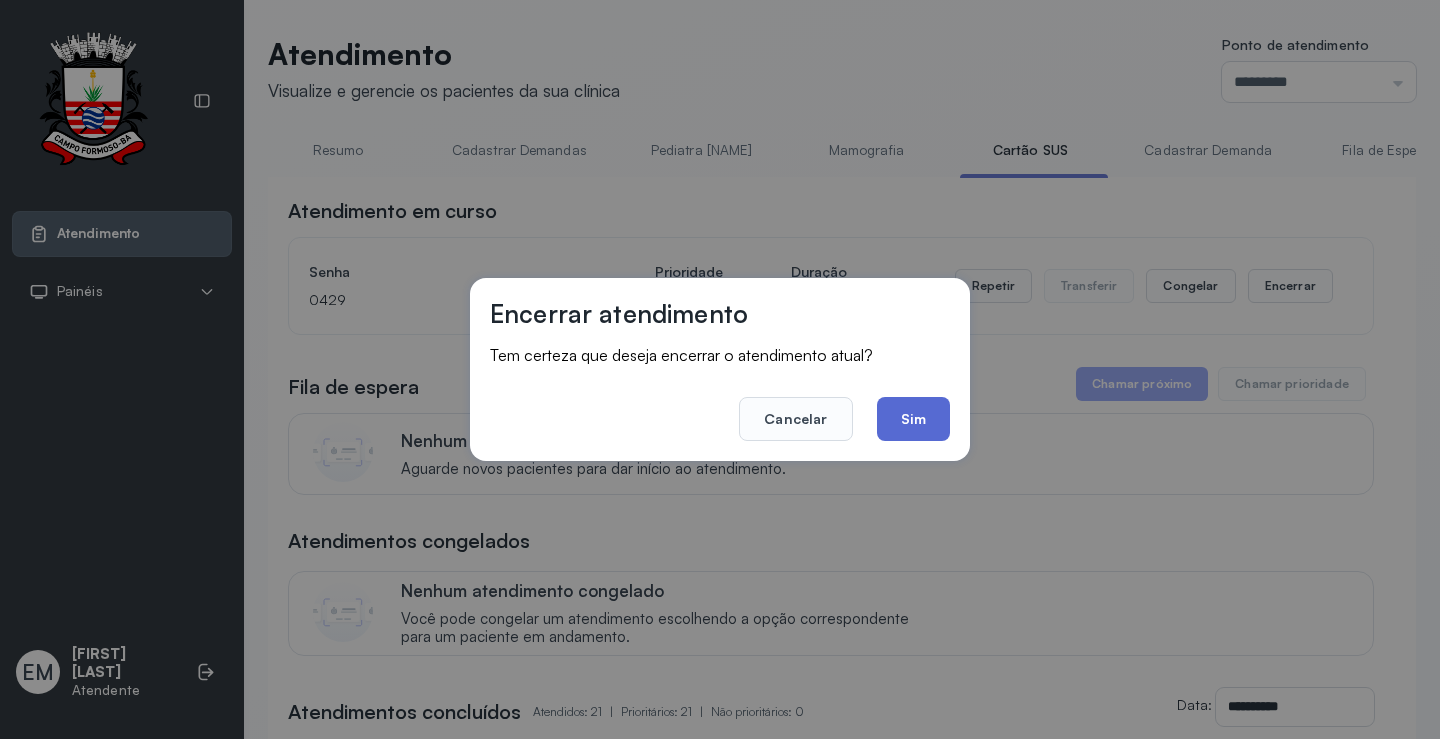 click on "Sim" 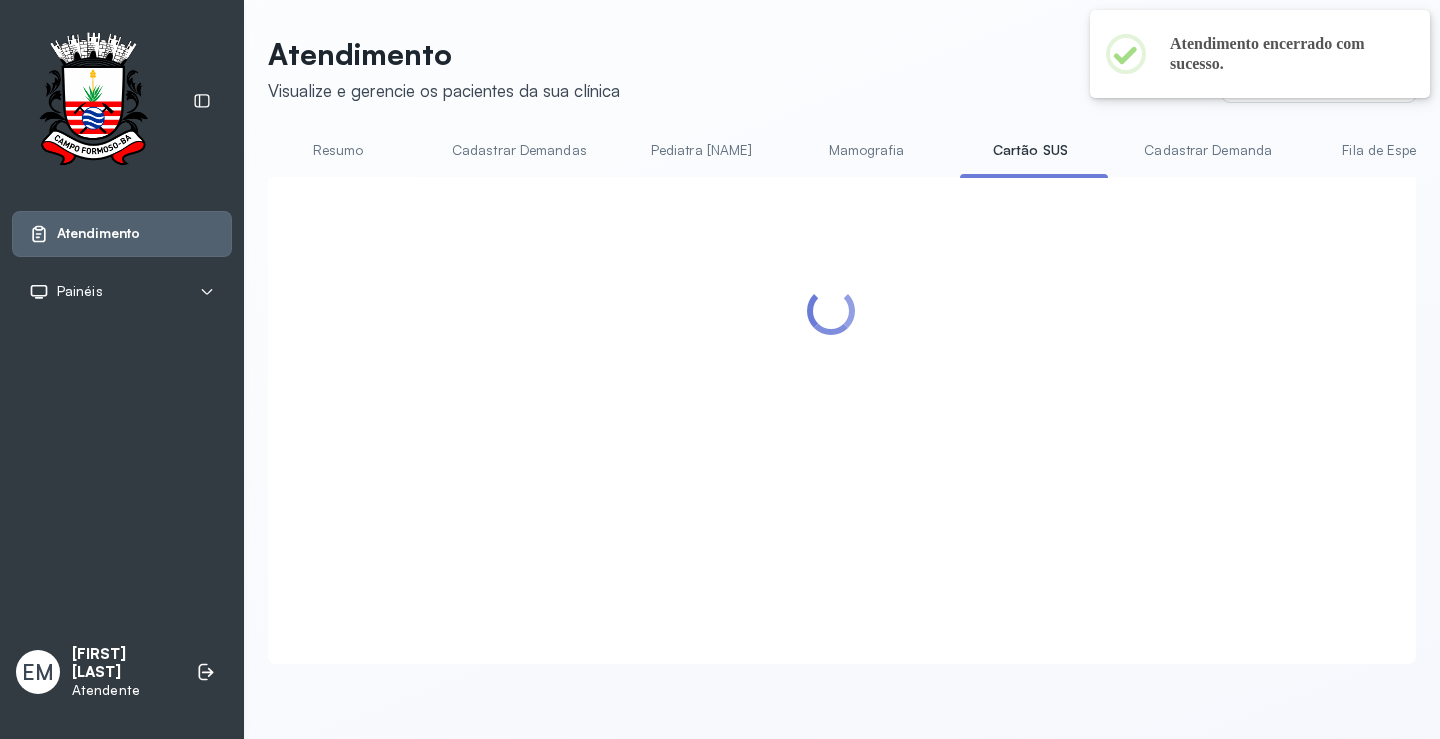 click on "Resumo" at bounding box center (338, 150) 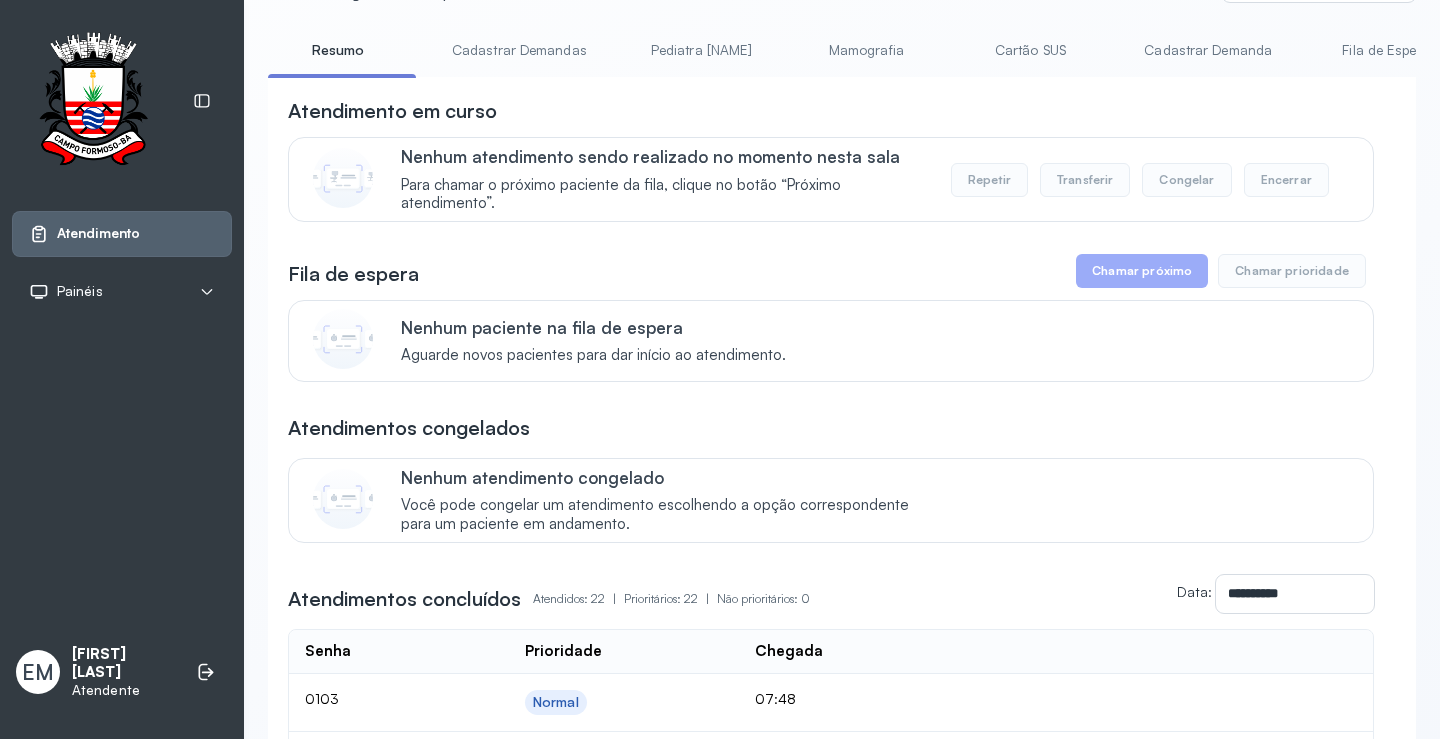 scroll, scrollTop: 0, scrollLeft: 0, axis: both 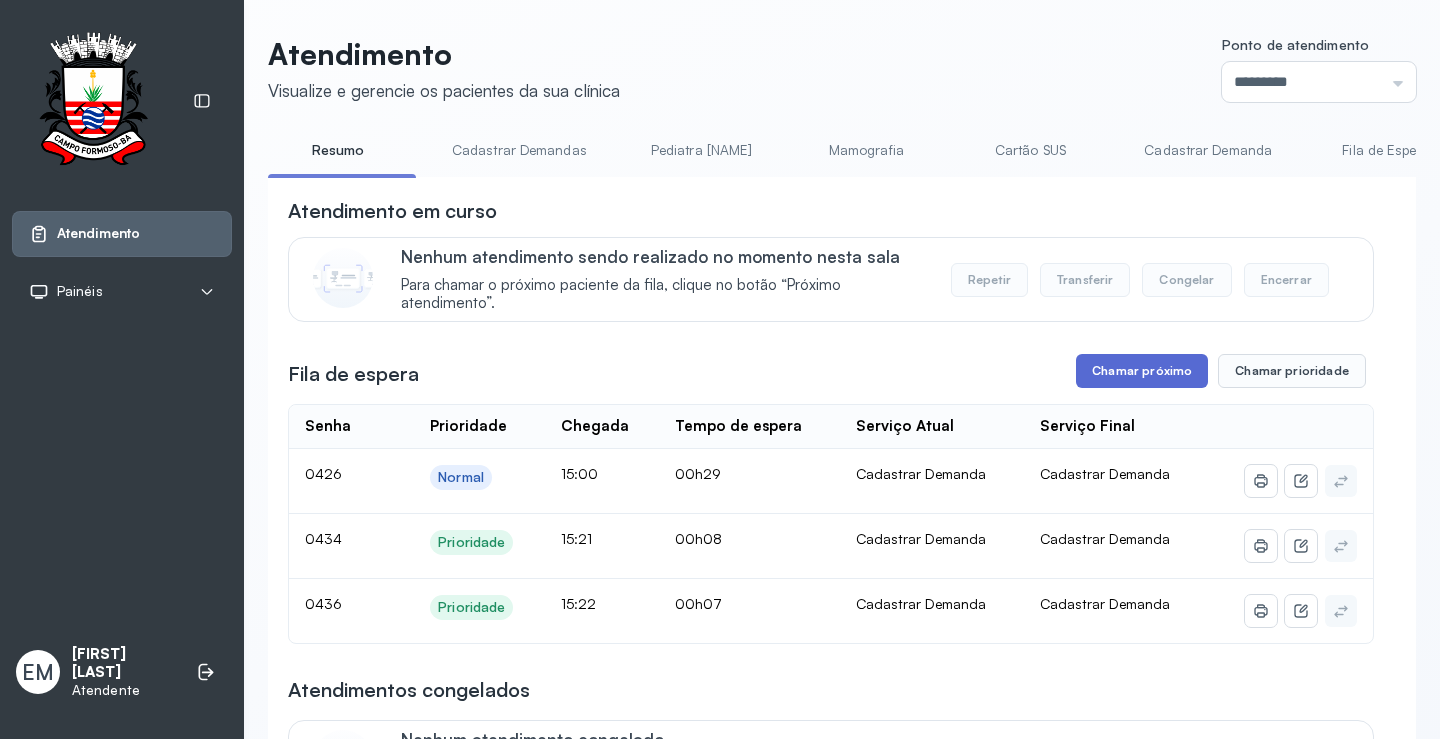 click on "Chamar próximo" at bounding box center (1142, 371) 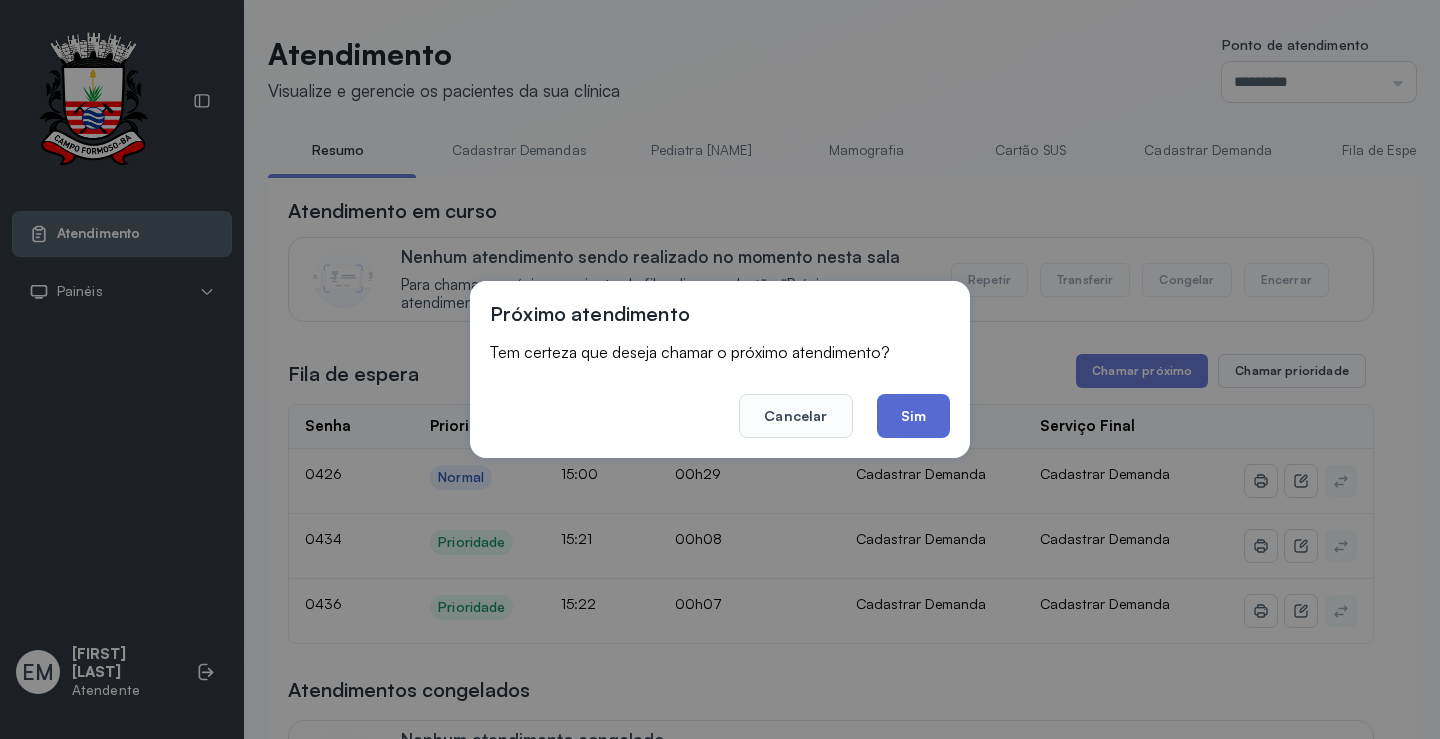 click on "Sim" 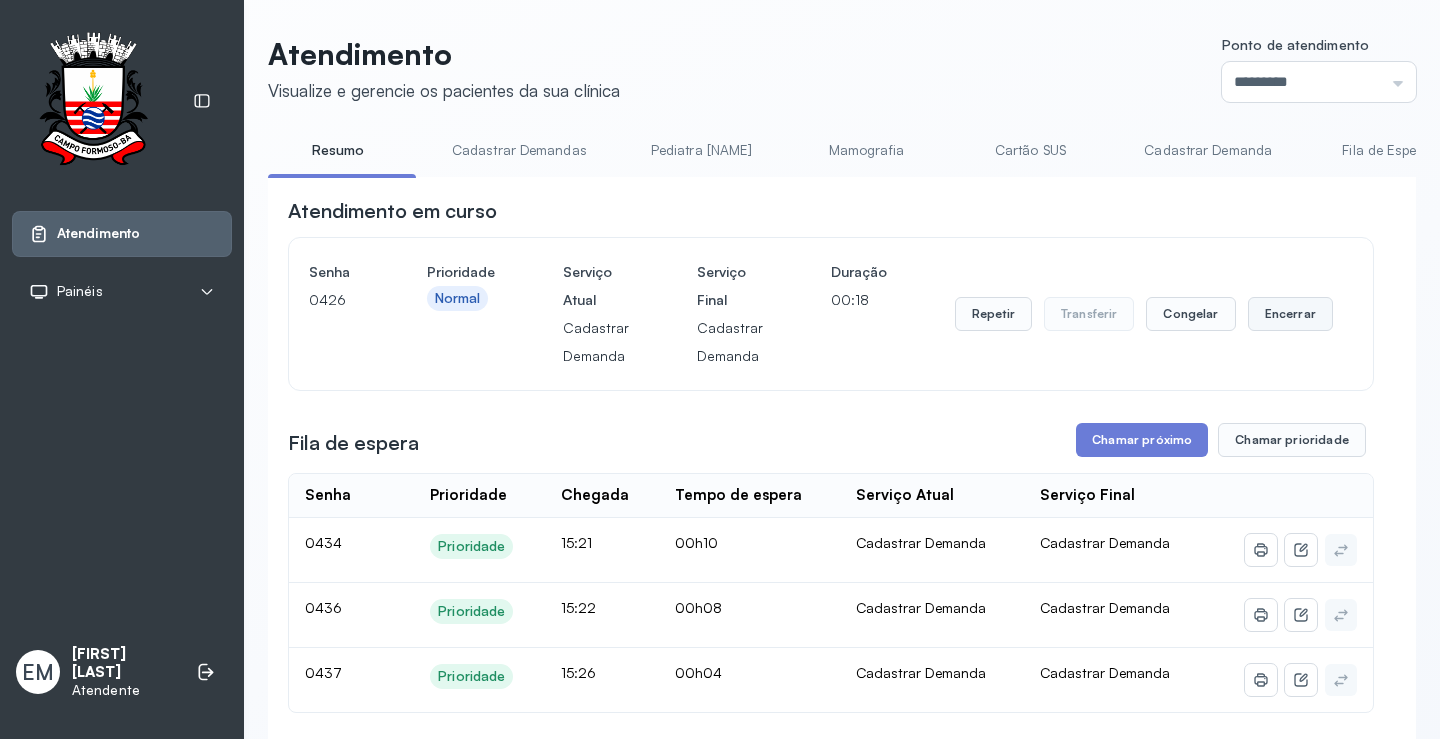 click on "Encerrar" at bounding box center (1290, 314) 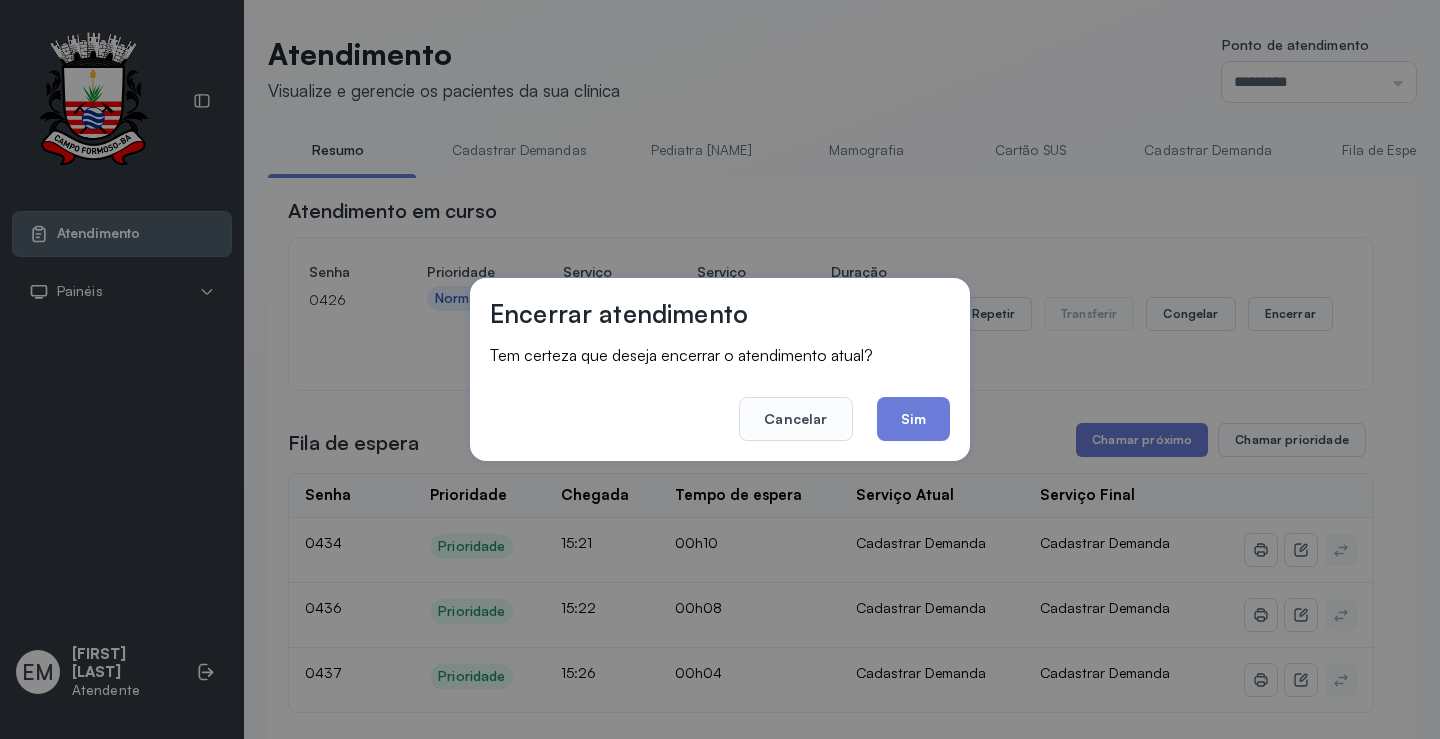 click on "Sim" 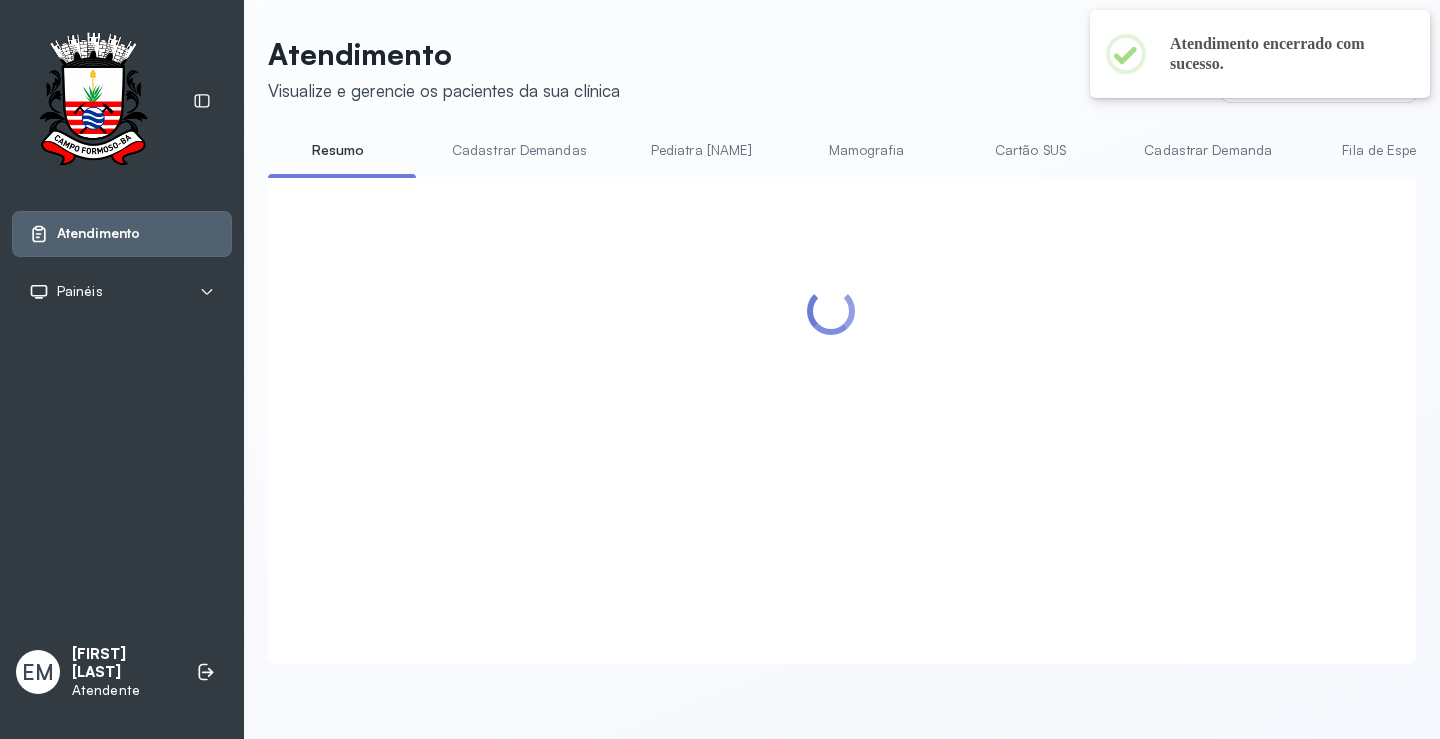 click at bounding box center (831, 396) 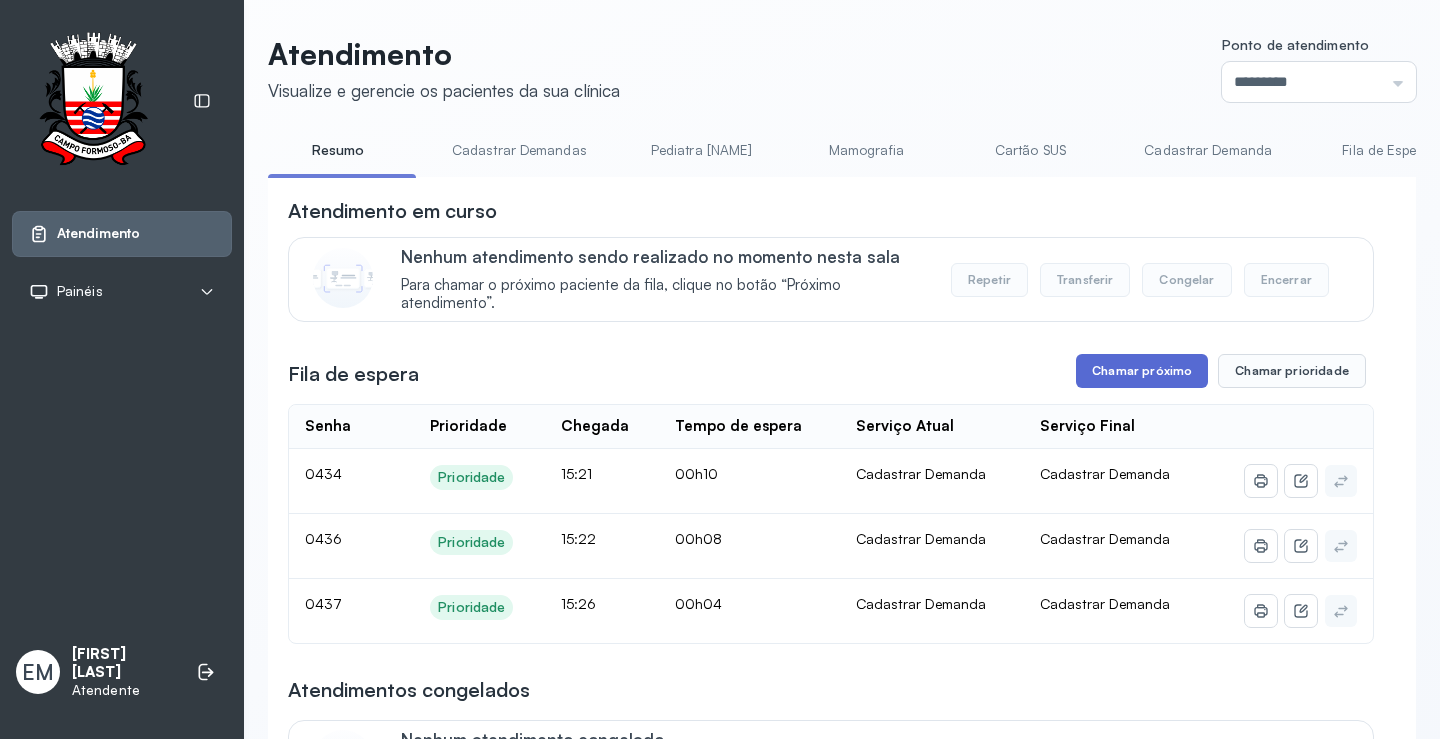 click on "Chamar próximo" at bounding box center (1142, 371) 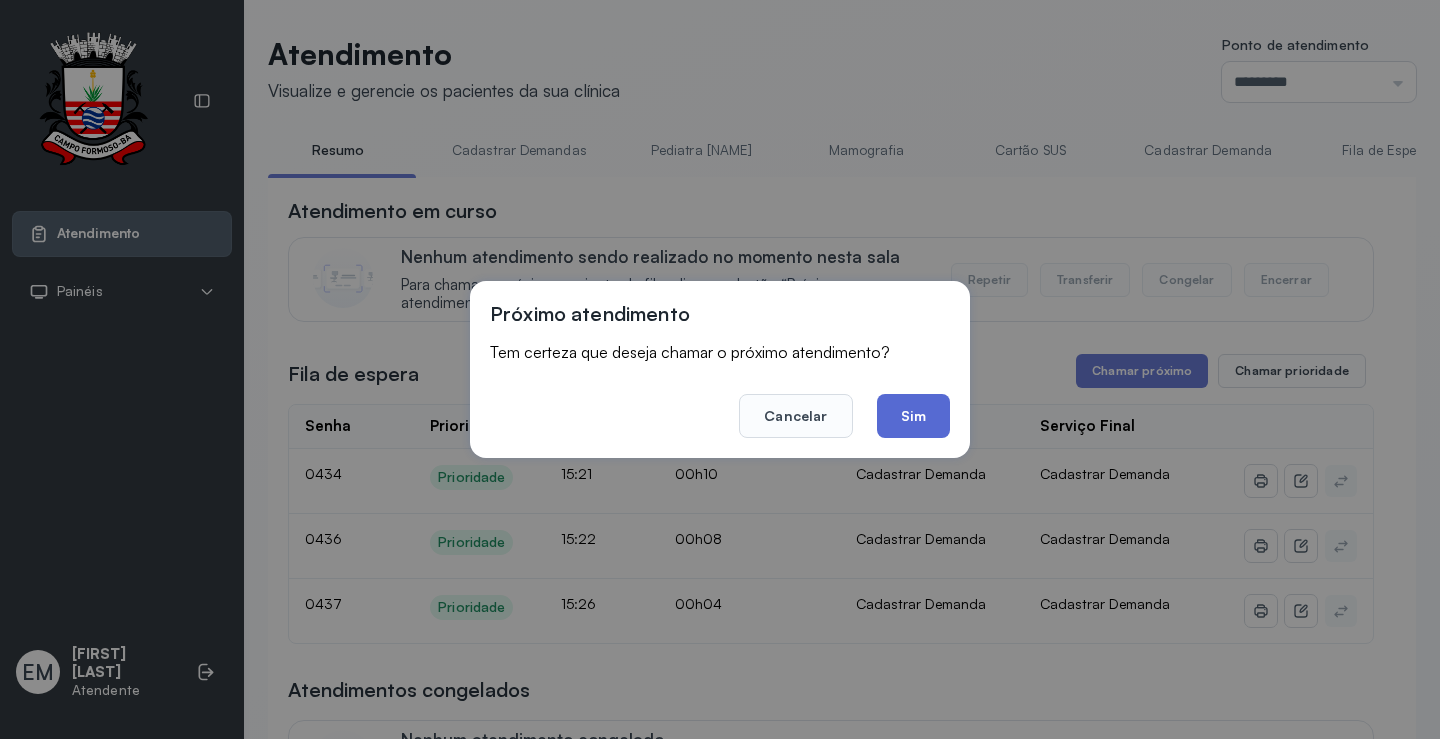 click on "Sim" 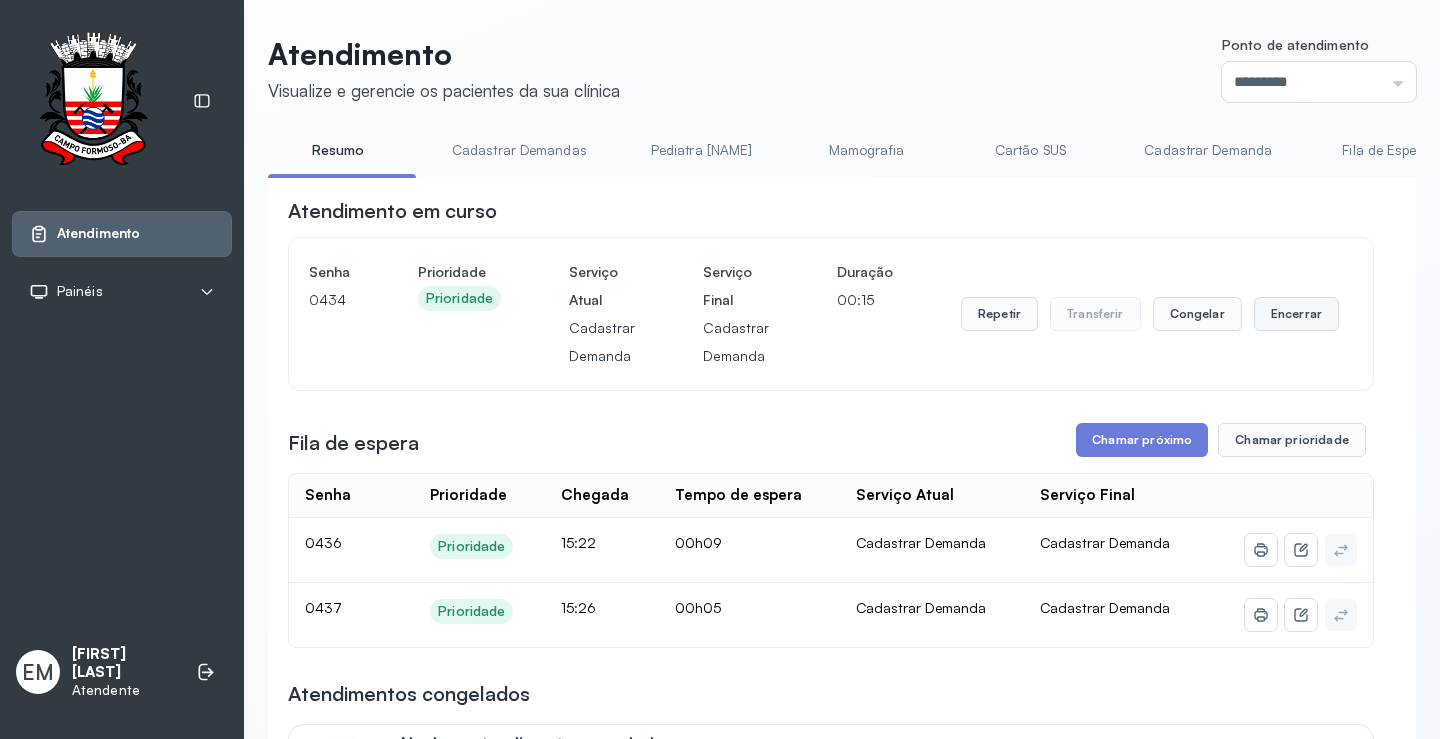 click on "Encerrar" at bounding box center (1296, 314) 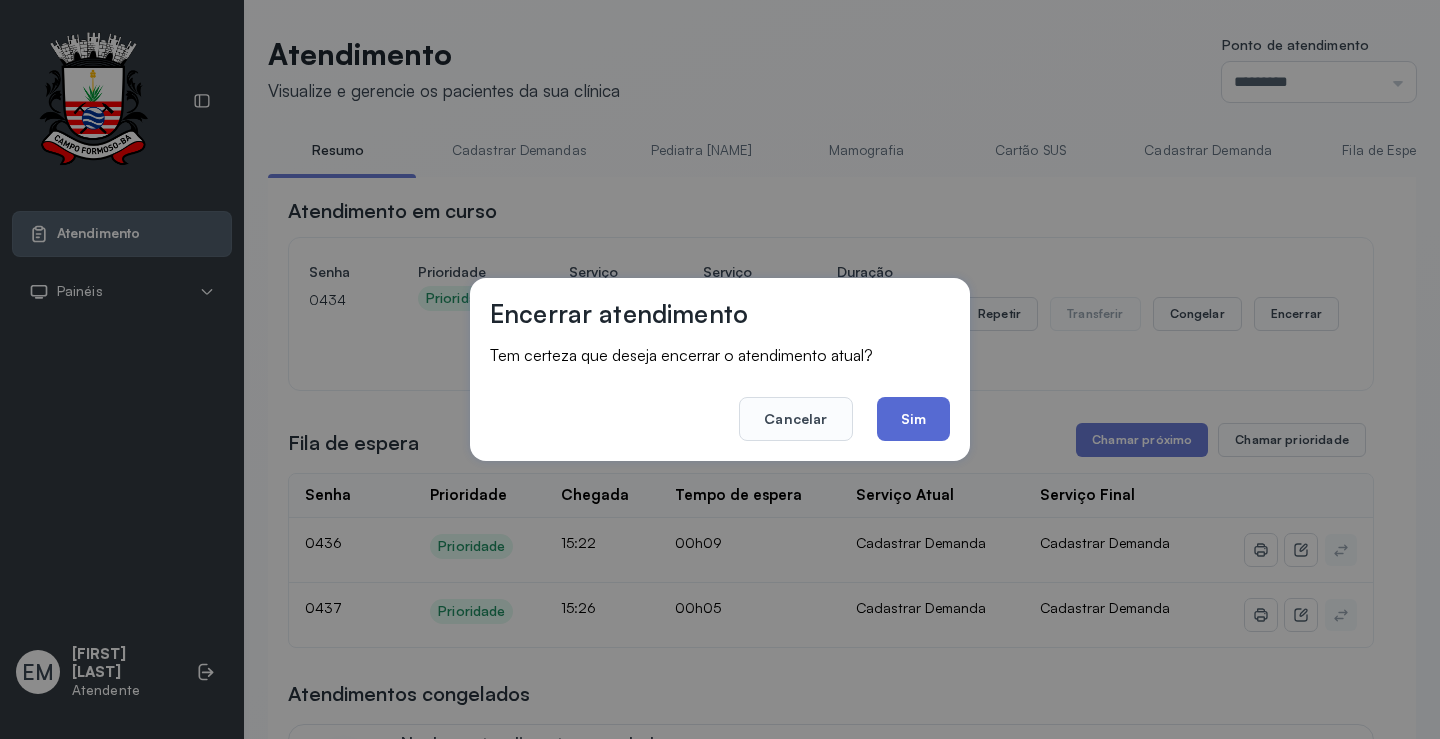 click on "Sim" 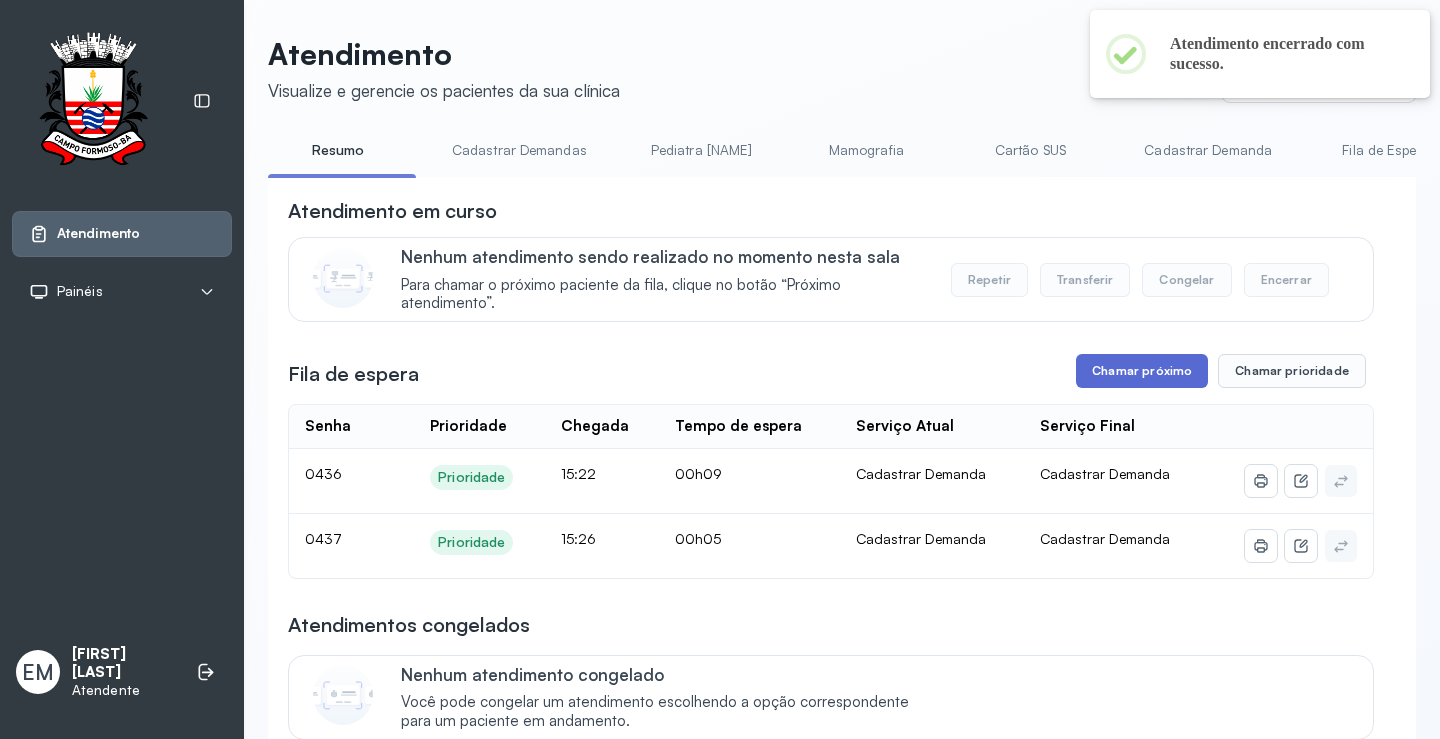 click on "Chamar próximo" at bounding box center (1142, 371) 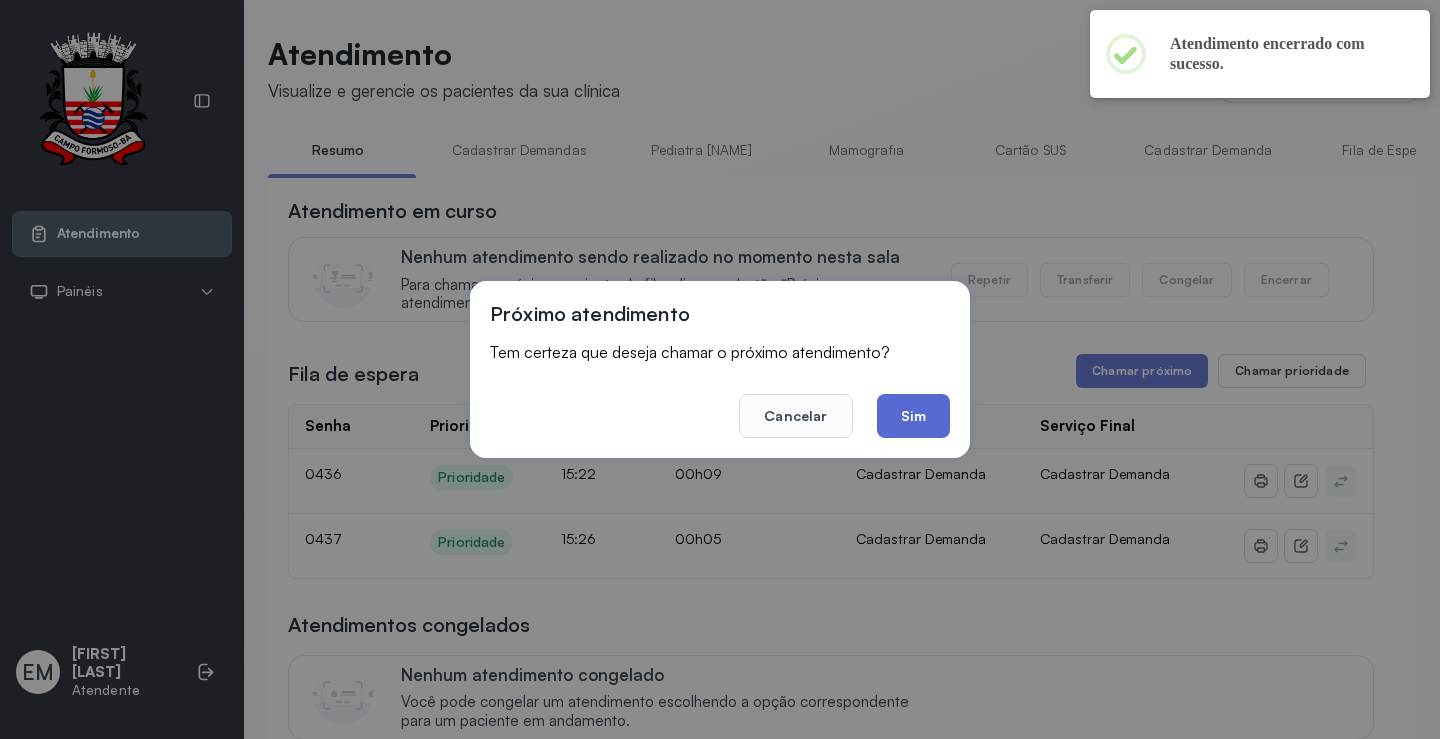 click on "Sim" 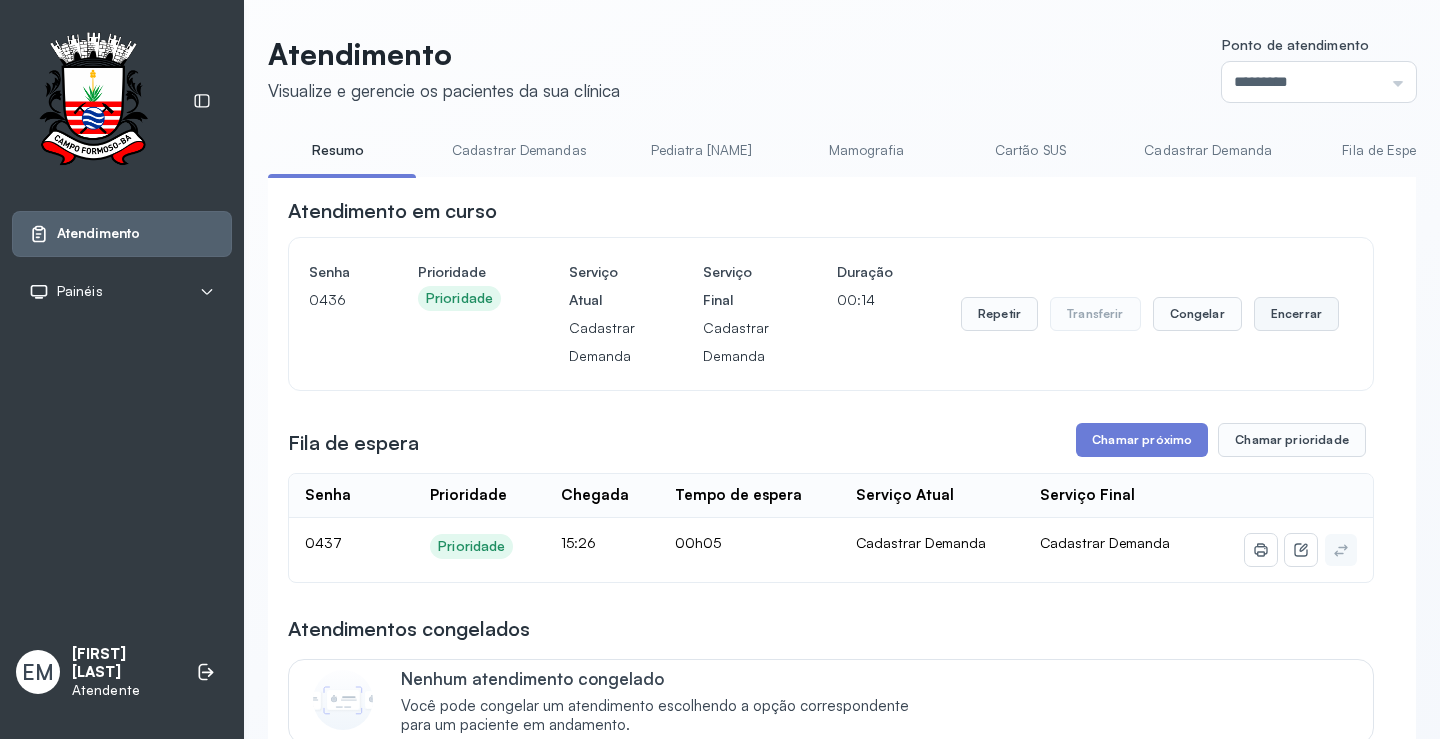click on "Encerrar" at bounding box center (1296, 314) 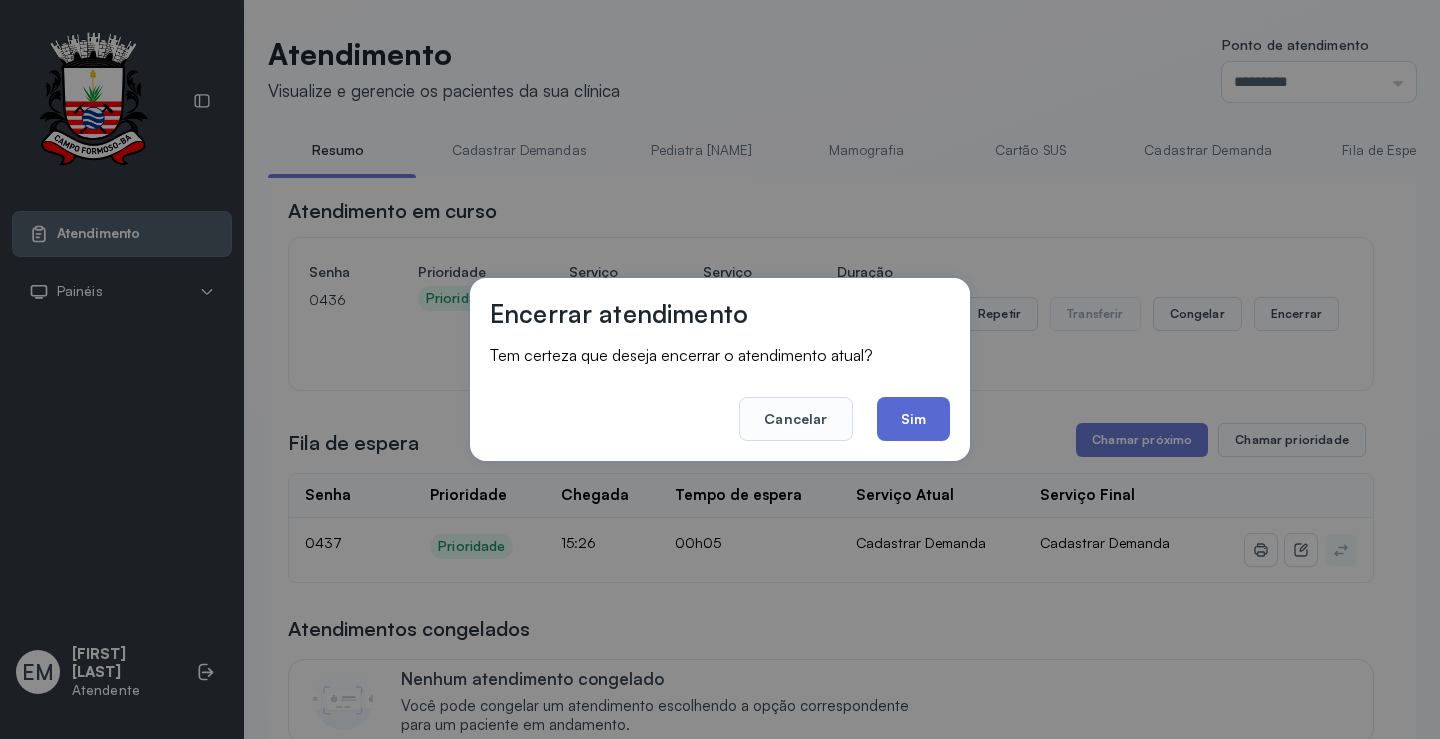click on "Sim" 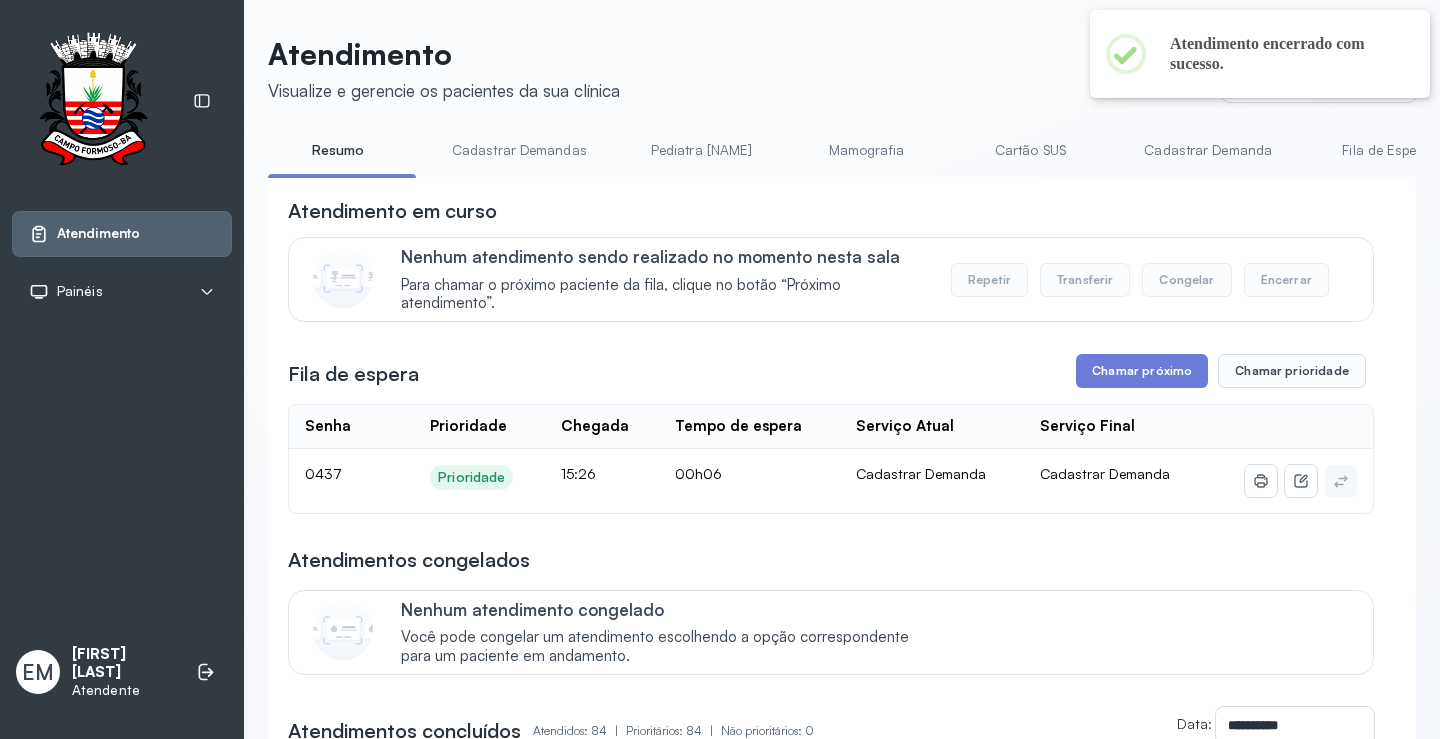 click on "Chamar próximo" at bounding box center (1142, 371) 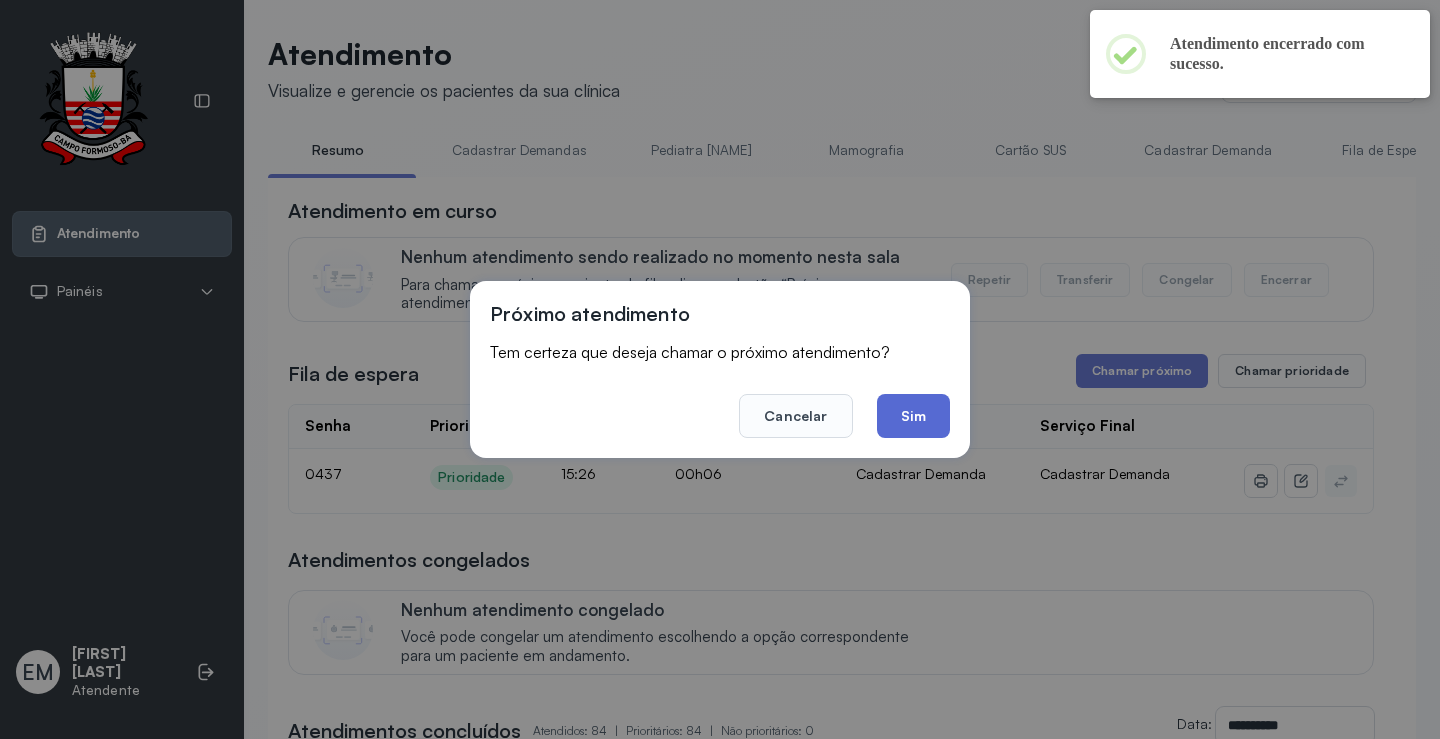 click on "Sim" 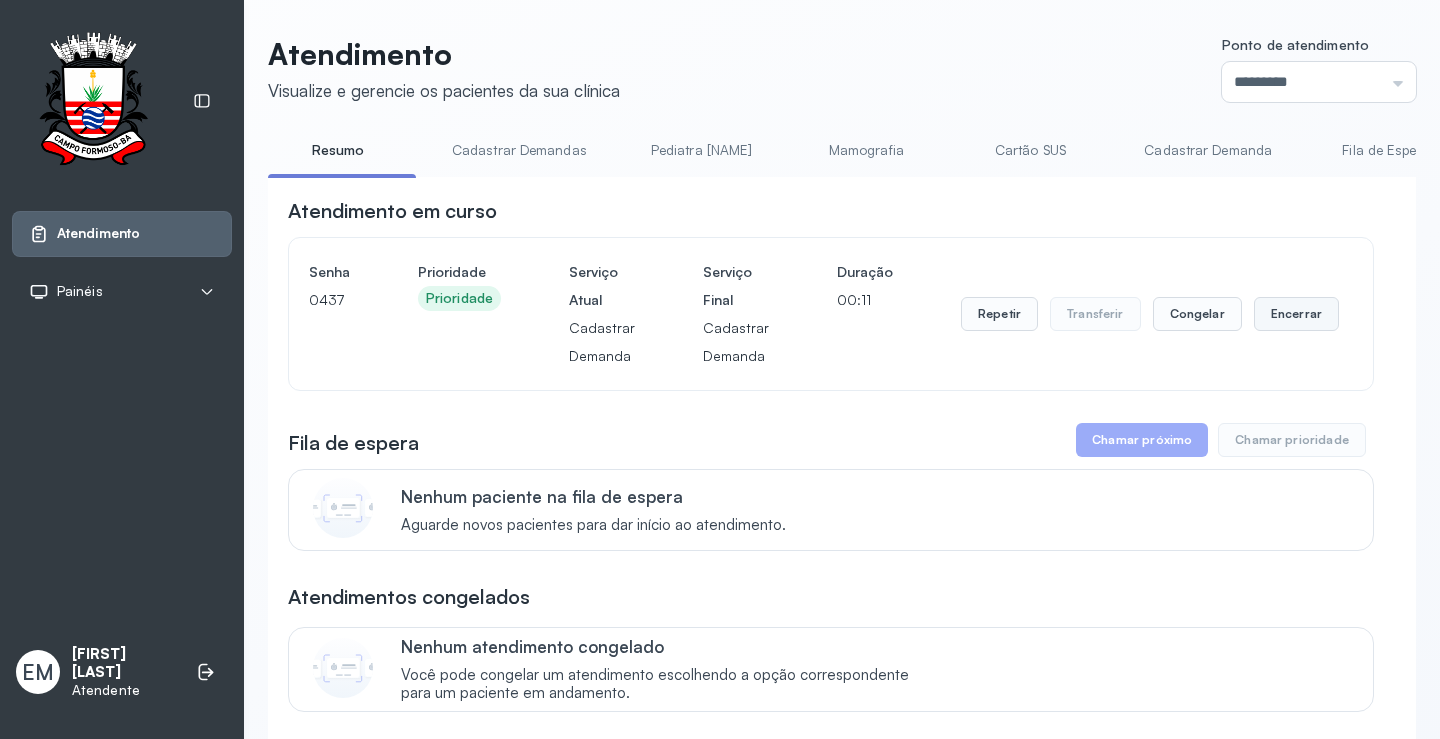 click on "Encerrar" at bounding box center [1296, 314] 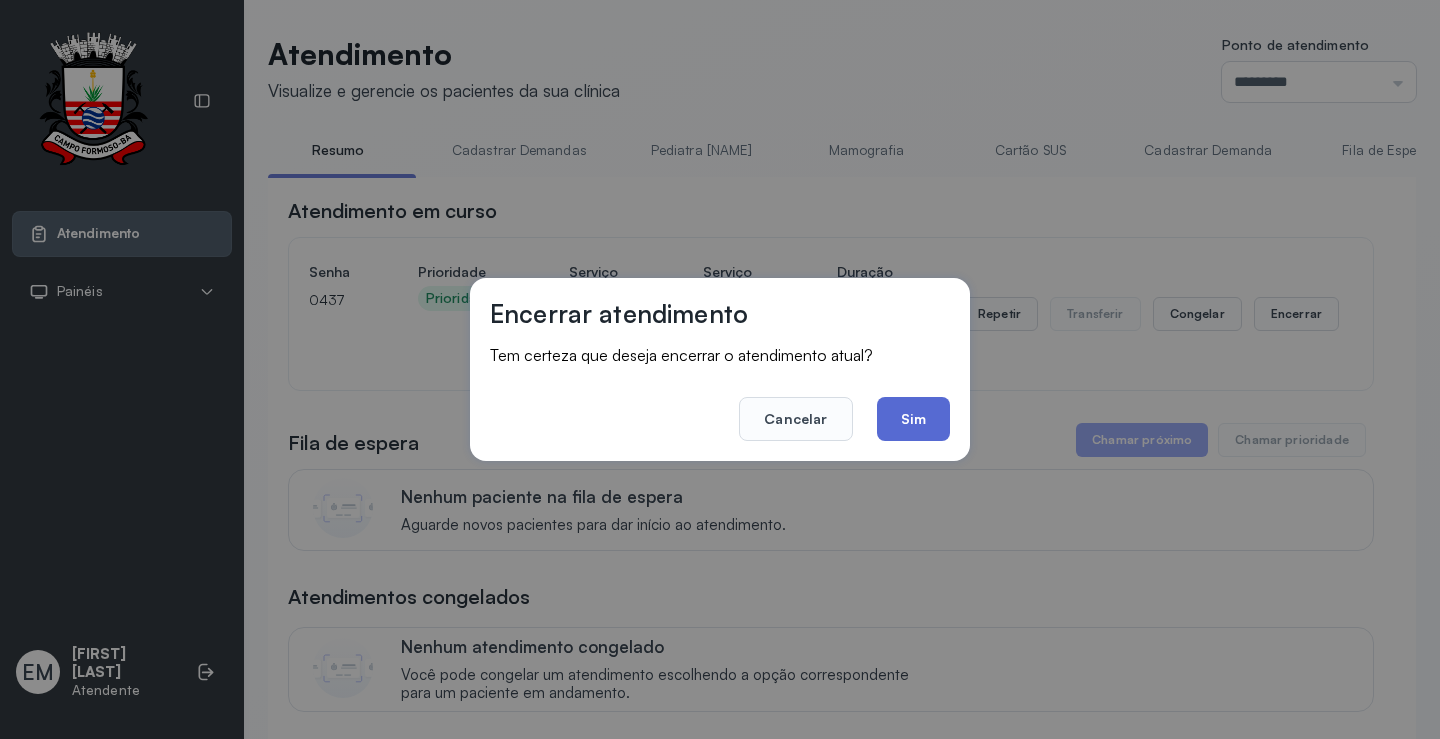 drag, startPoint x: 913, startPoint y: 416, endPoint x: 888, endPoint y: 383, distance: 41.400482 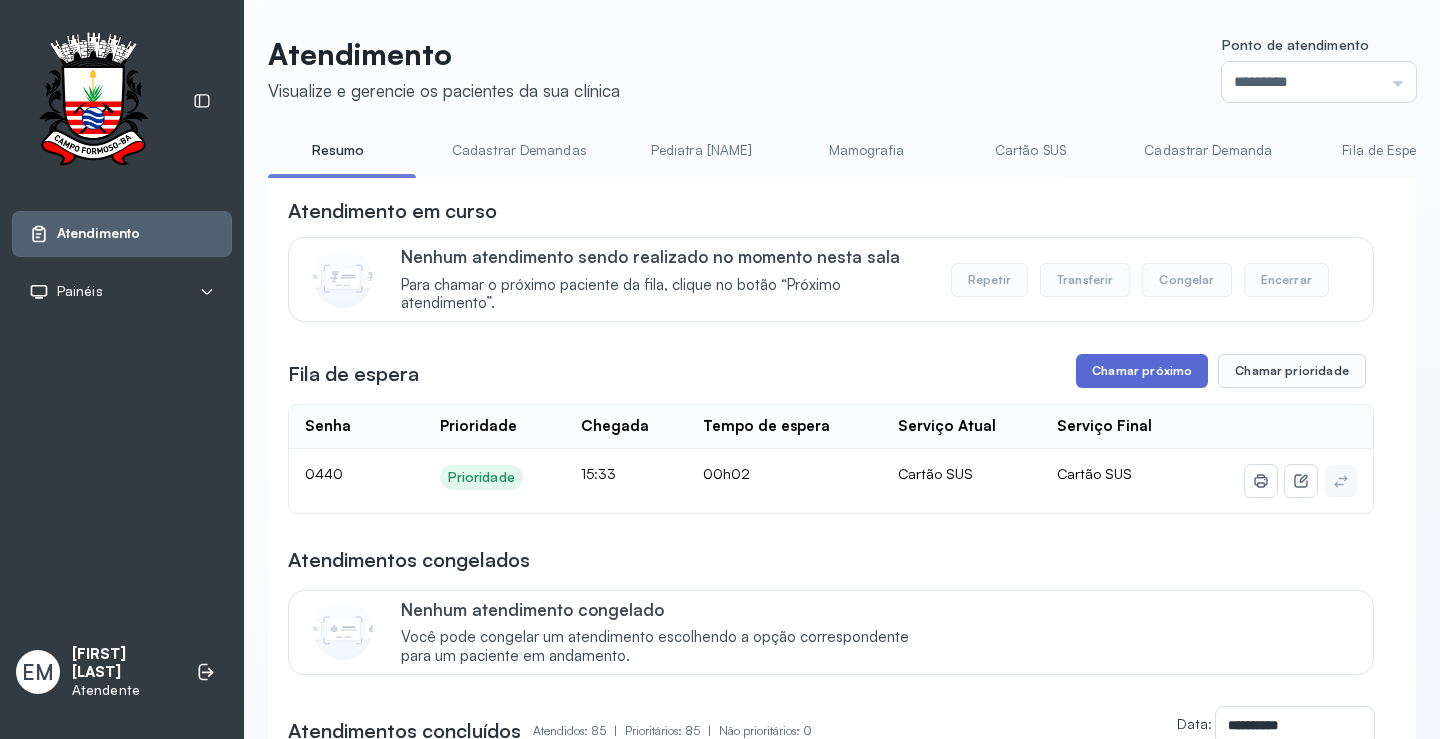 click on "Chamar próximo" at bounding box center (1142, 371) 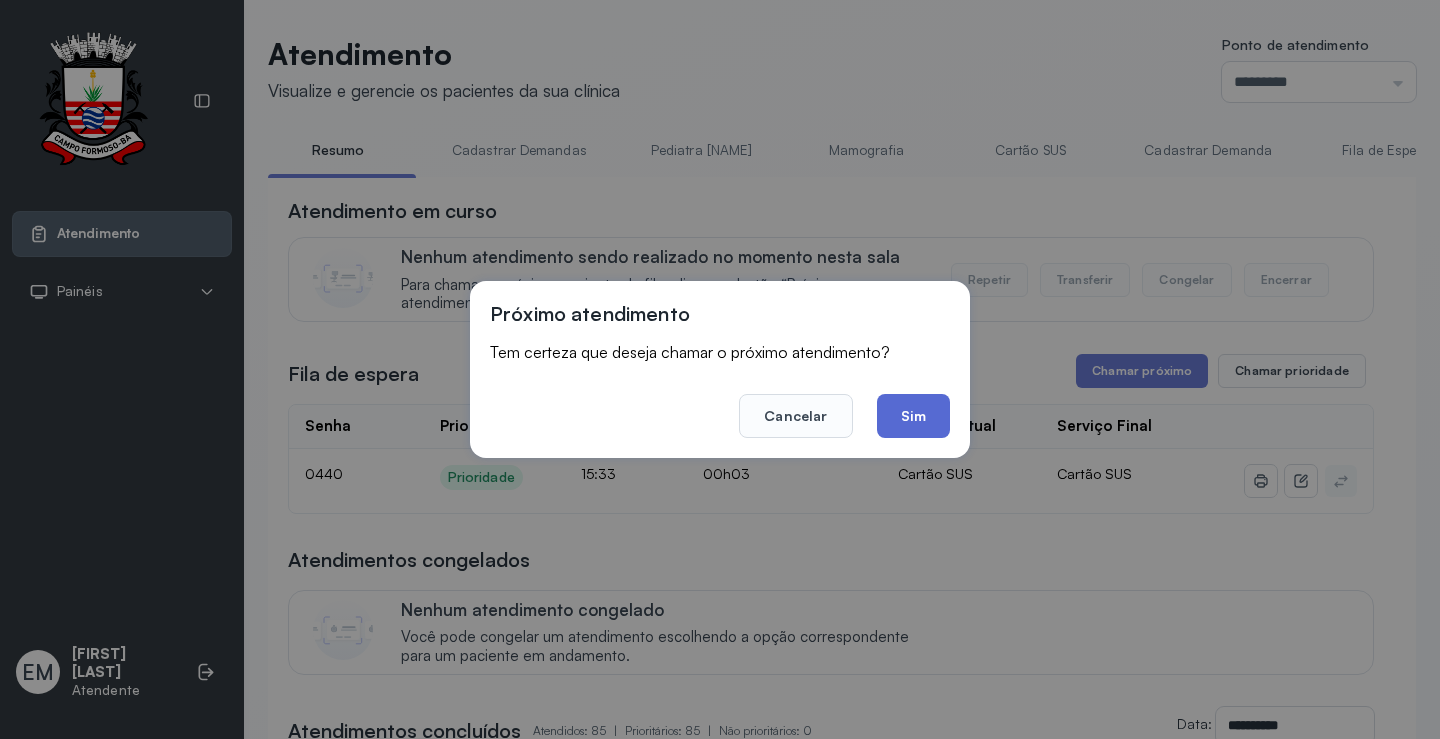 click on "Sim" 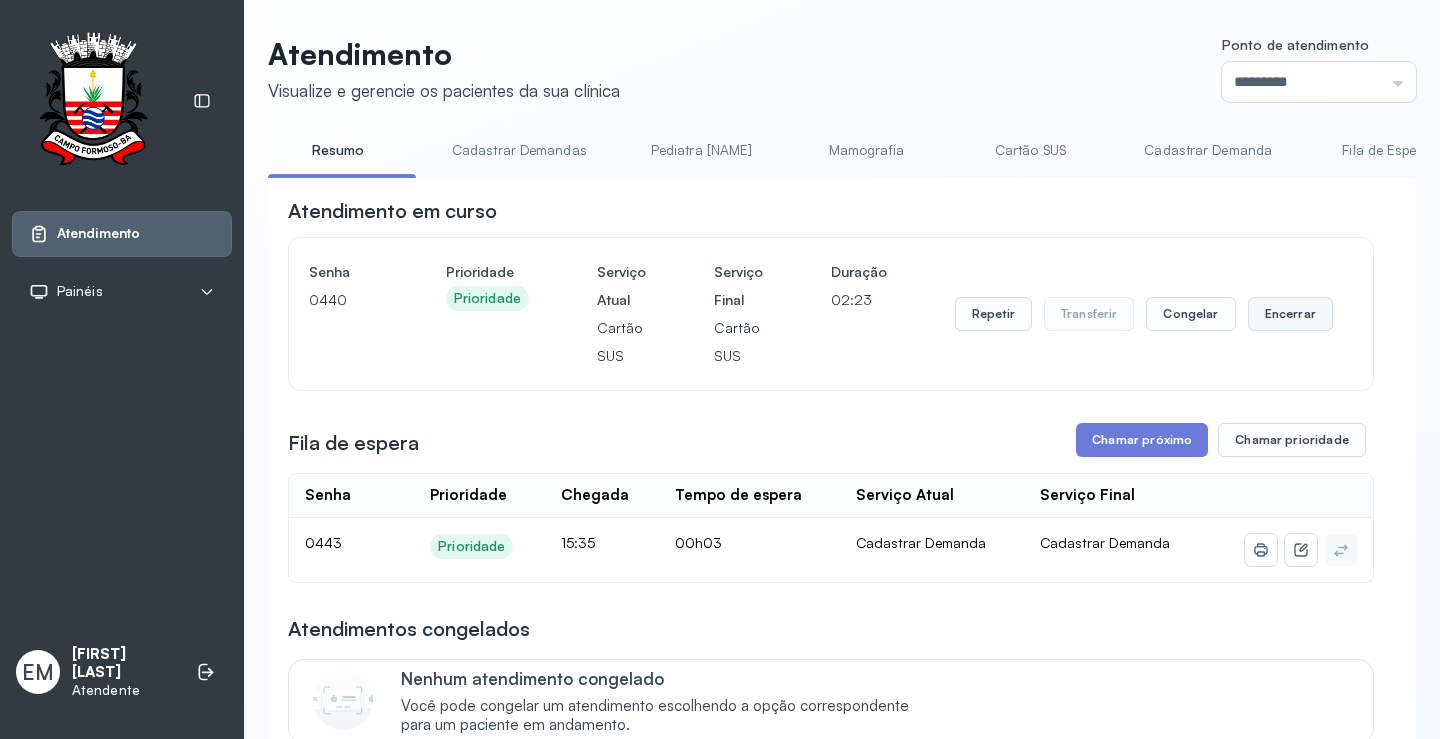 click on "Encerrar" at bounding box center (1290, 314) 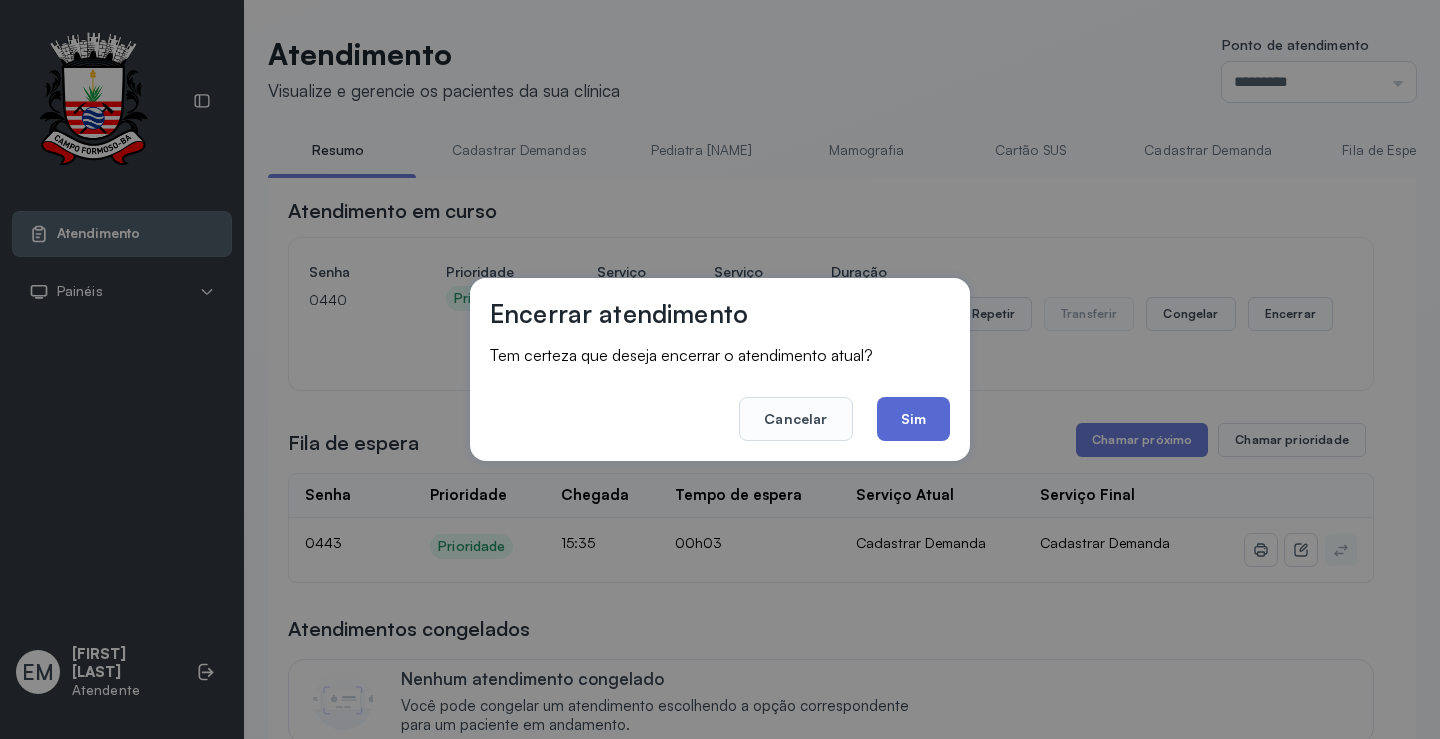 click on "Sim" 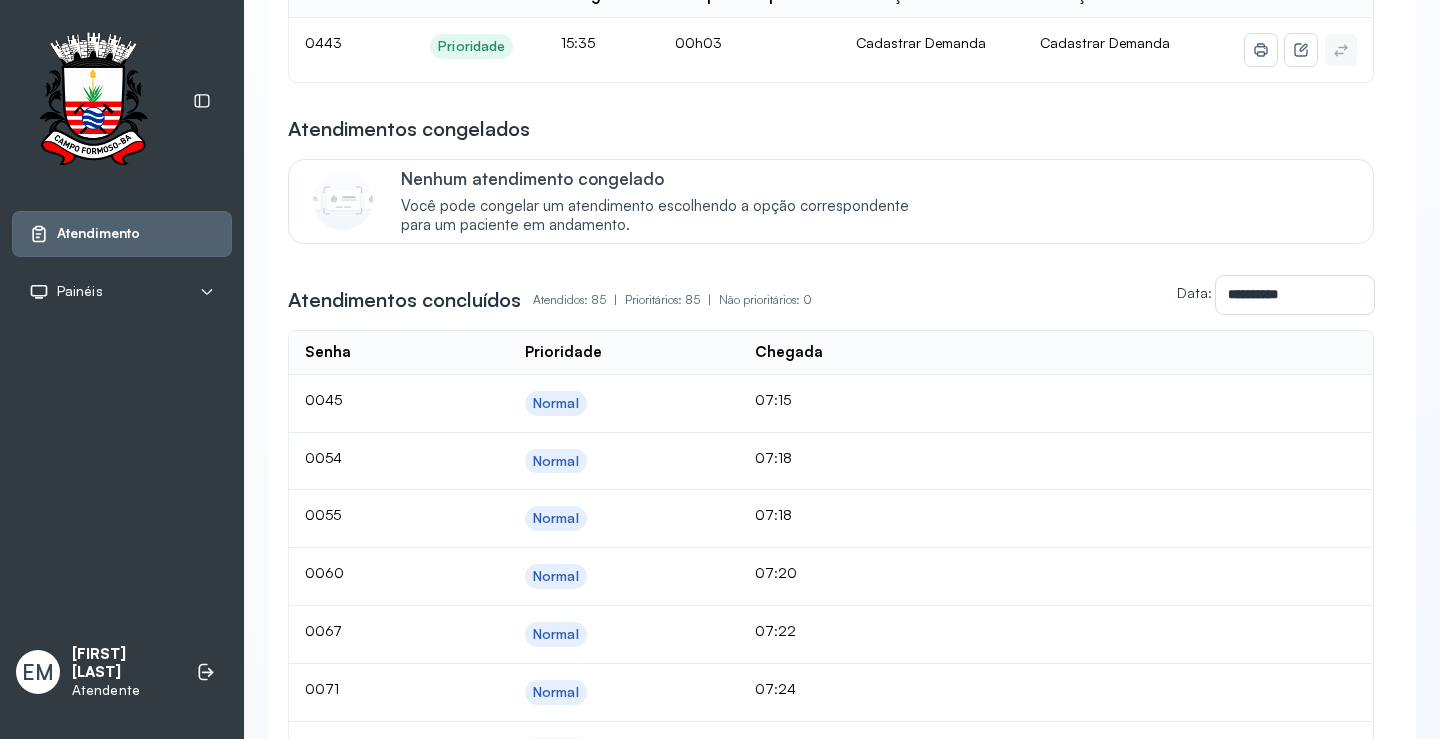 scroll, scrollTop: 0, scrollLeft: 0, axis: both 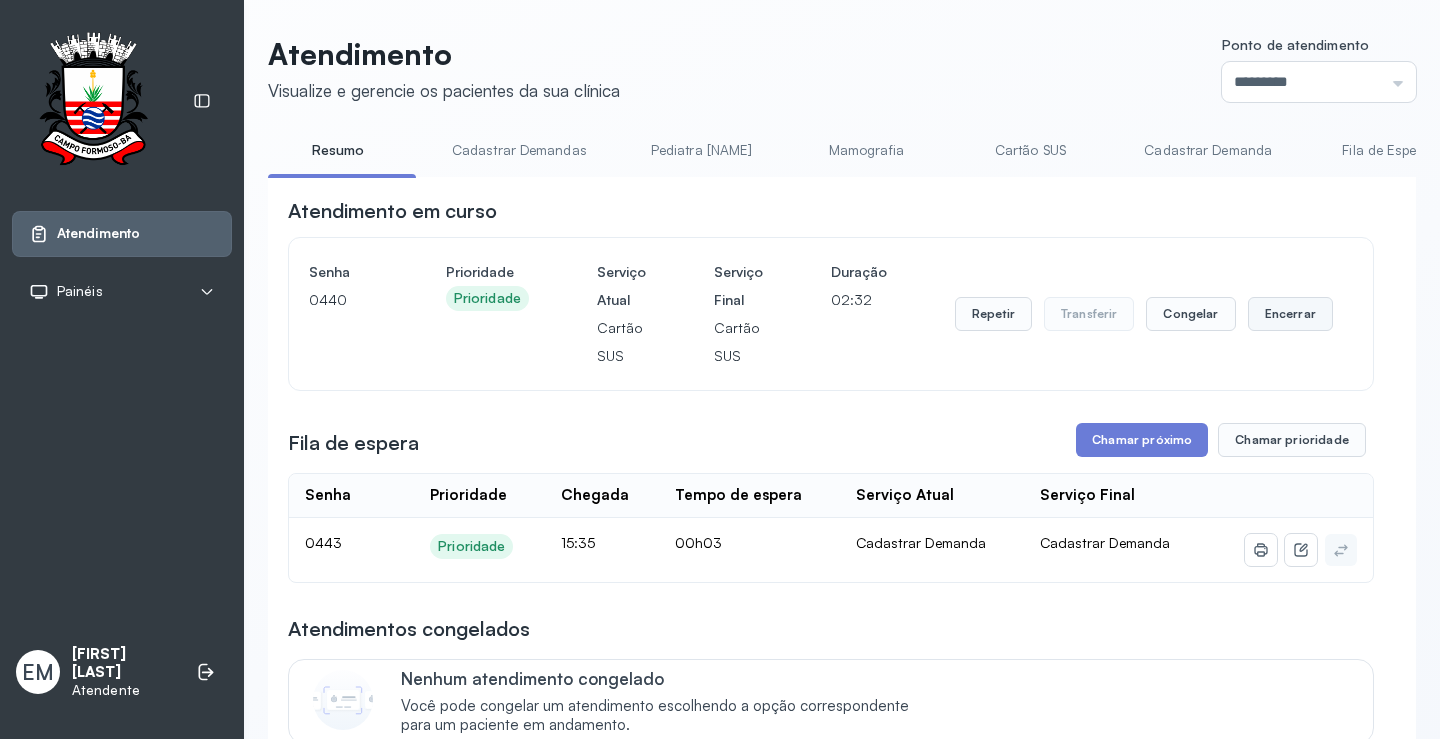 click on "Encerrar" at bounding box center (1290, 314) 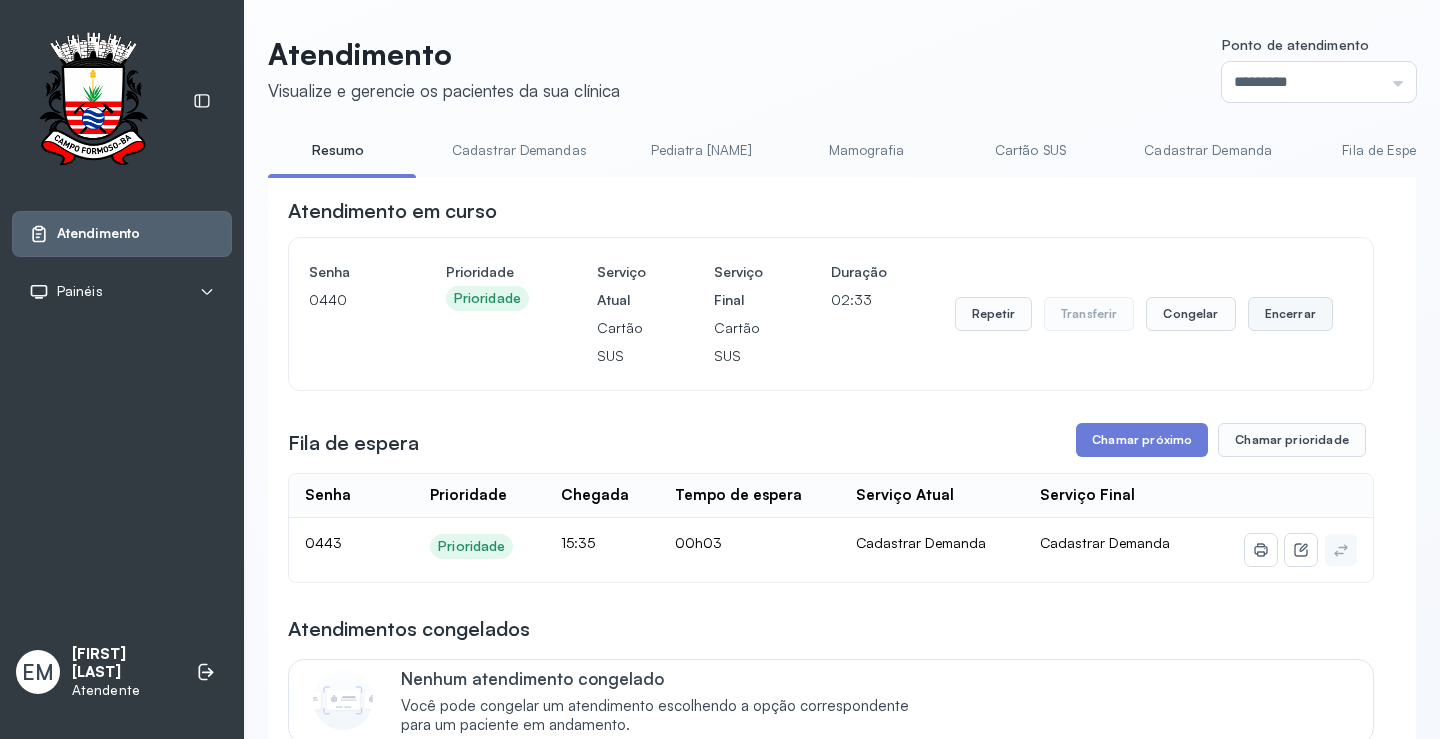 click on "Encerrar" at bounding box center [1290, 314] 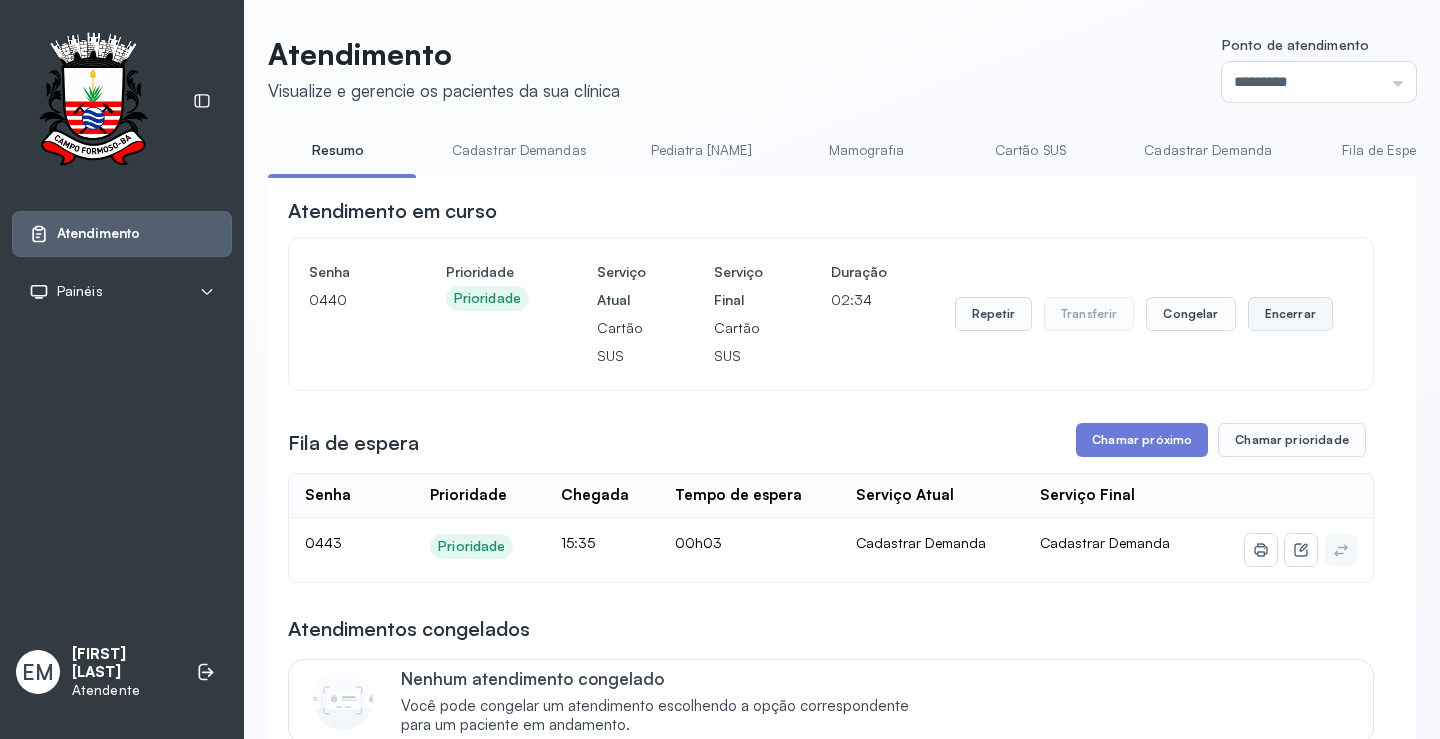 click on "Encerrar" at bounding box center (1290, 314) 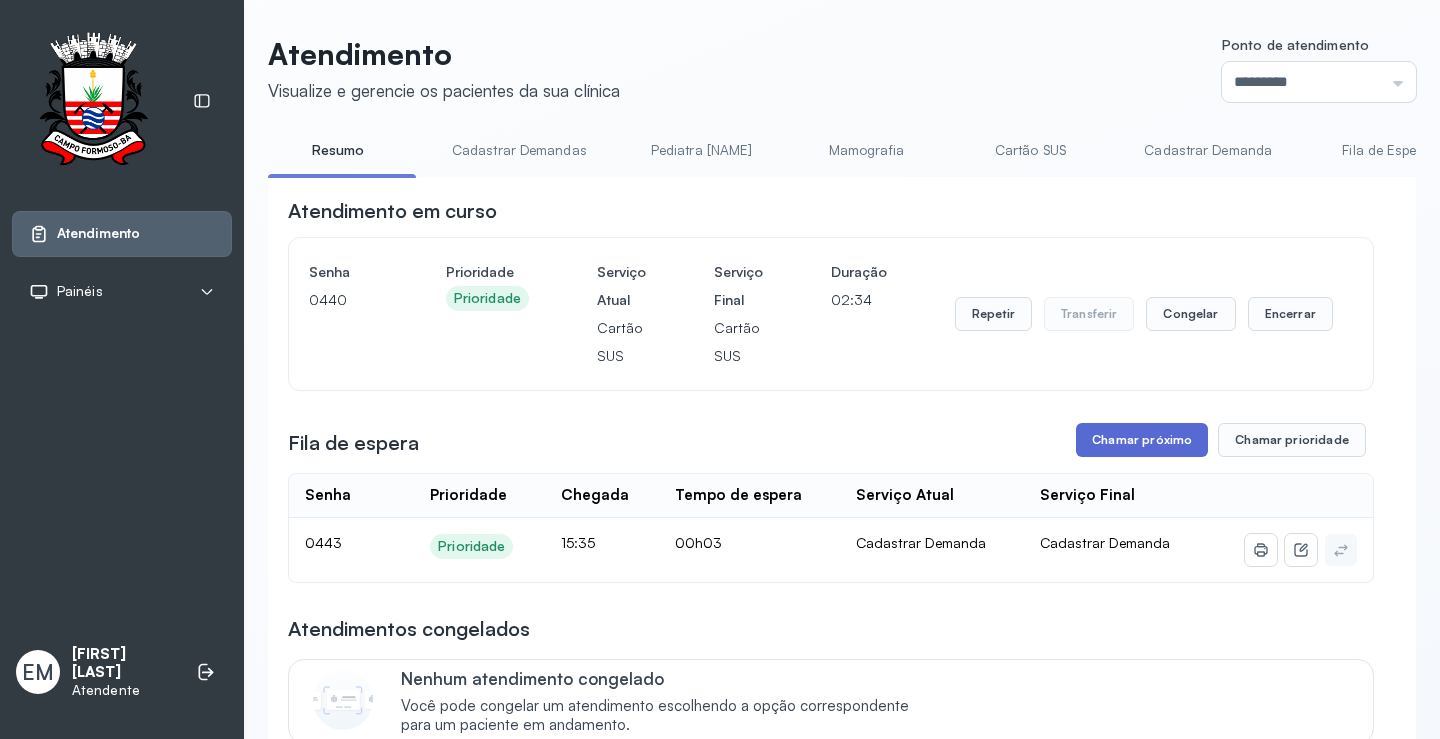 click on "Chamar próximo" at bounding box center [1142, 440] 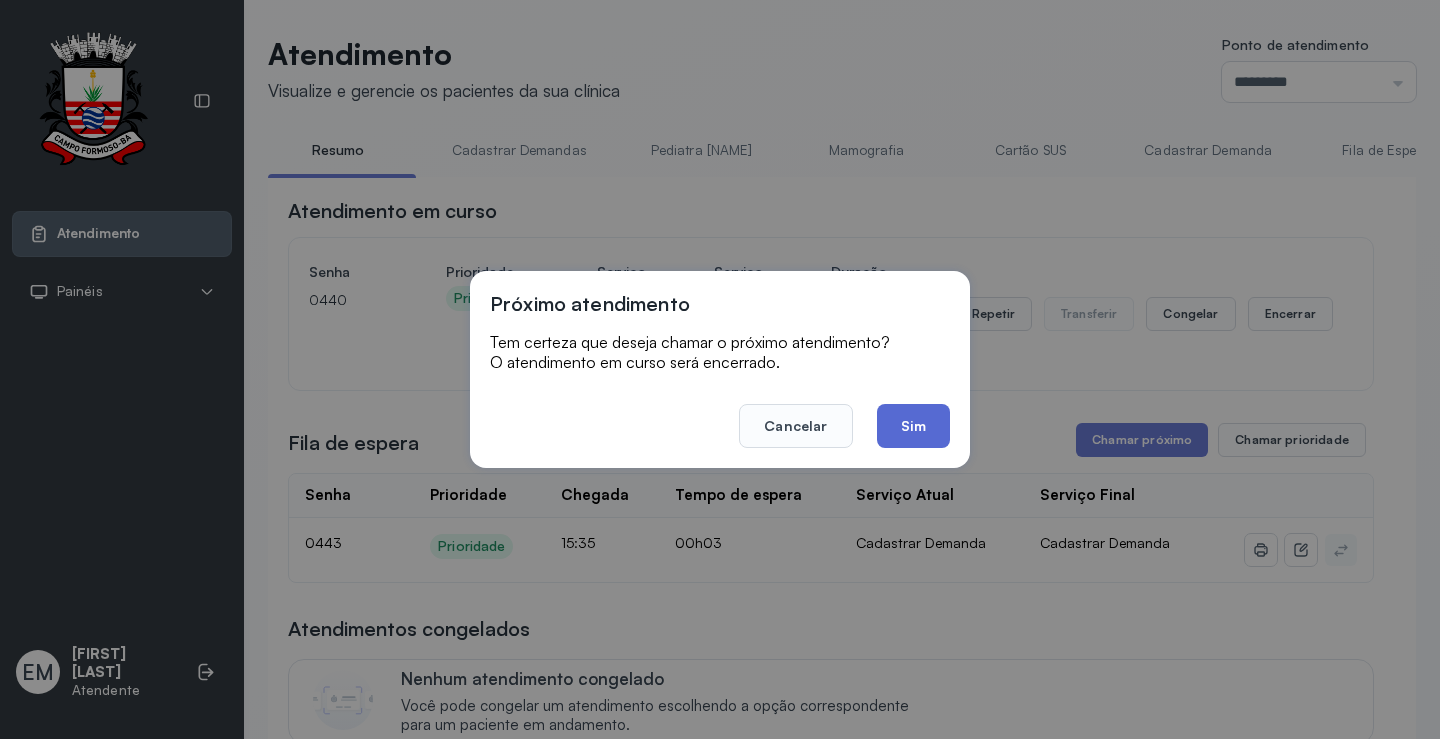 click on "Sim" 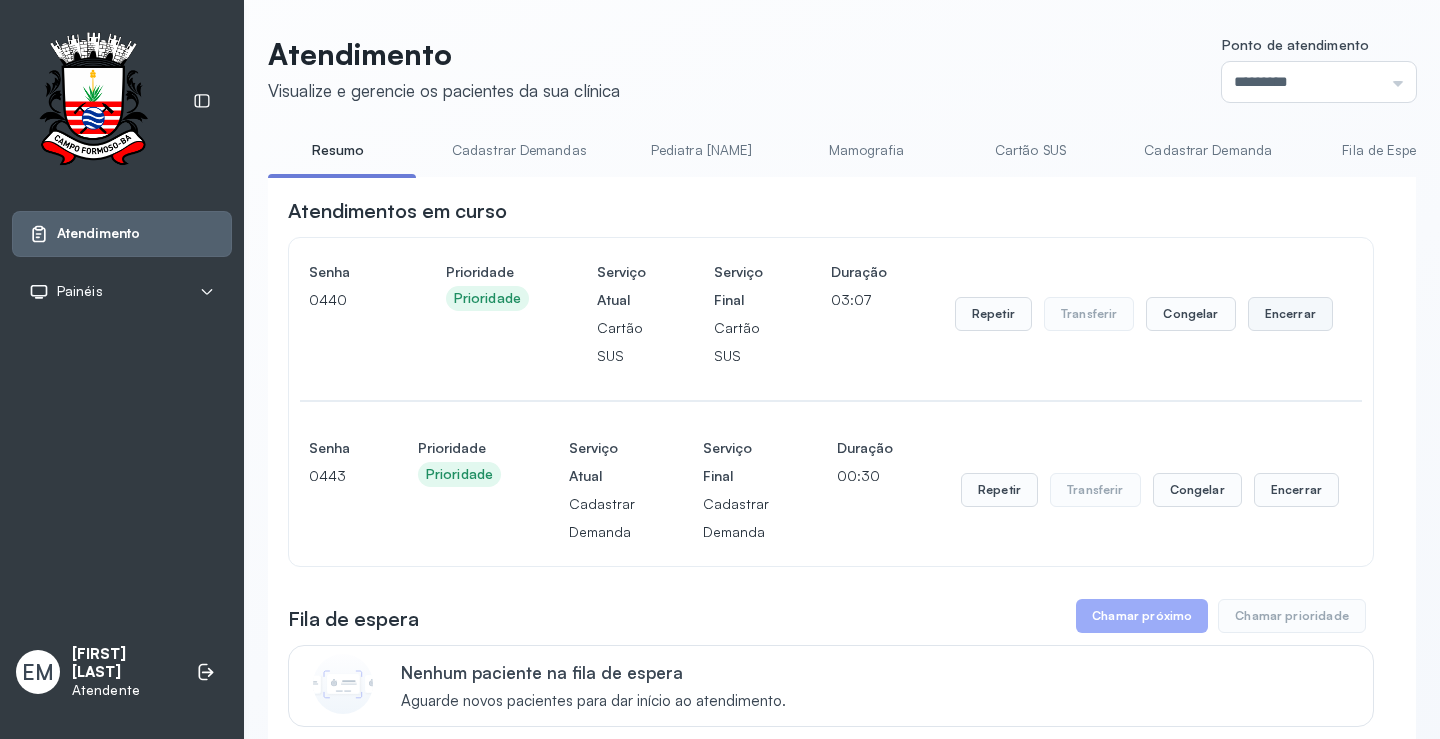 click on "Encerrar" at bounding box center (1290, 314) 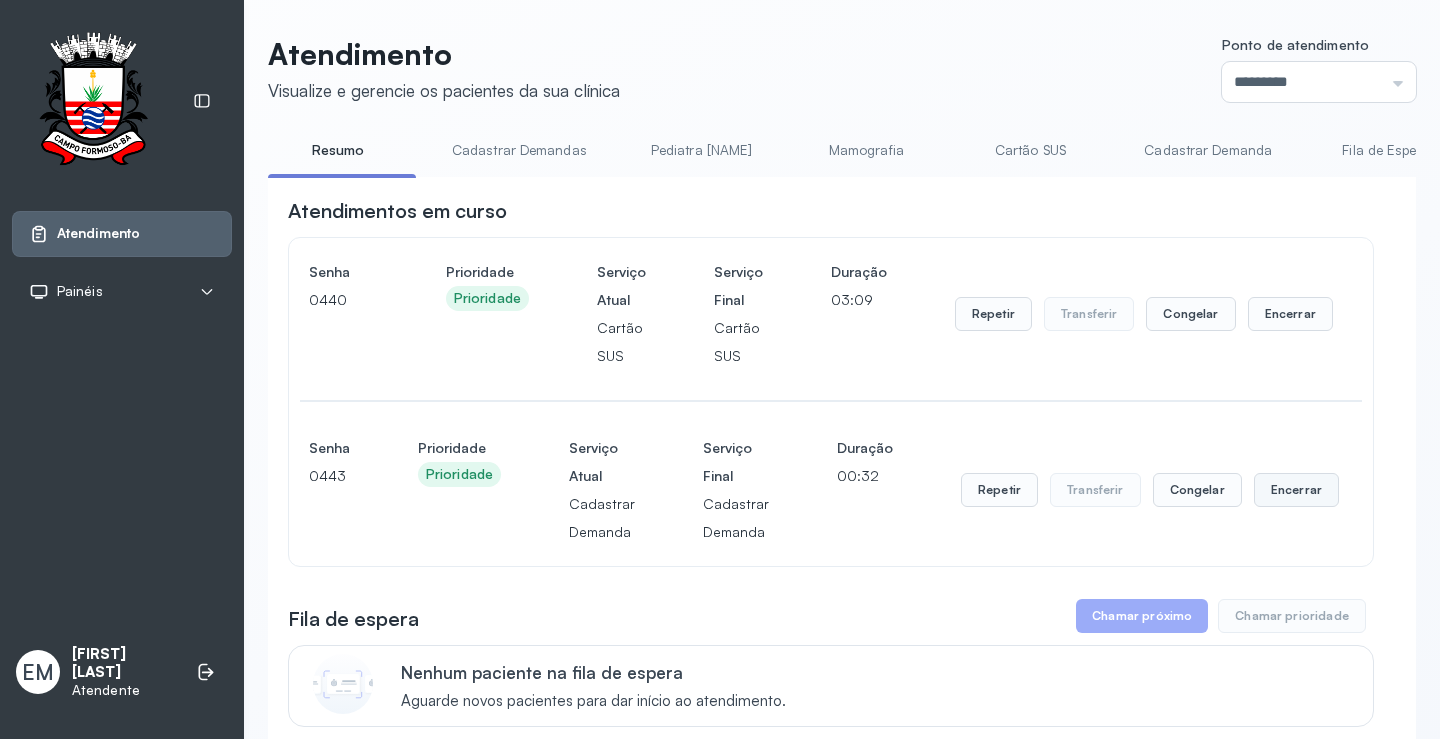 click on "Encerrar" at bounding box center [1290, 314] 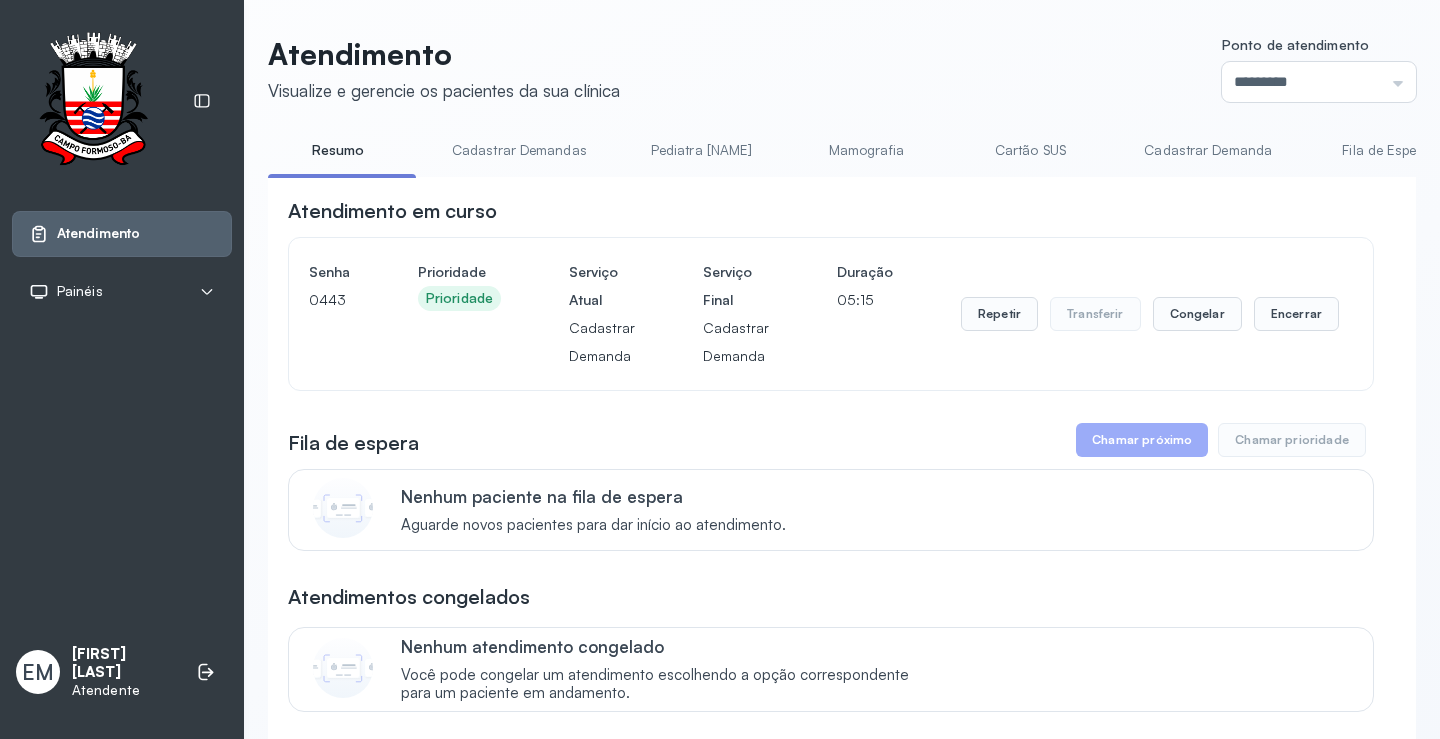 click on "Repetir Transferir Congelar Encerrar" at bounding box center [1150, 314] 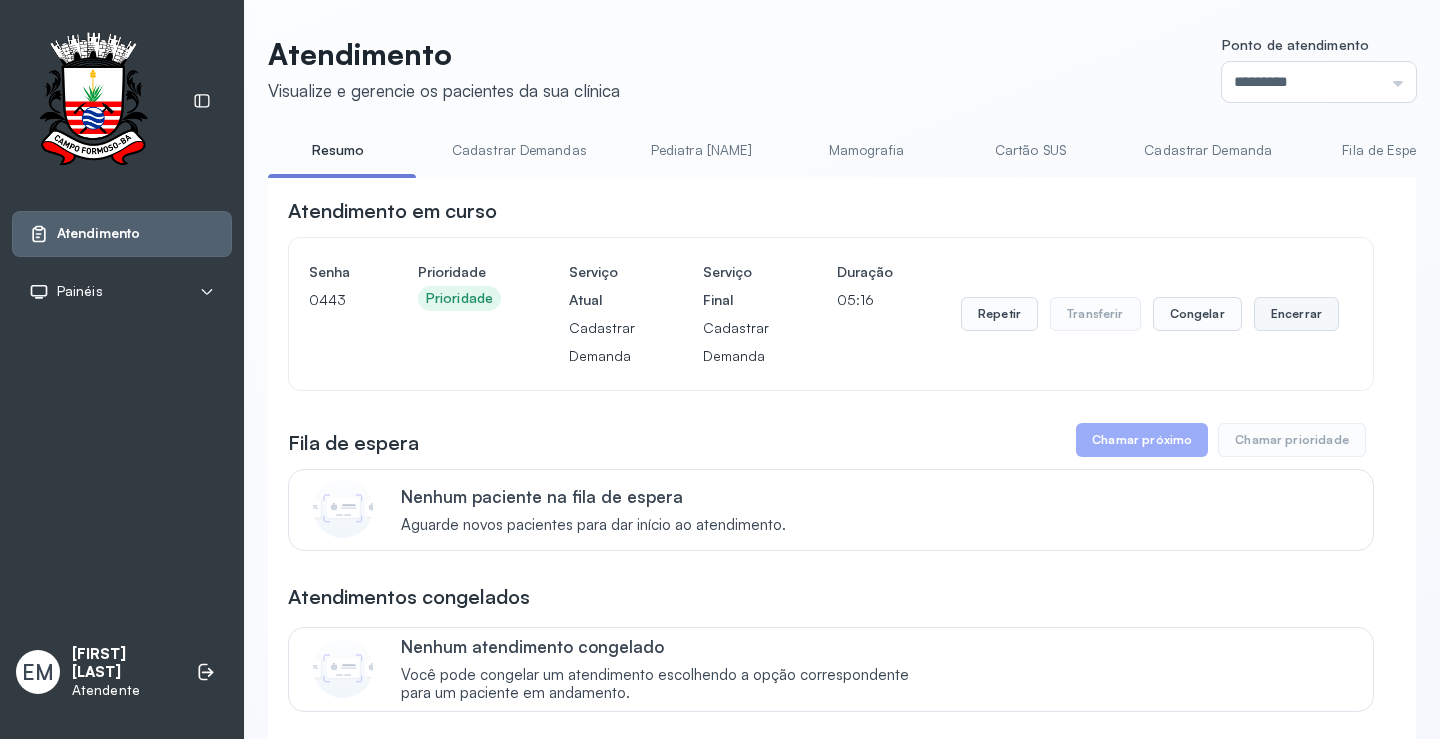 click on "Encerrar" at bounding box center (1296, 314) 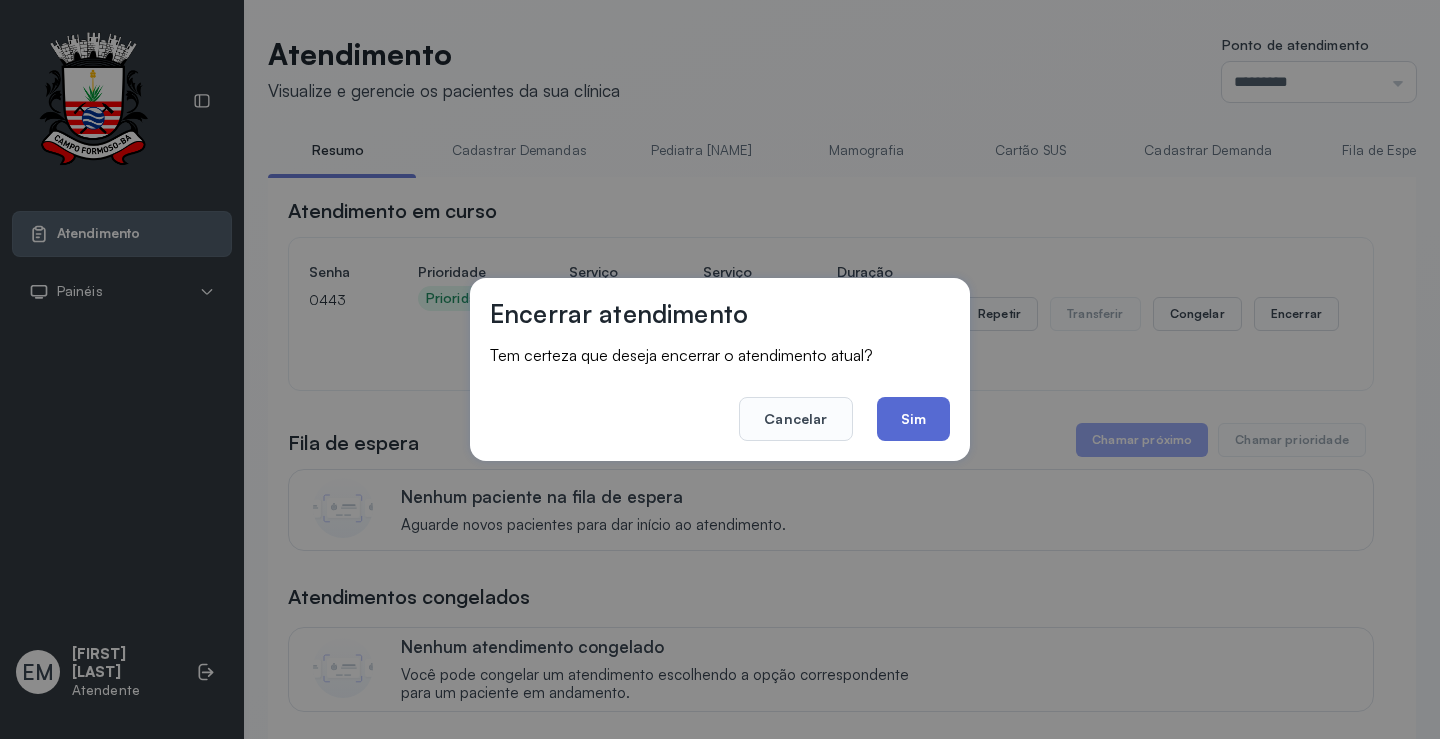click on "Sim" 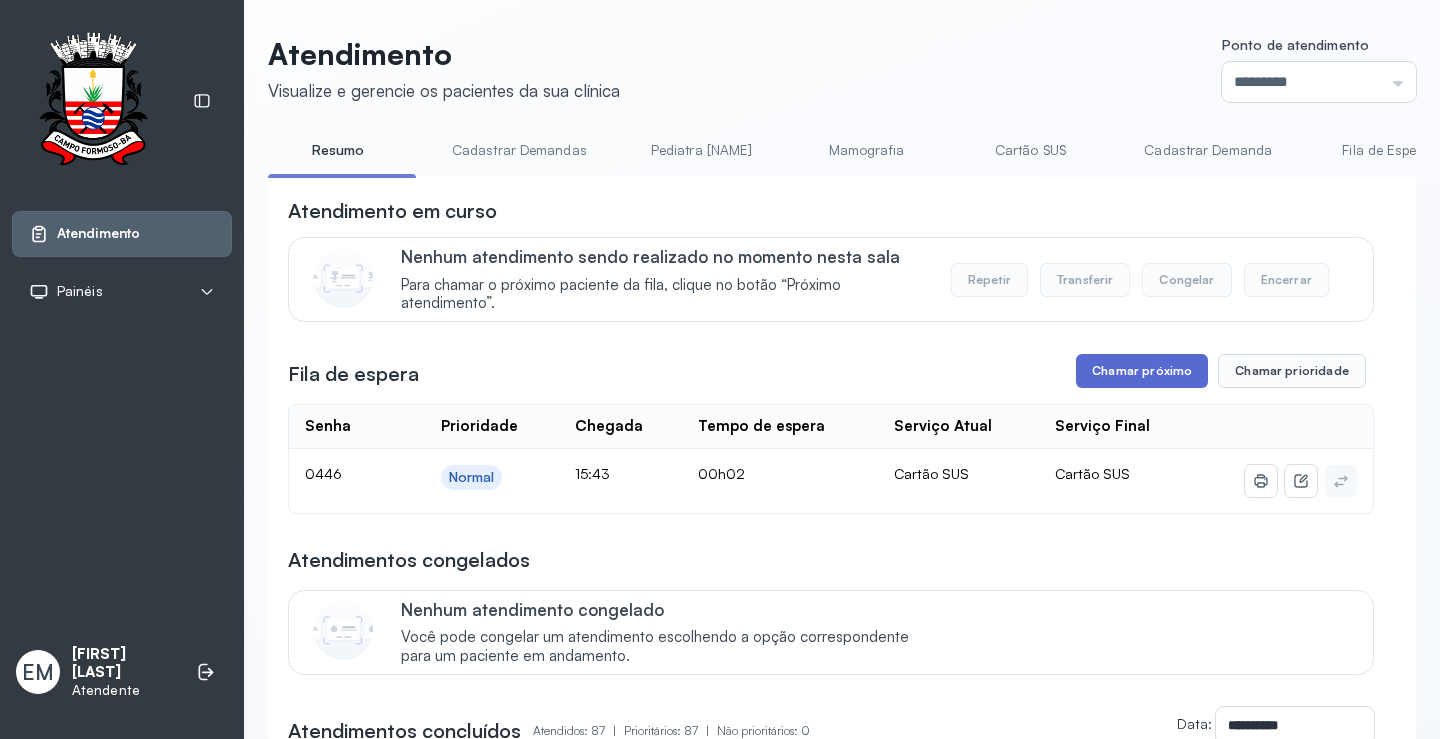 click on "Chamar próximo" at bounding box center [1142, 371] 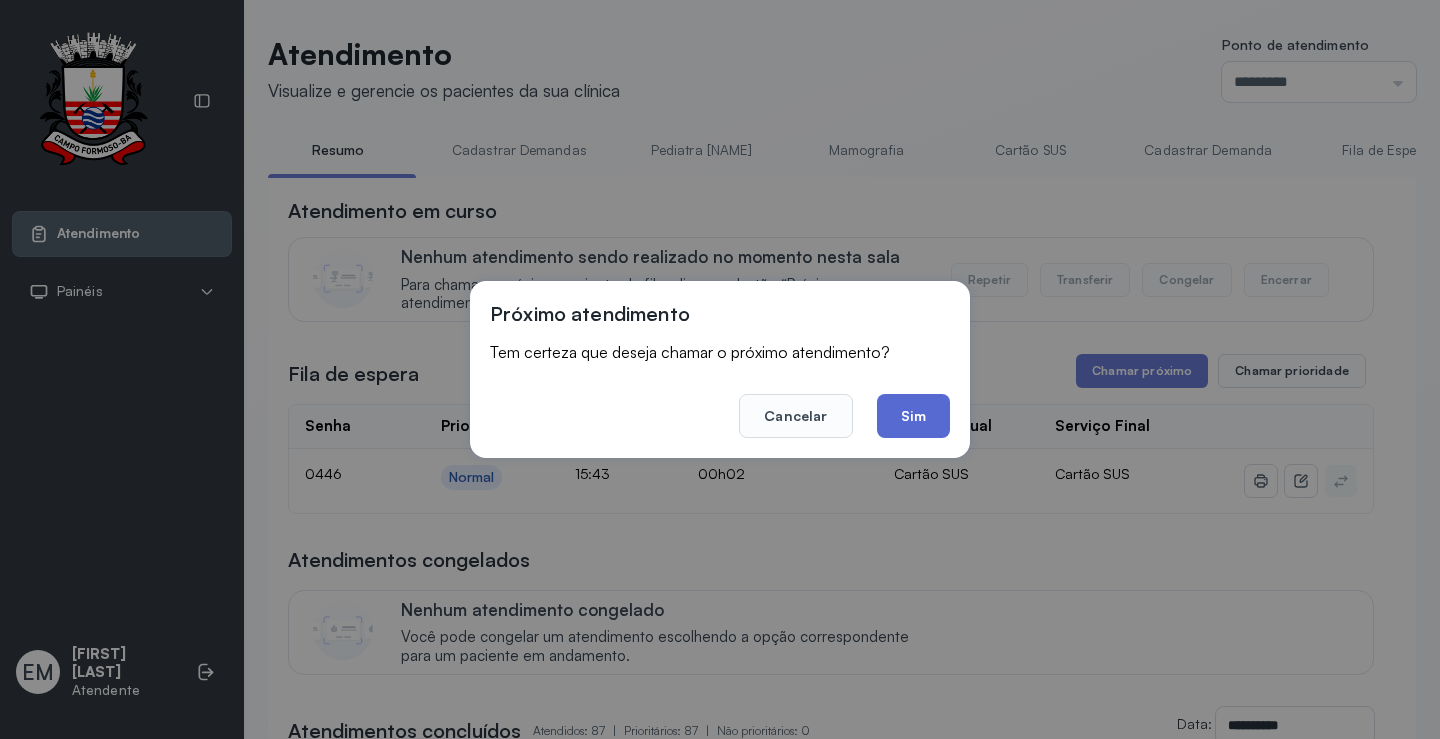 click on "Sim" 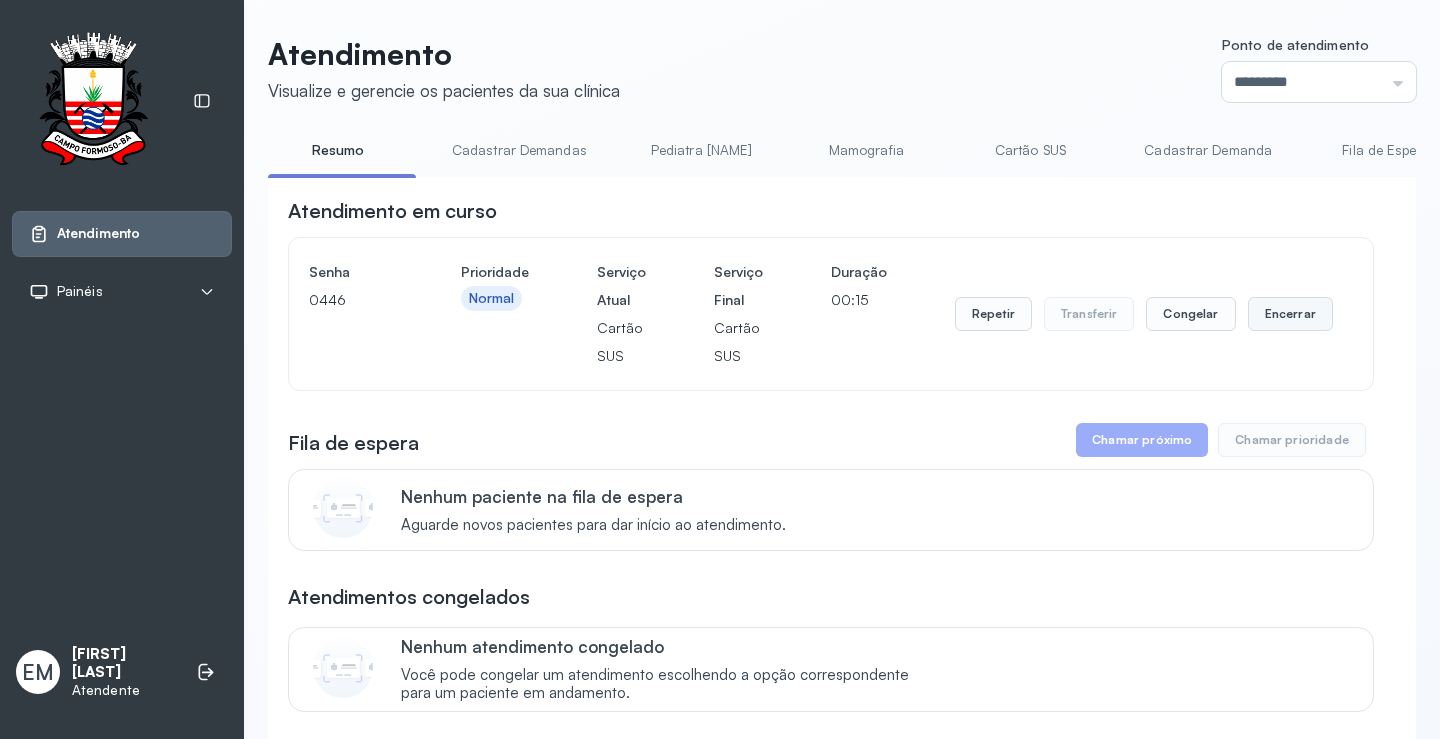 click on "Encerrar" at bounding box center [1290, 314] 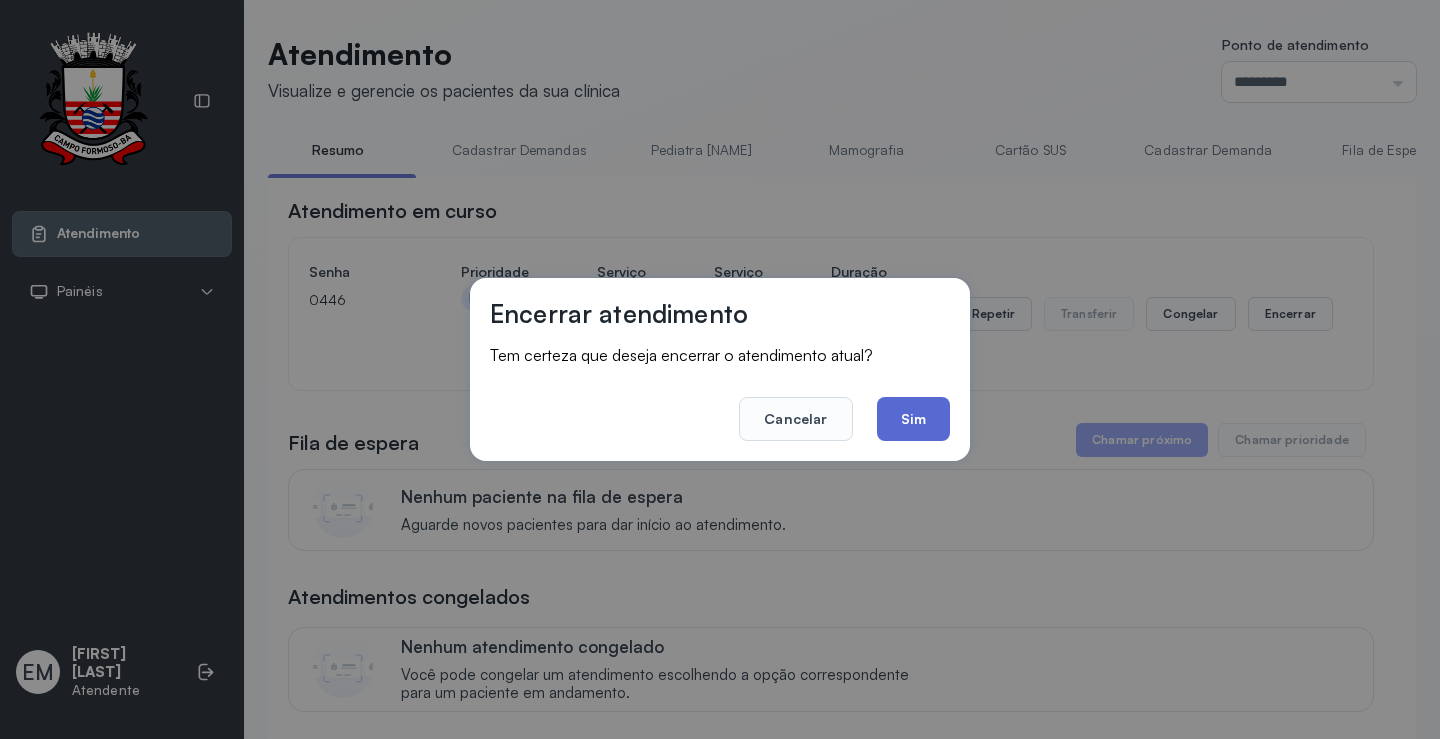 click on "Sim" 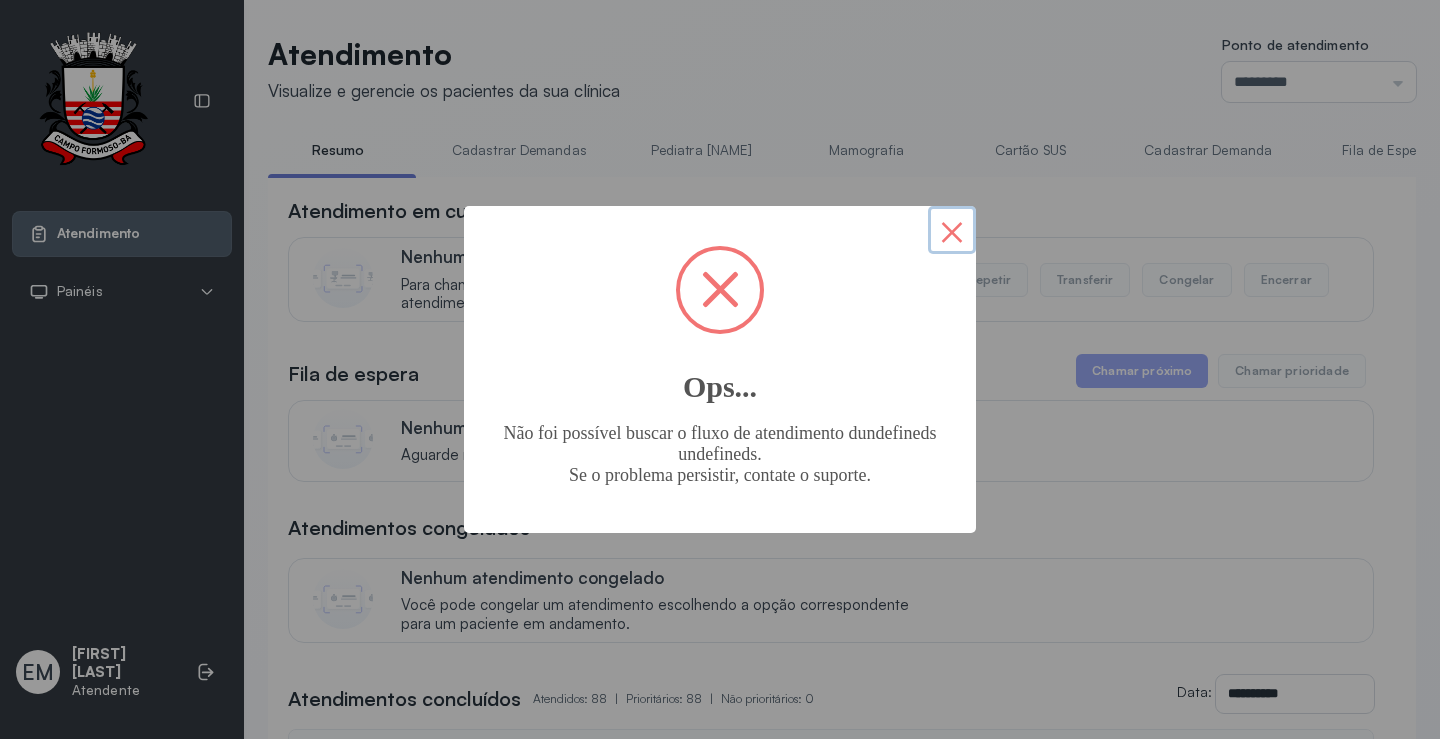 click on "×" at bounding box center (952, 230) 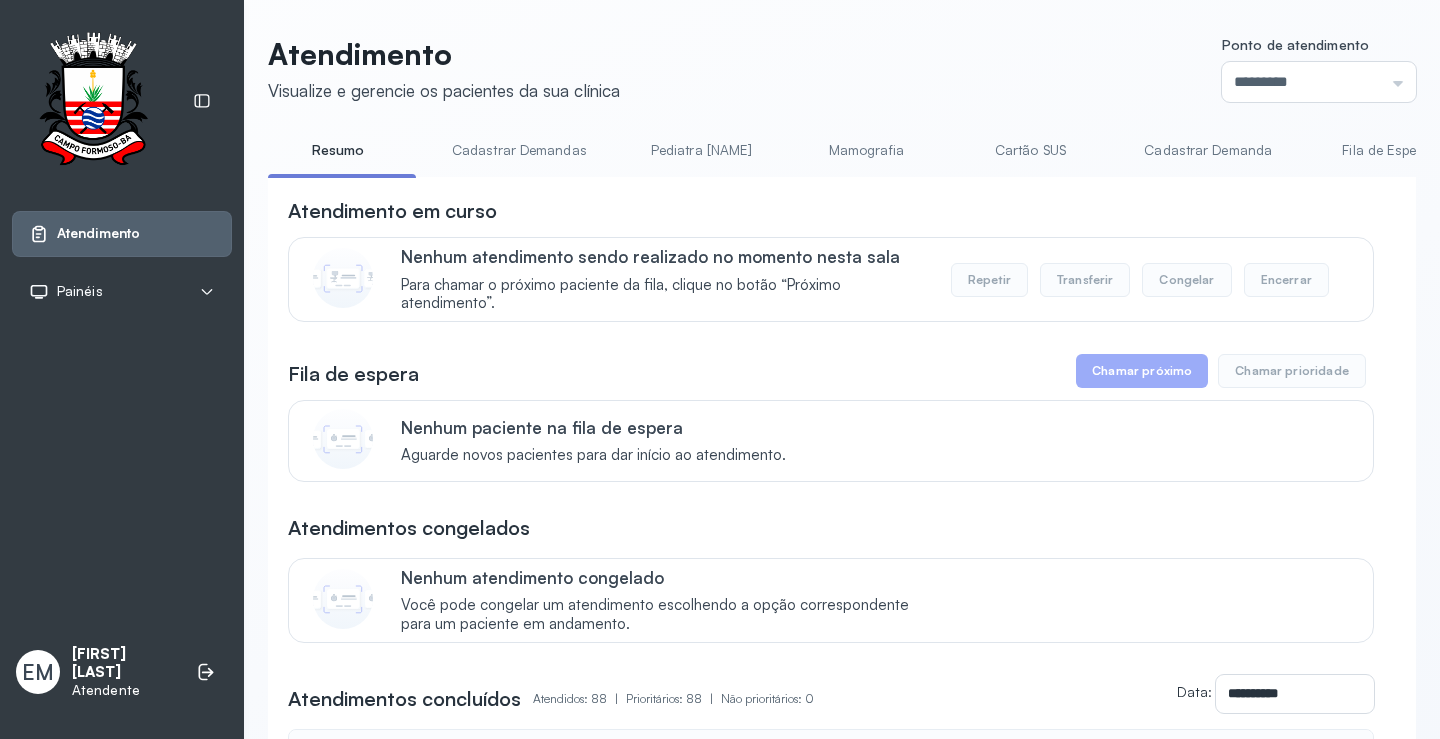 click on "**********" at bounding box center [831, 3031] 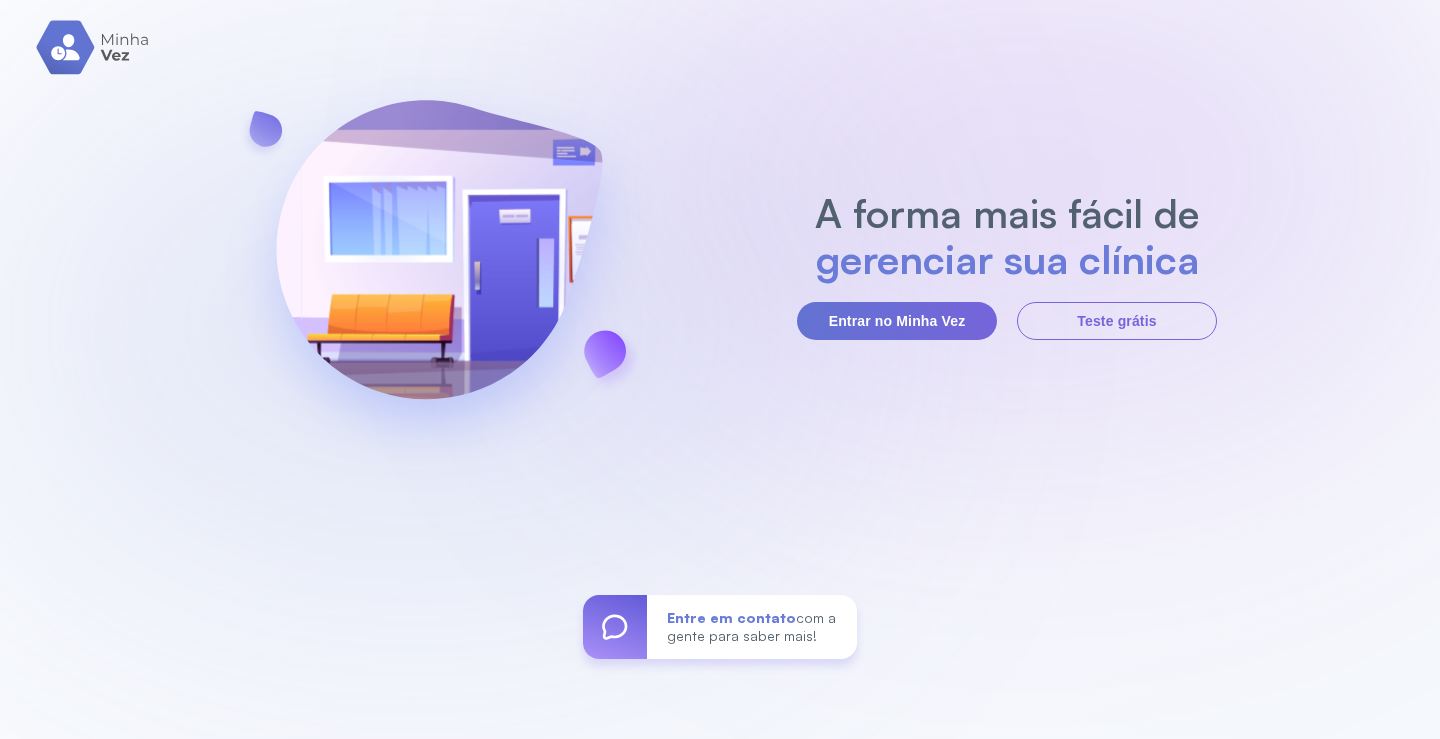 scroll, scrollTop: 0, scrollLeft: 0, axis: both 